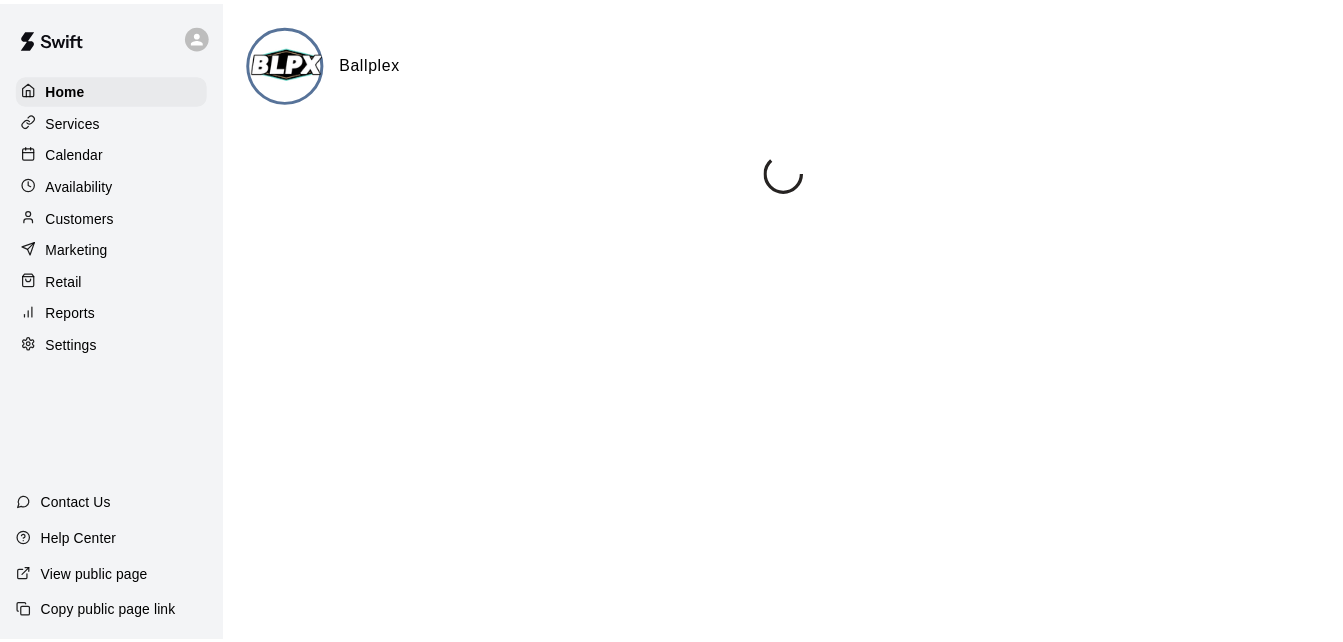 scroll, scrollTop: 0, scrollLeft: 0, axis: both 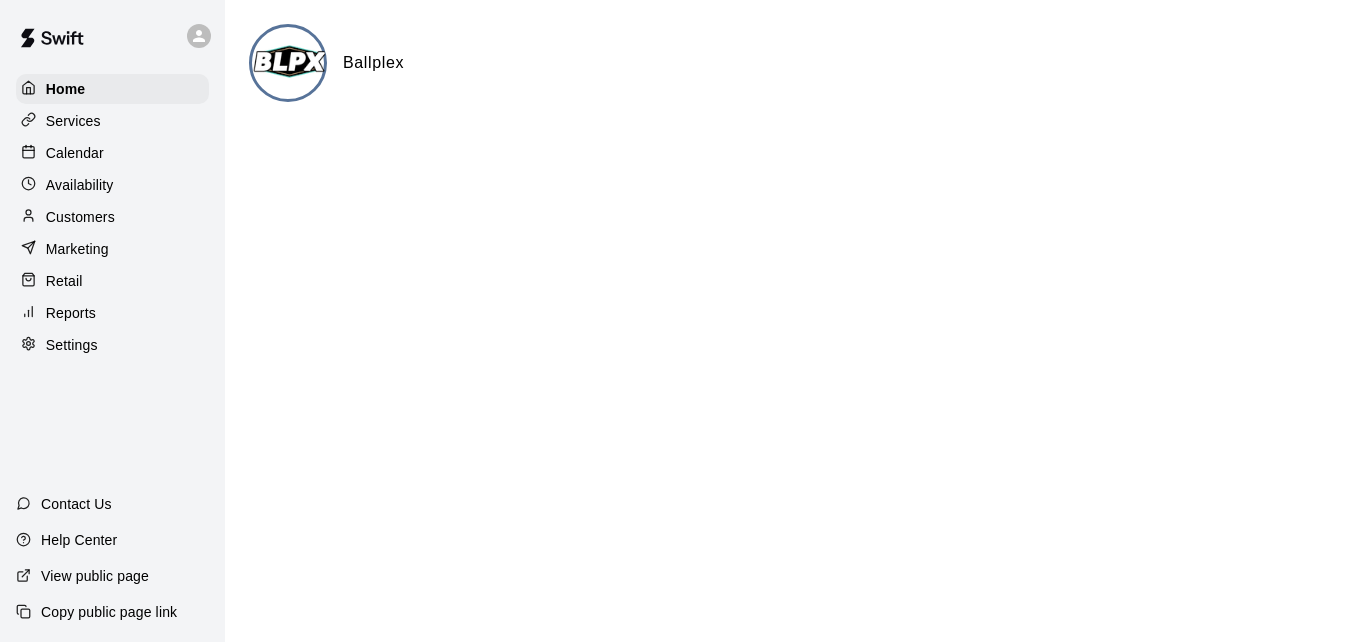 click on "Calendar" at bounding box center [112, 153] 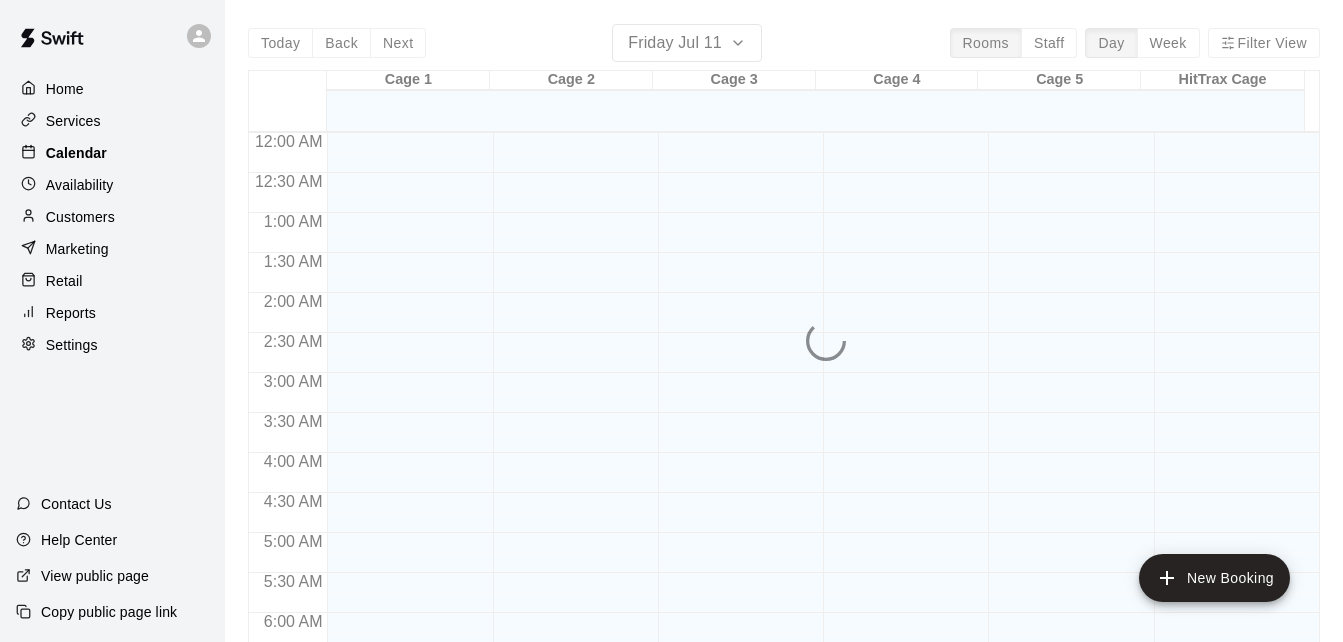 scroll, scrollTop: 1328, scrollLeft: 0, axis: vertical 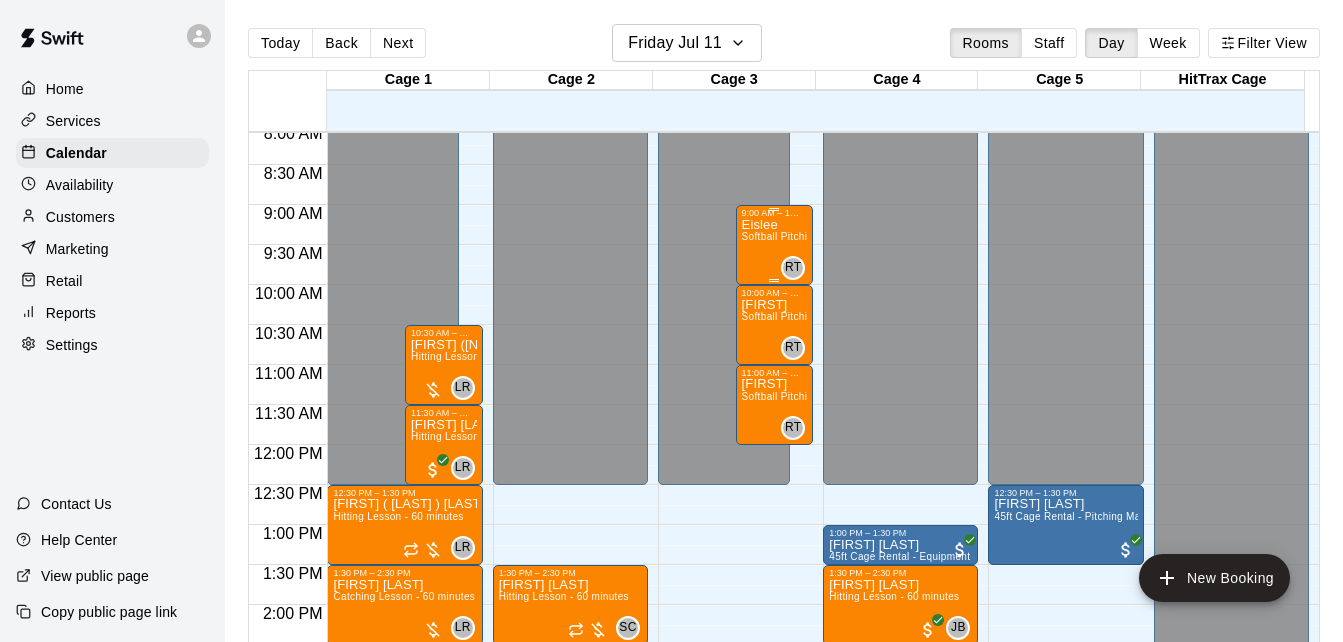 click on "Softball Pitching Lesson - 60 minutes" at bounding box center [830, 236] 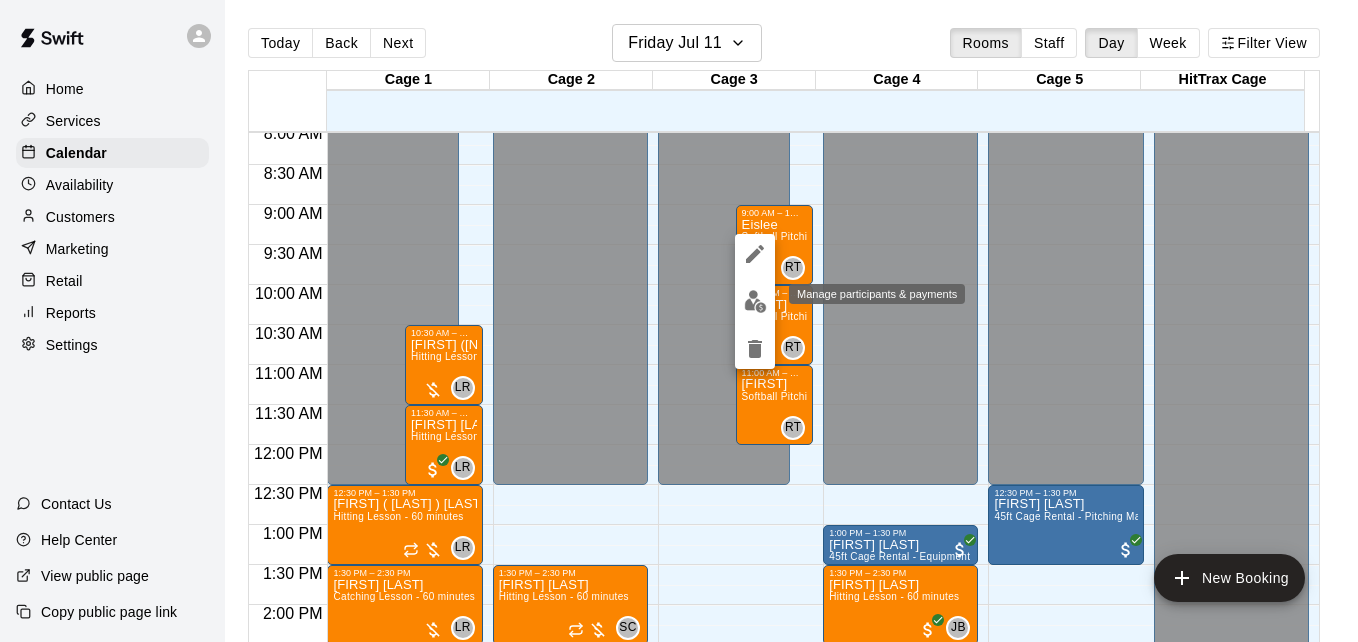 click at bounding box center [755, 301] 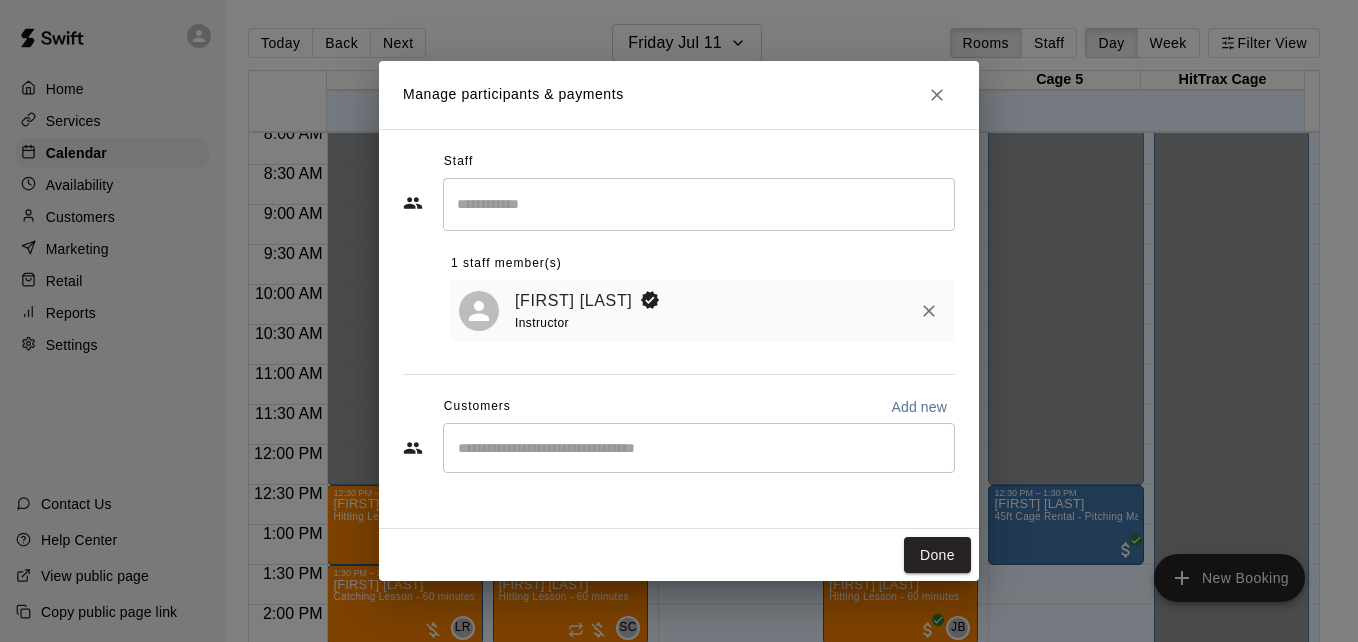 click at bounding box center [699, 448] 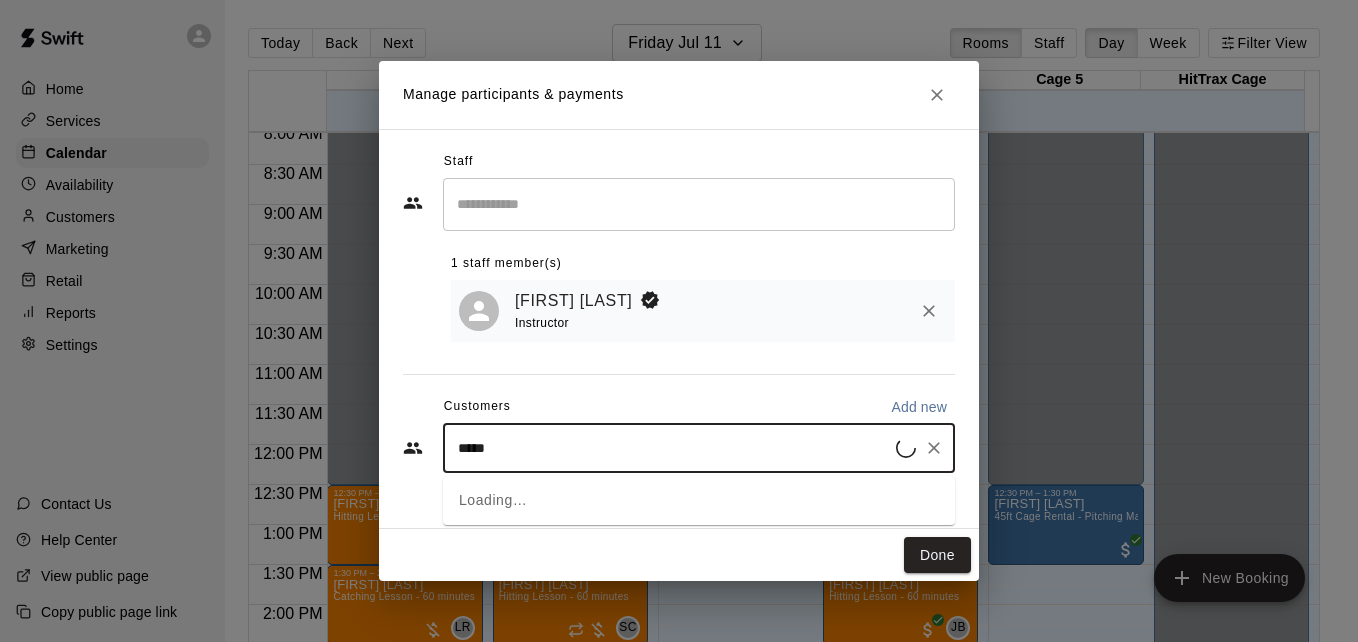 type on "******" 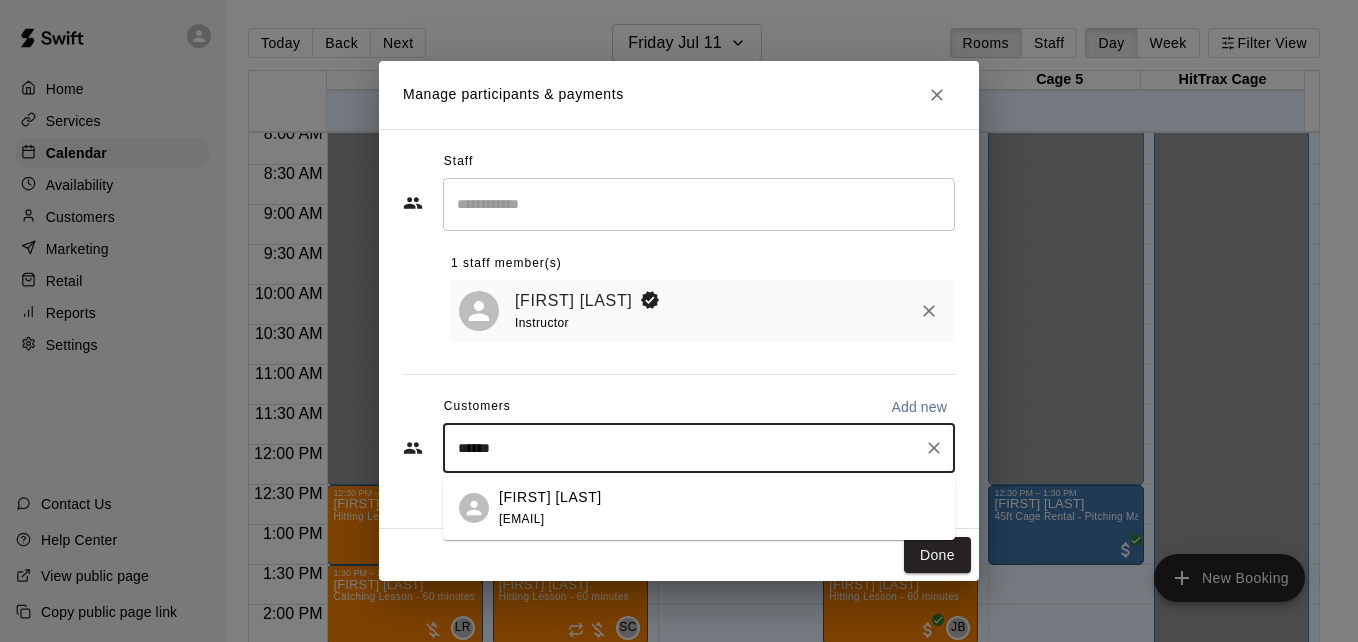 click on "[FIRST] [LAST] [EMAIL]" at bounding box center [719, 508] 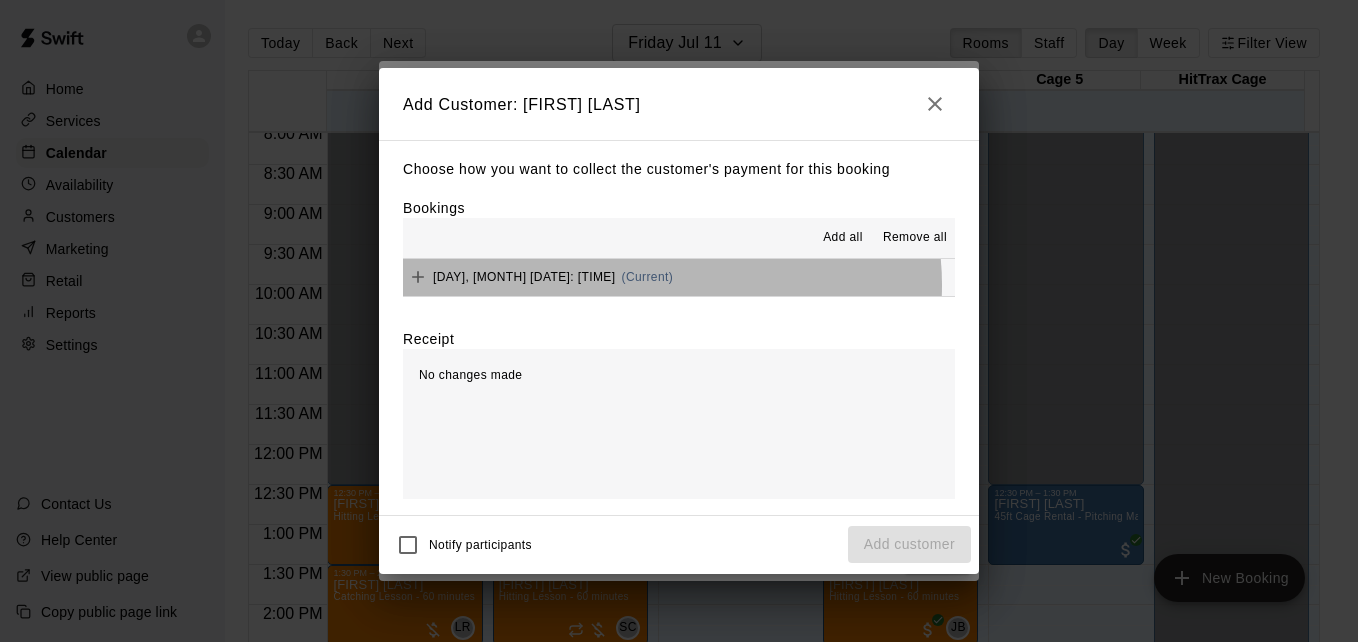 click on "[DAY_OF_WEEK], [MONTH] [DAY]: [TIME] [AM/PM] (Current)" at bounding box center [679, 277] 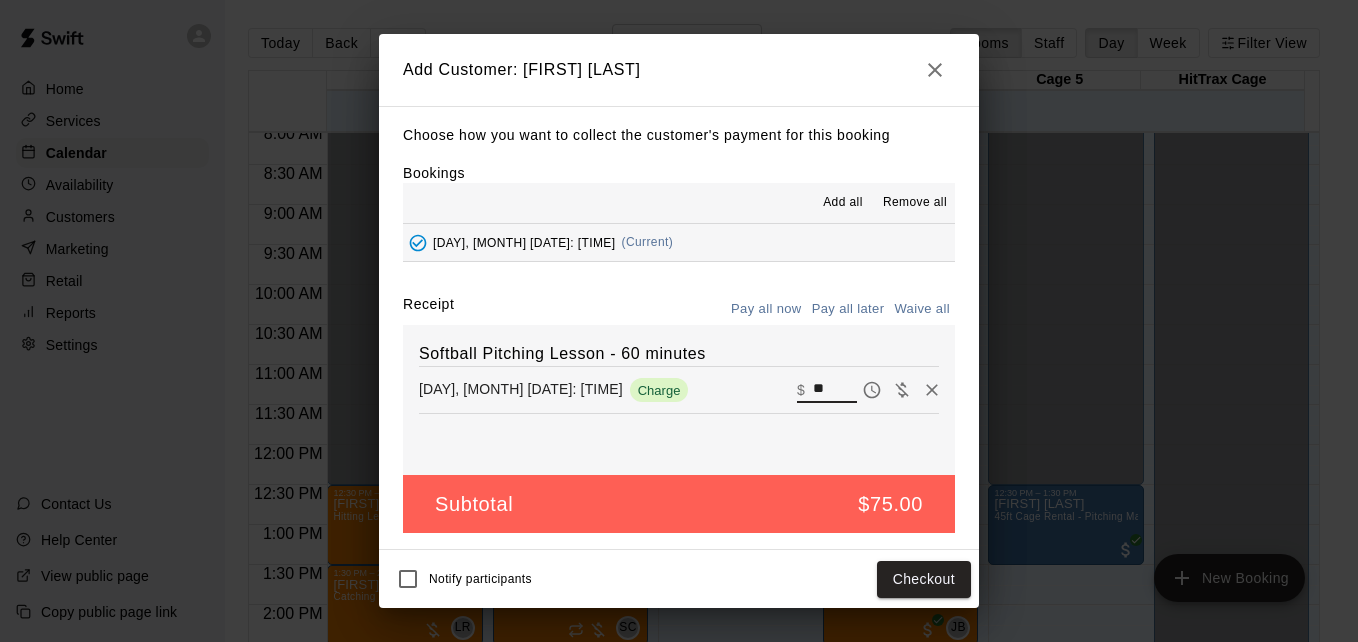 click on "**" at bounding box center (835, 390) 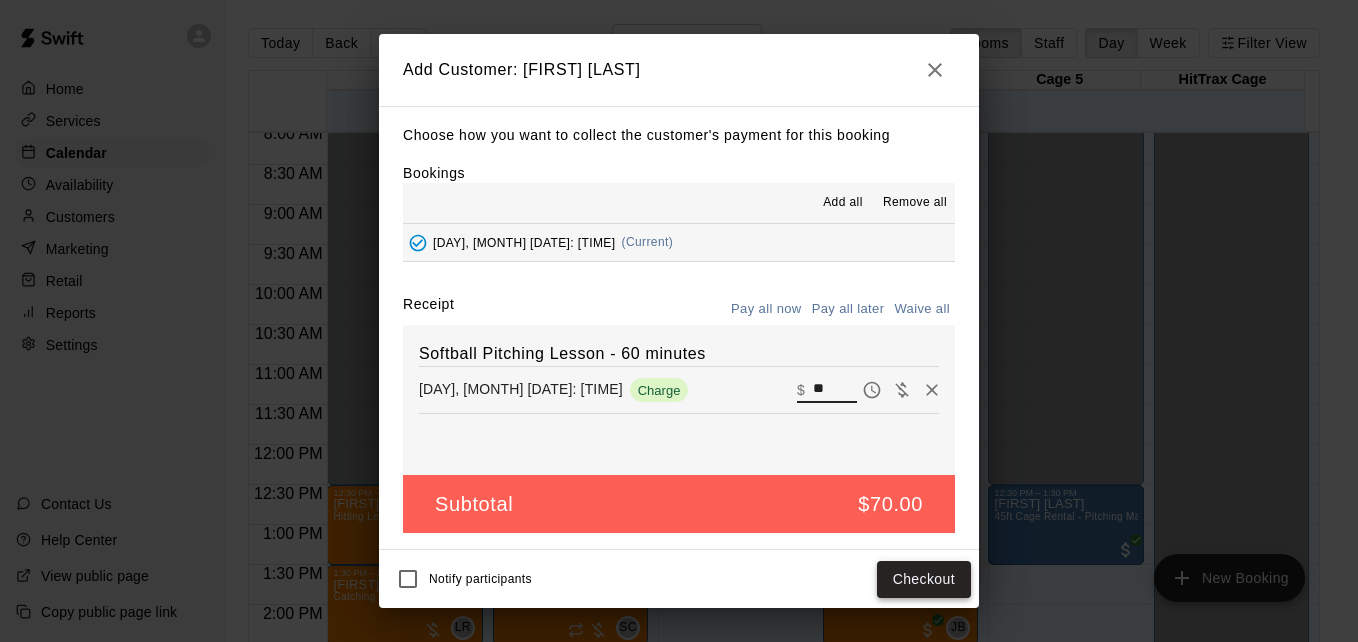 type on "**" 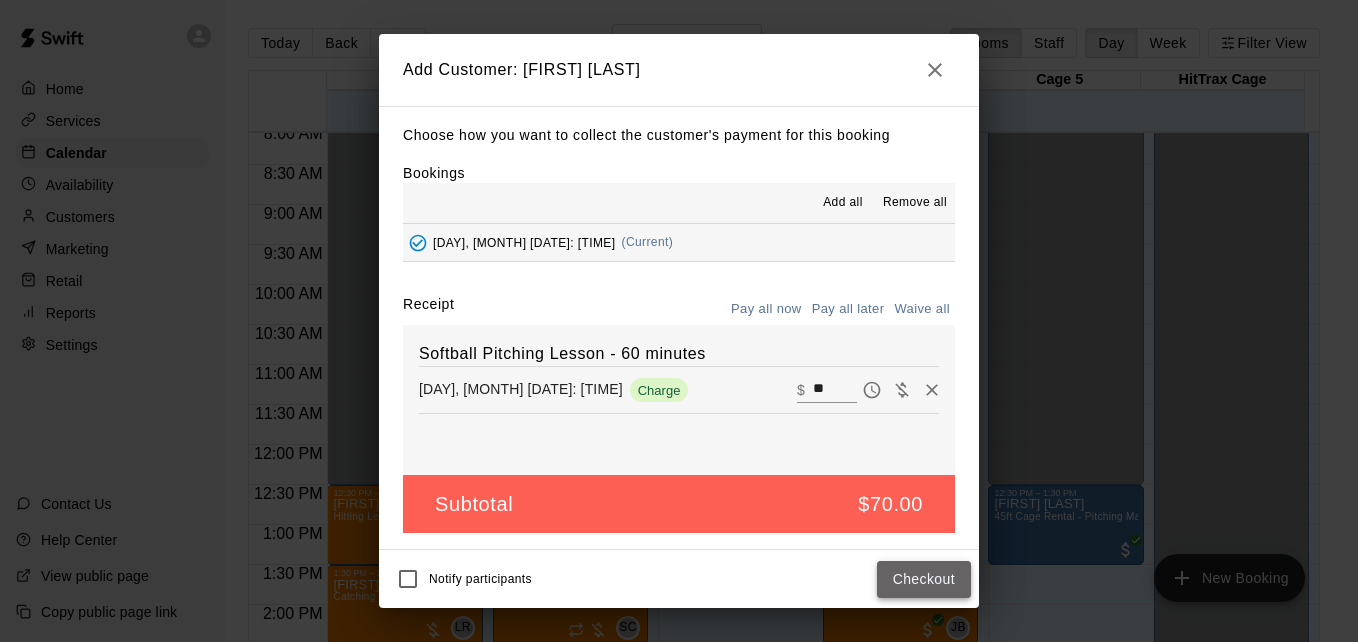 click on "Checkout" at bounding box center (924, 579) 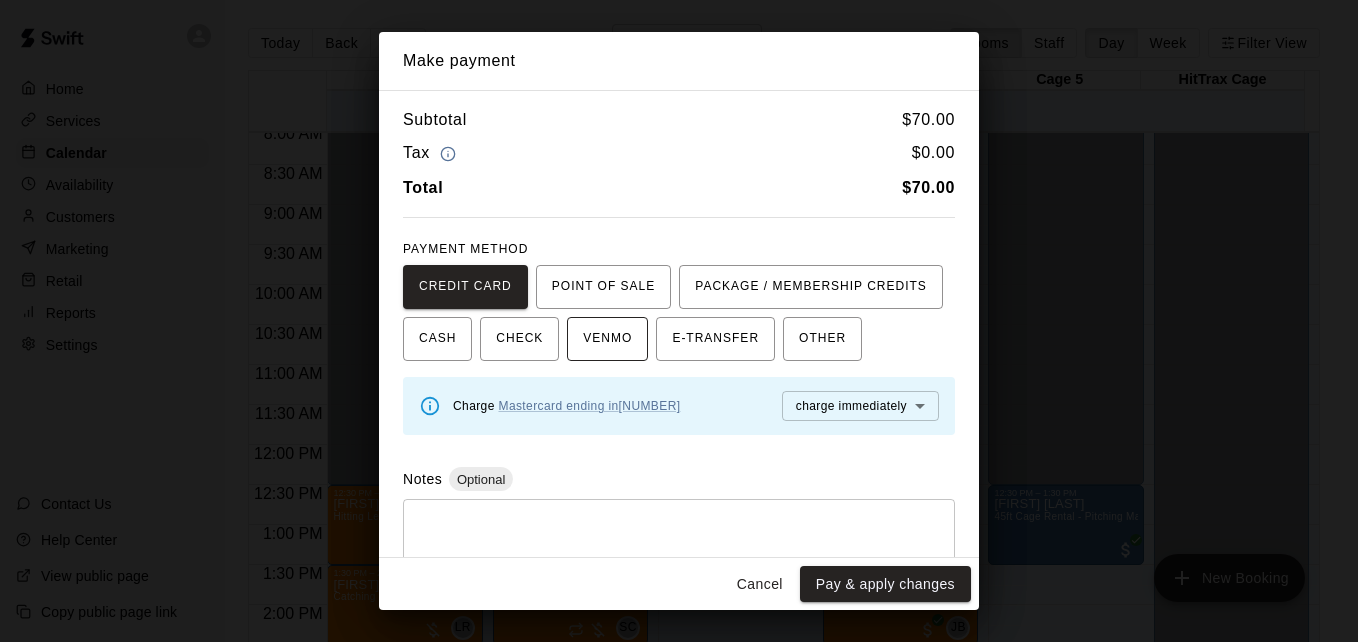 click on "VENMO" at bounding box center (607, 339) 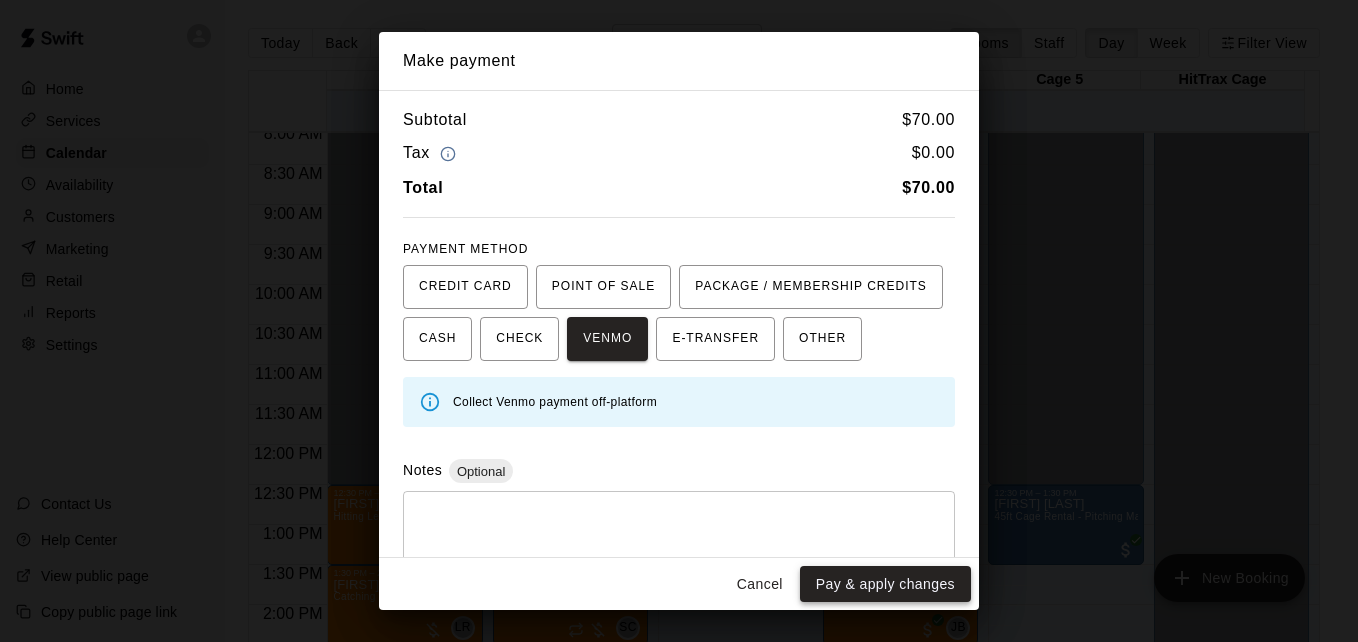 click on "Pay & apply changes" at bounding box center (885, 584) 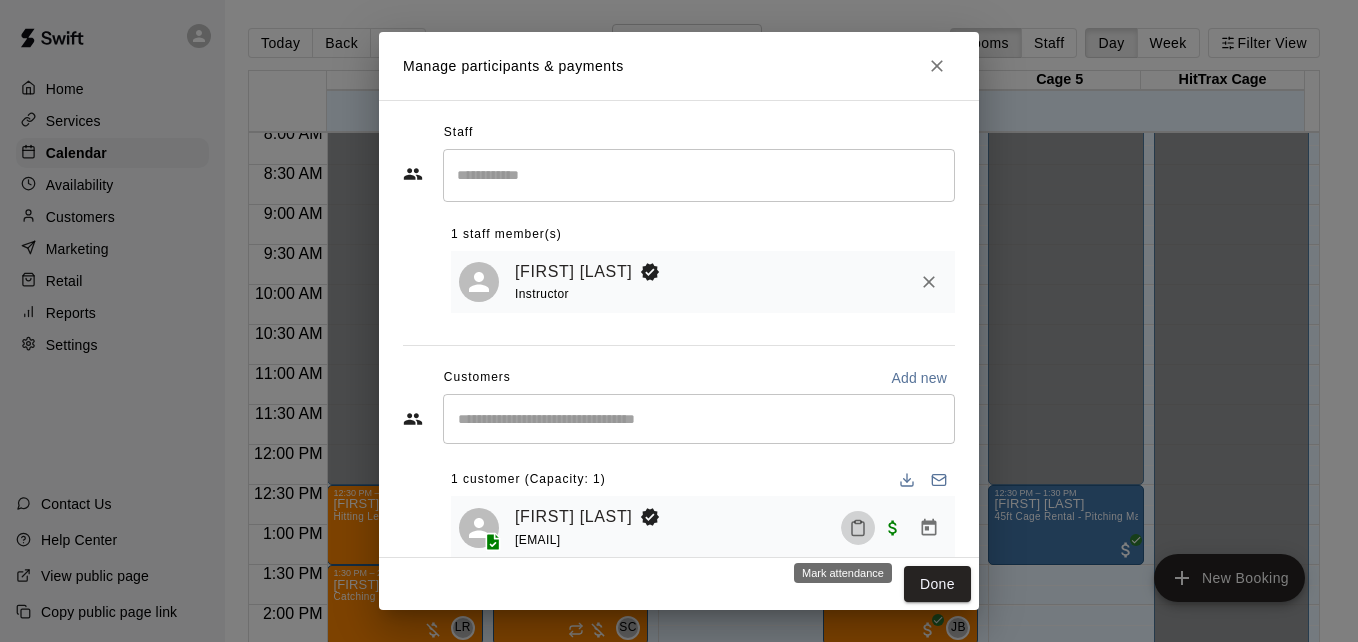 click 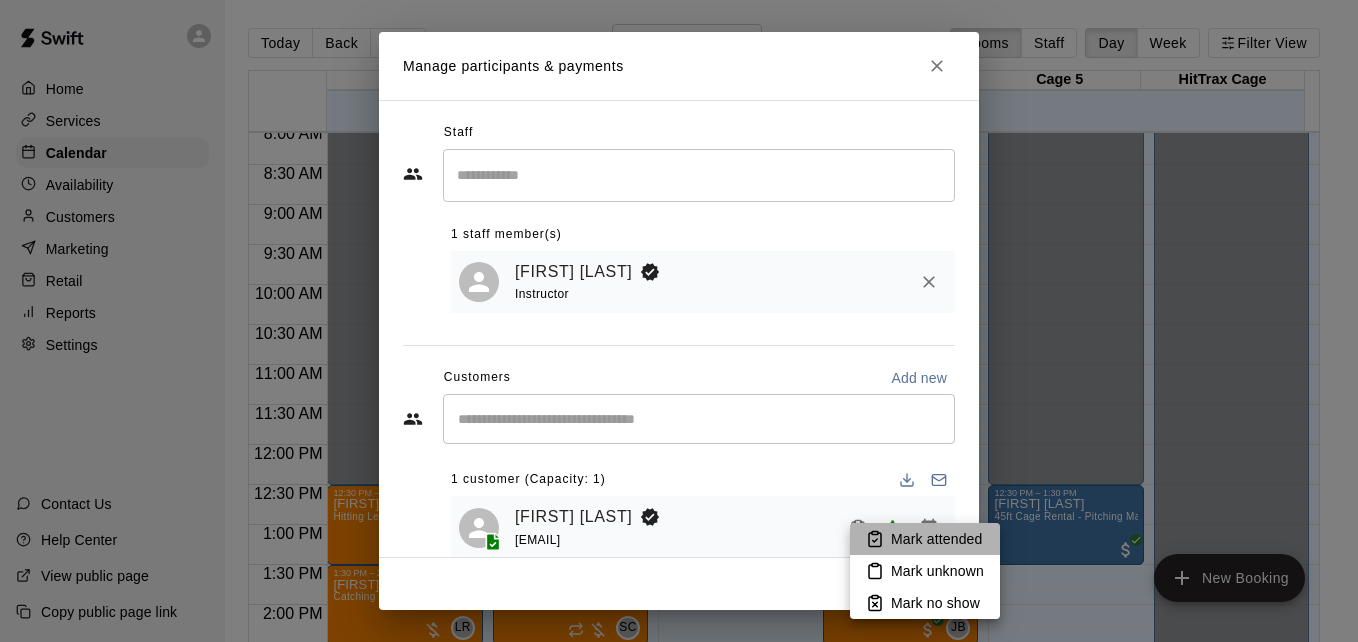 click on "Mark attended" at bounding box center (936, 539) 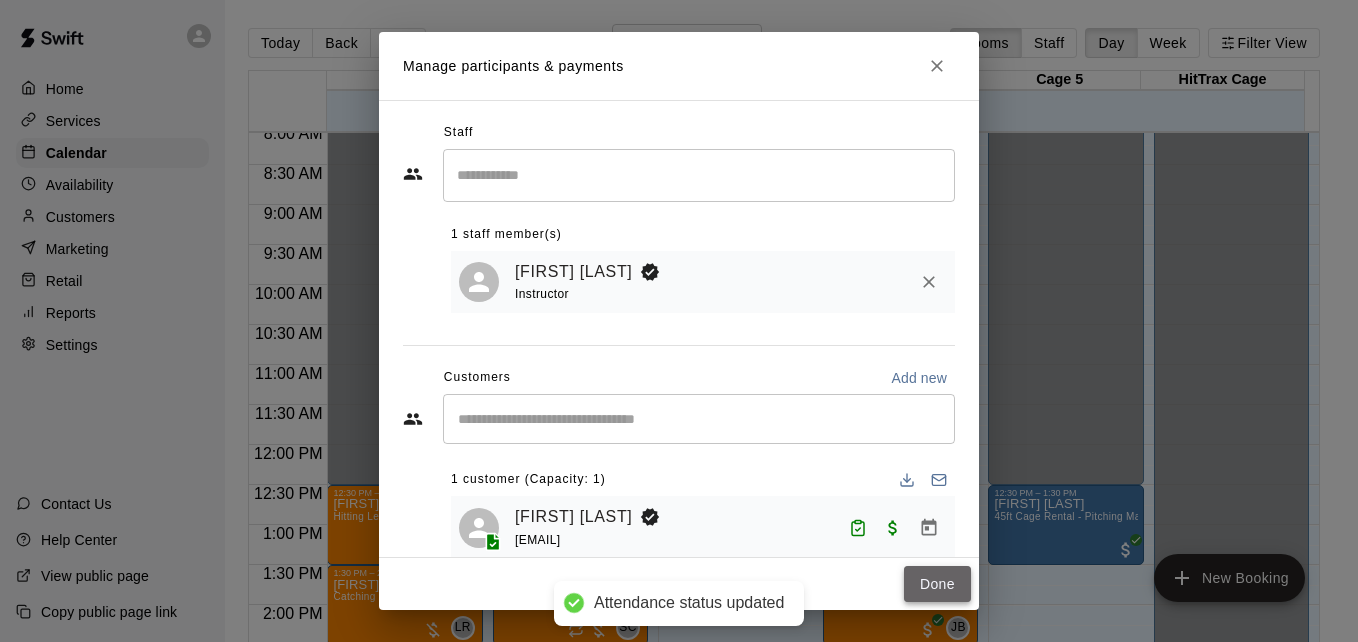 click on "Done" at bounding box center (937, 584) 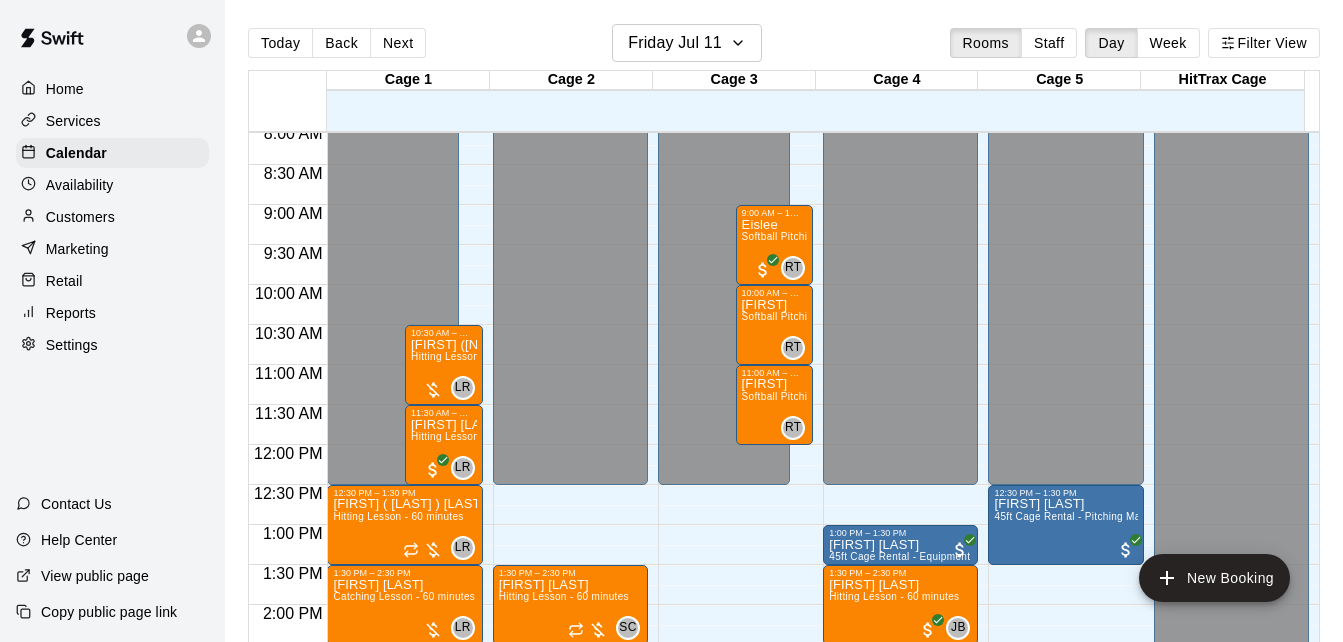 scroll, scrollTop: 32, scrollLeft: 0, axis: vertical 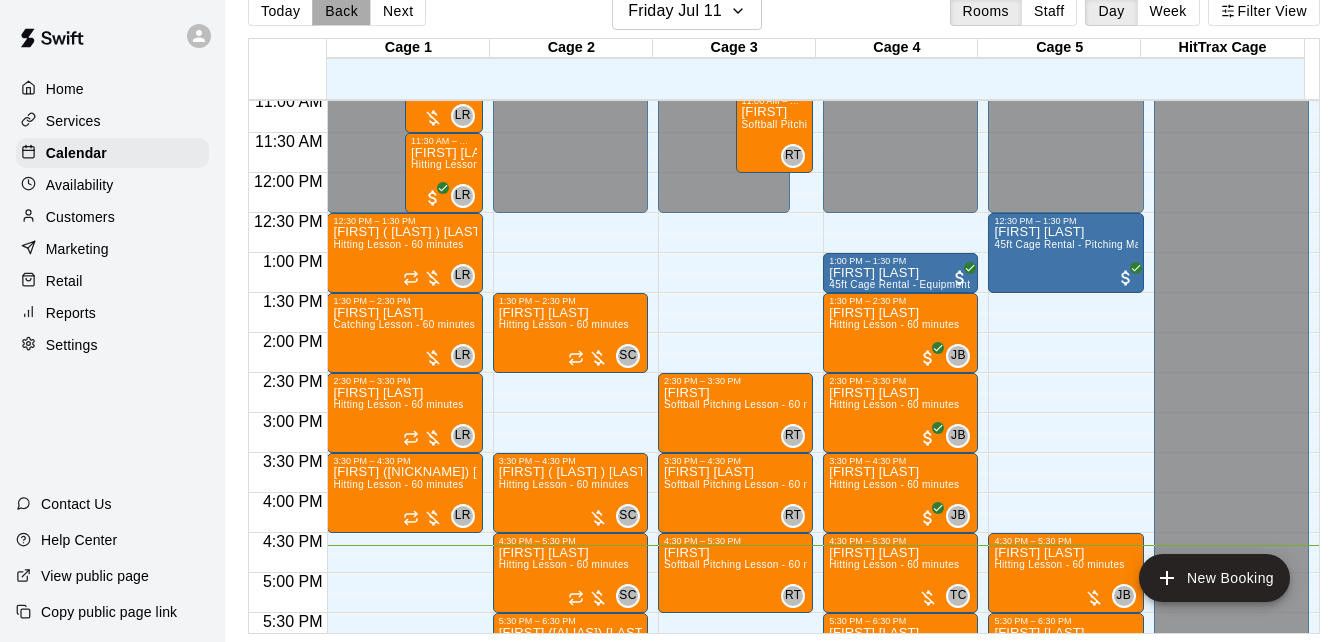 click on "Back" at bounding box center (341, 11) 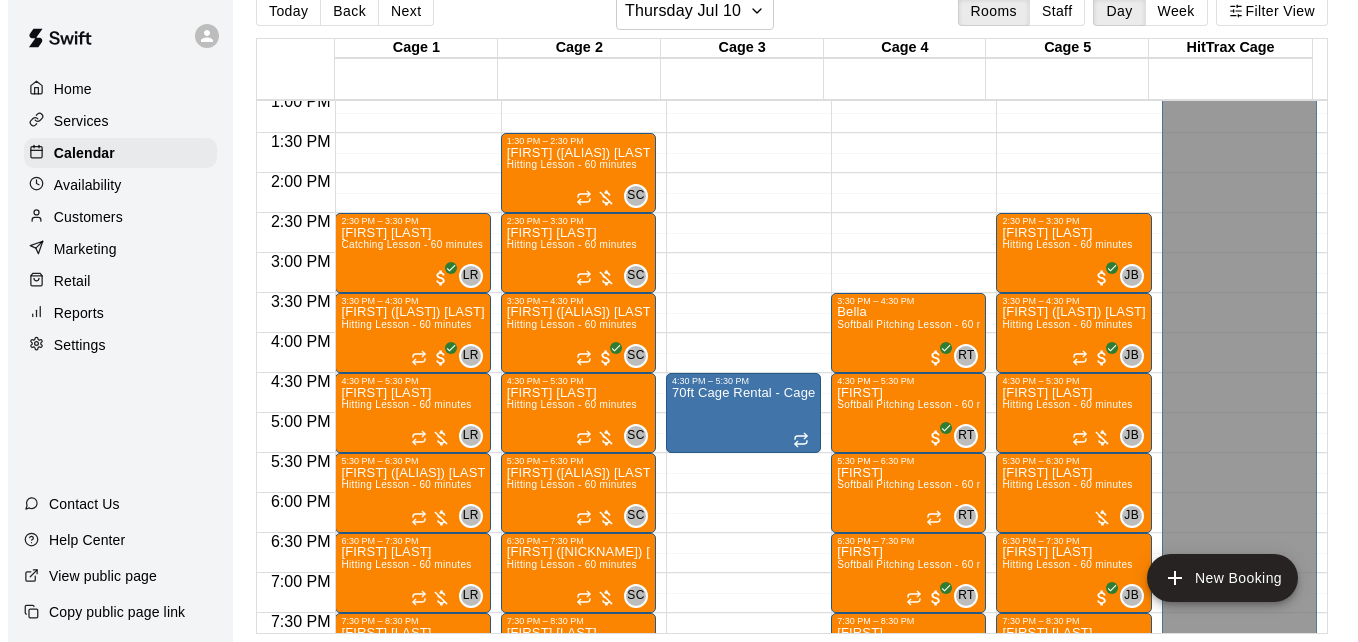 scroll, scrollTop: 1088, scrollLeft: 0, axis: vertical 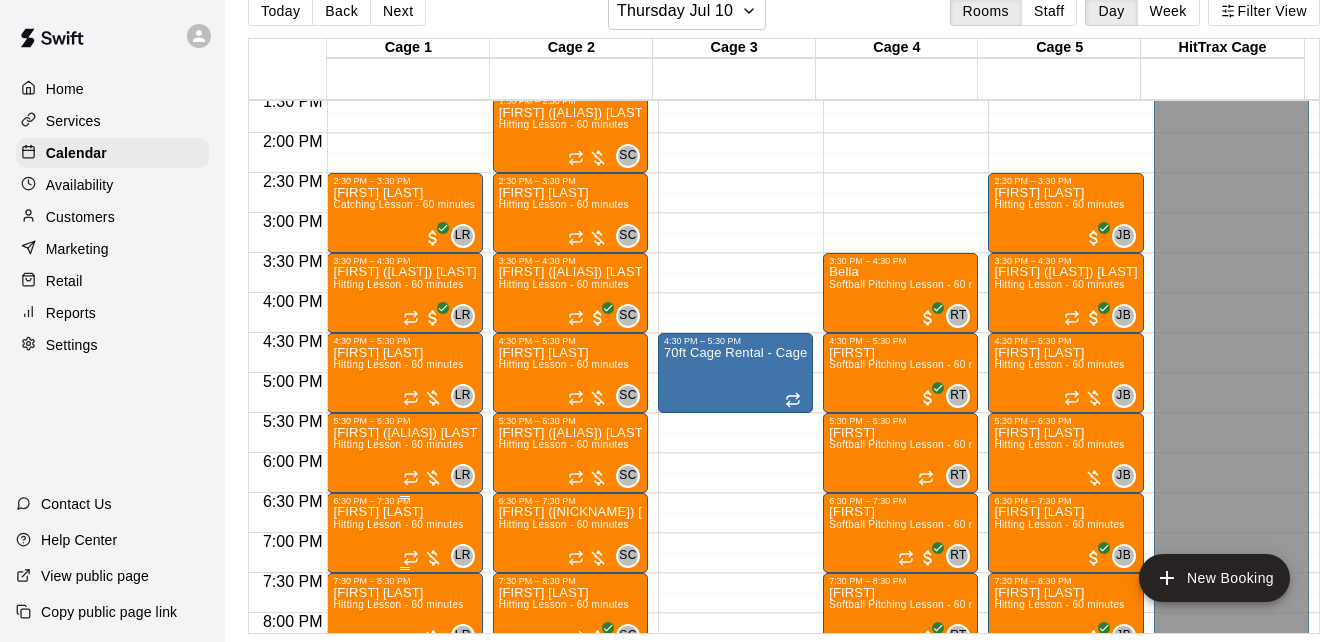 click on "Hitting Lesson - 60 minutes" at bounding box center [398, 524] 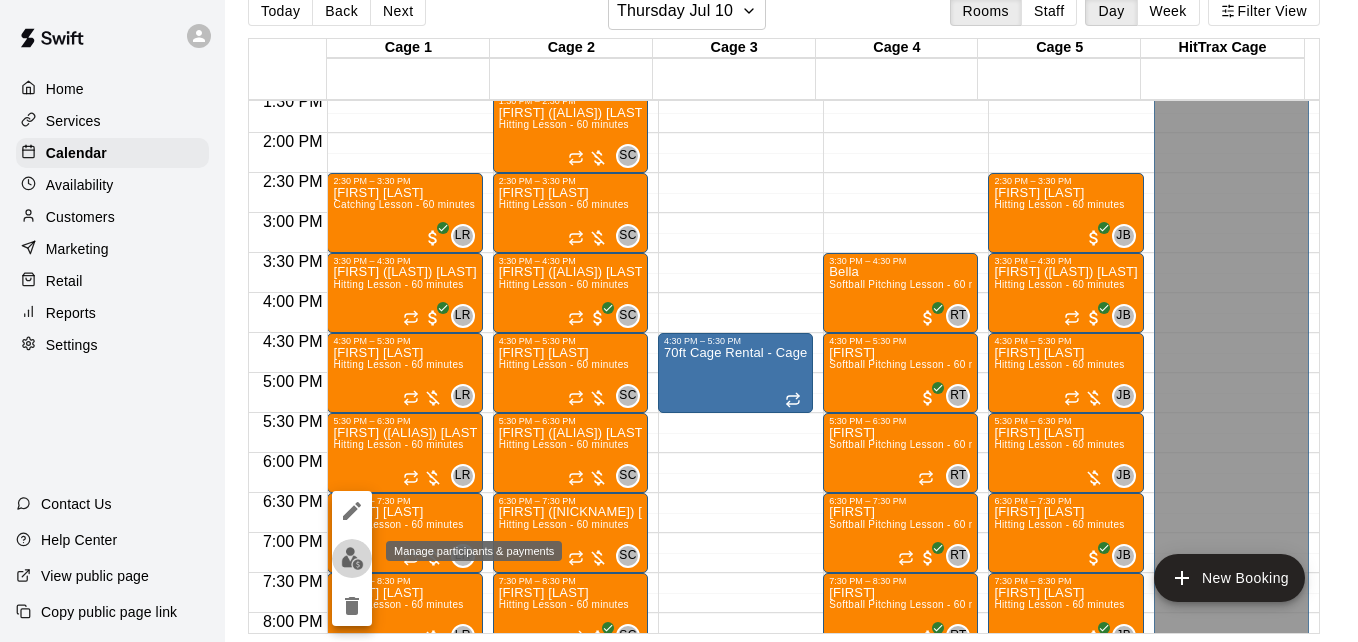 click at bounding box center [352, 558] 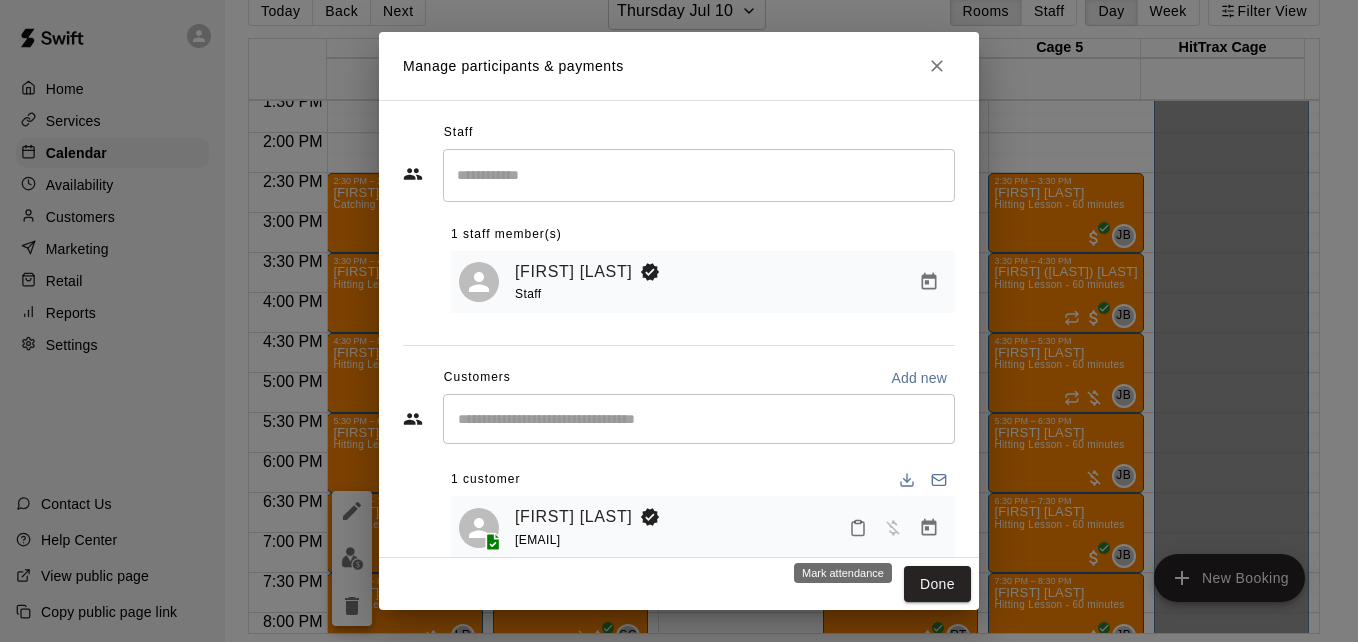 click 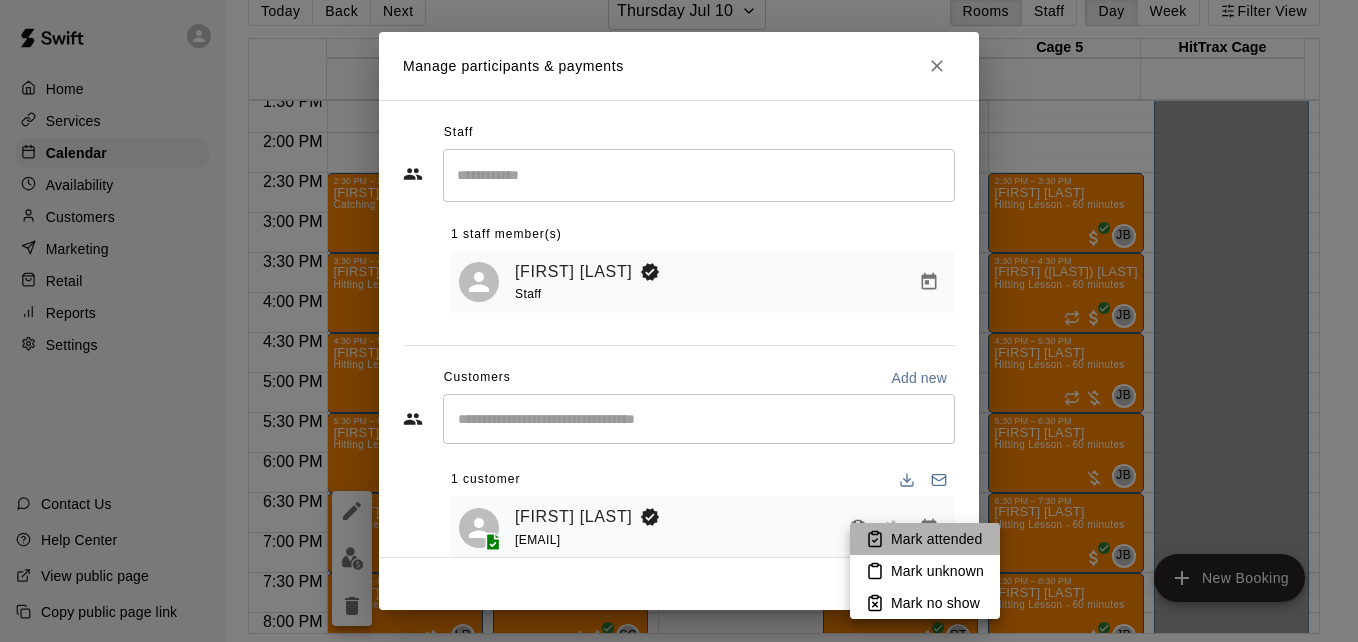 click on "Mark attended" at bounding box center [936, 539] 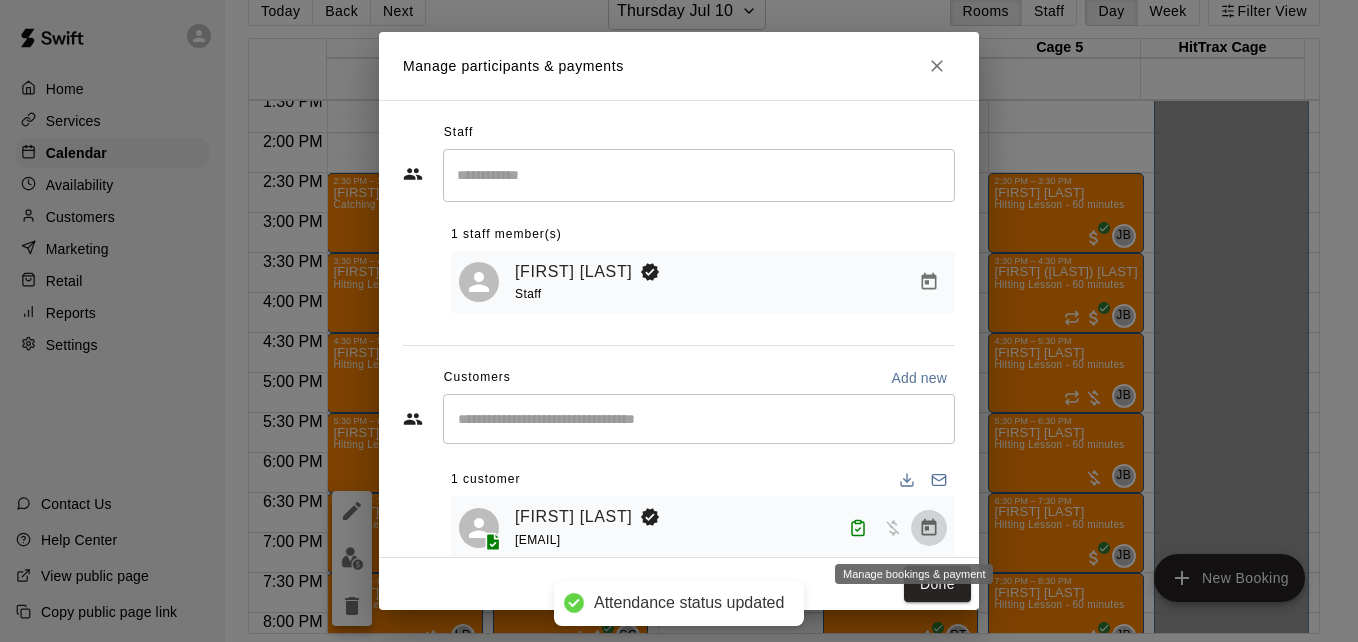 click 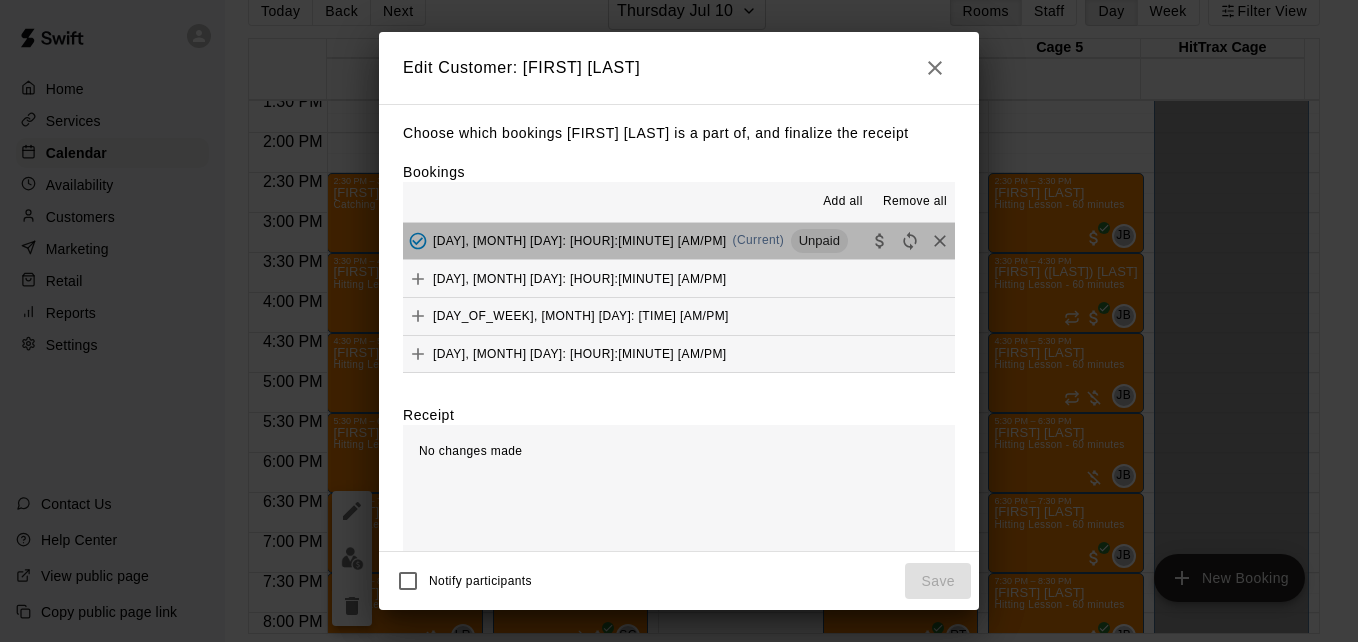 click on "[DAY_OF_WEEK], [MONTH] [DAY]: [TIME] [AM/PM] (Current) Unpaid" at bounding box center [679, 241] 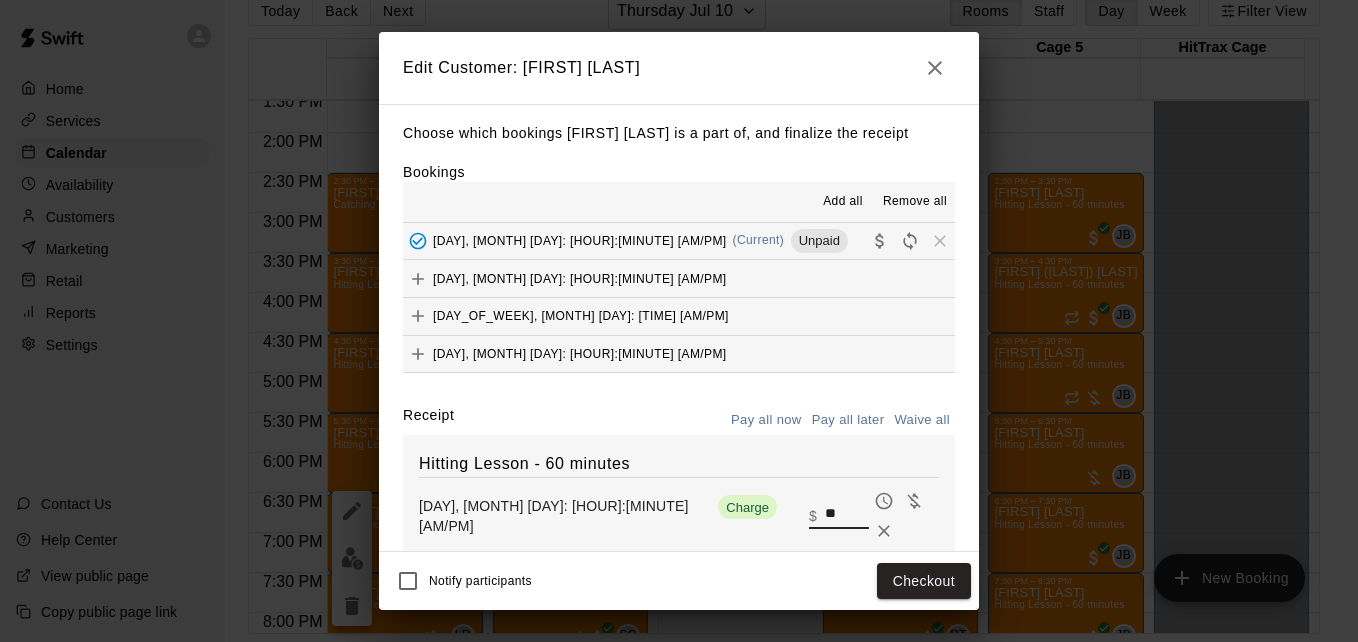 click on "**" at bounding box center [847, 516] 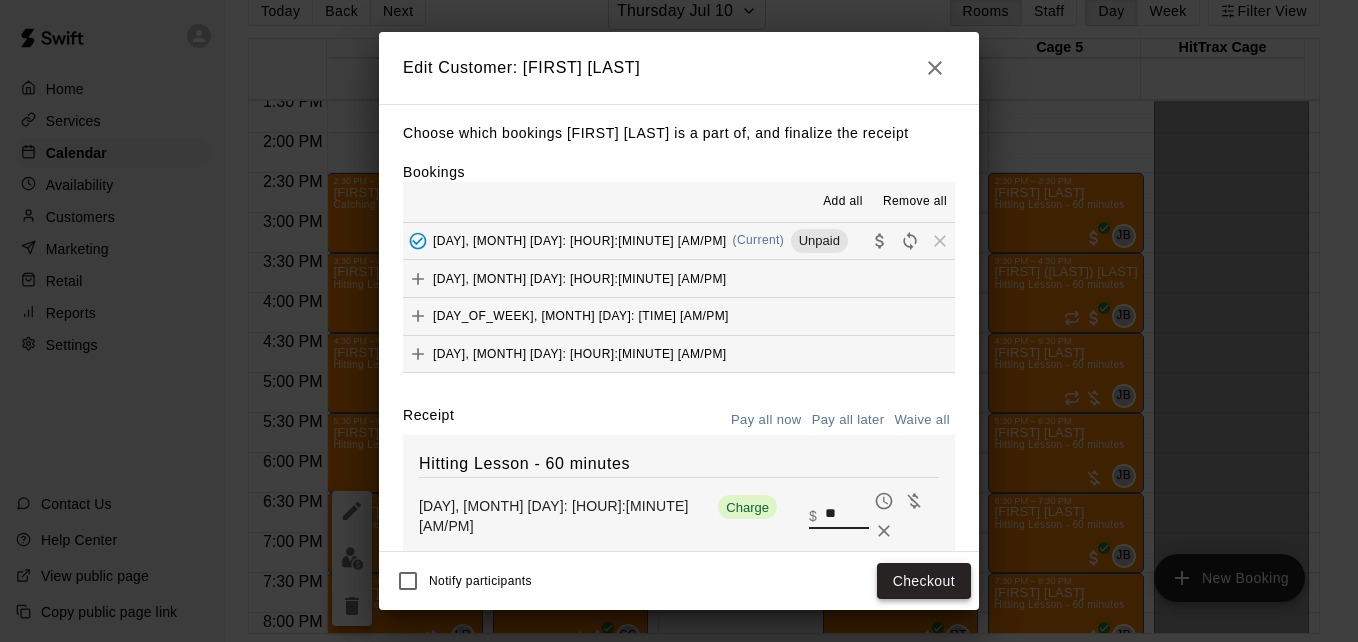 type on "**" 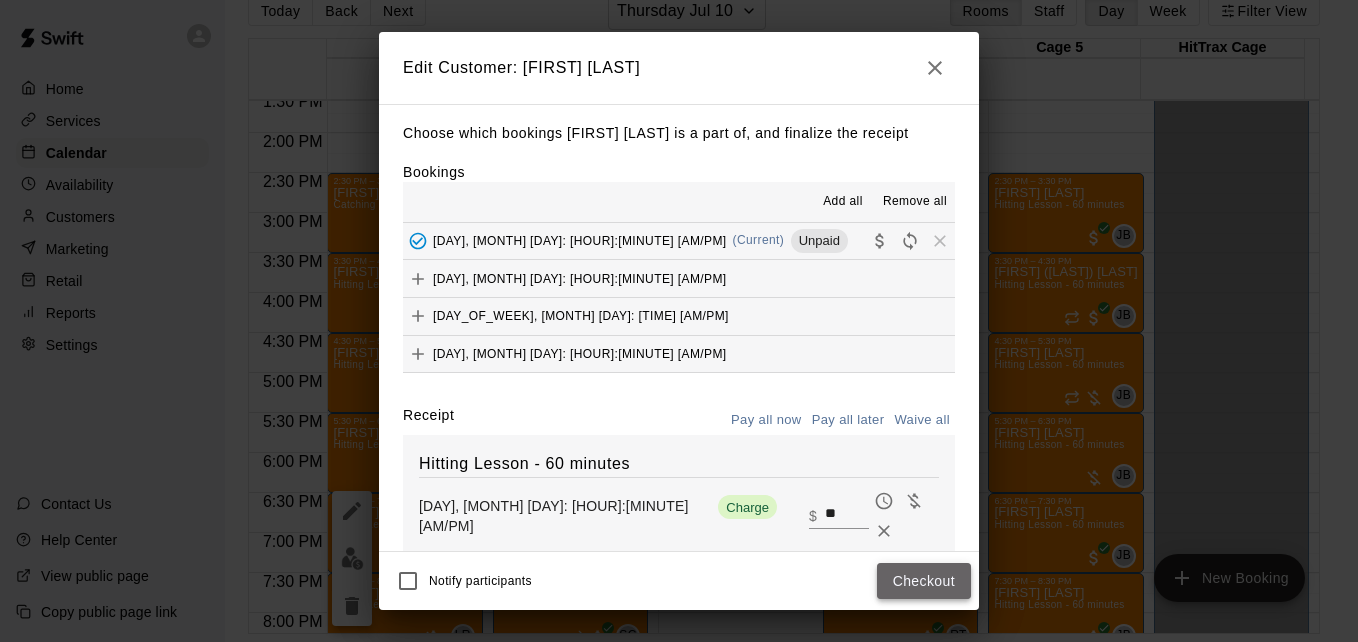 click on "Checkout" at bounding box center [924, 581] 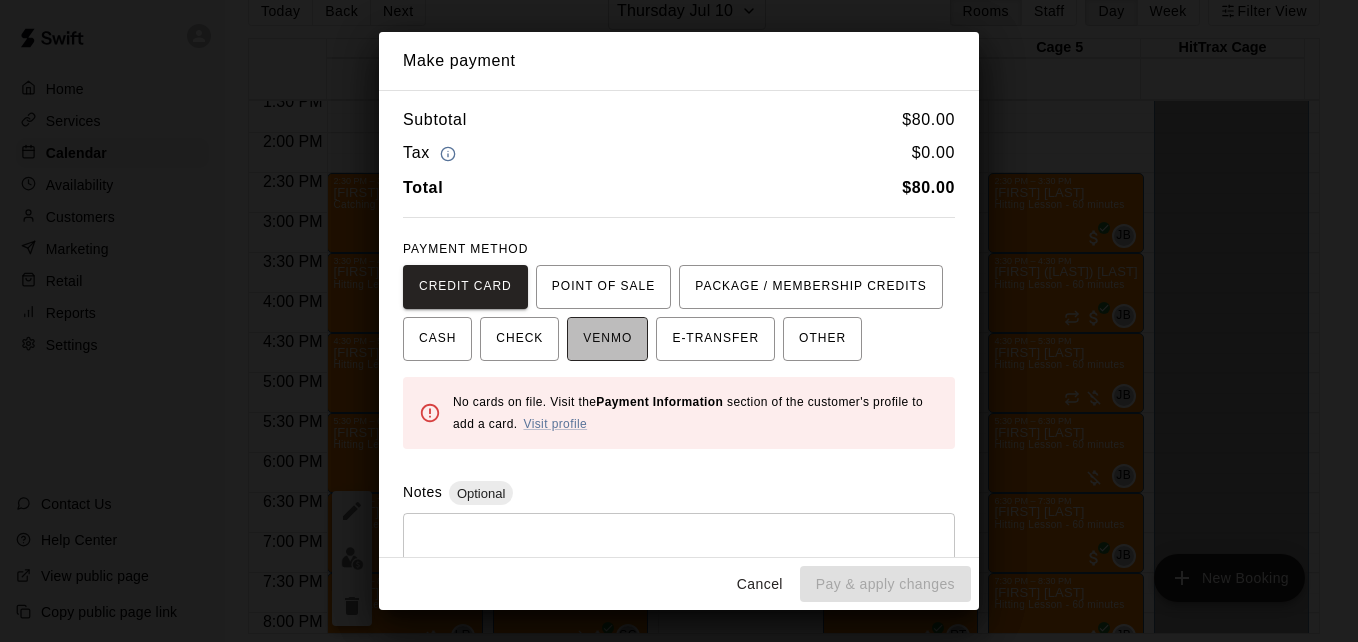 click on "VENMO" at bounding box center [607, 339] 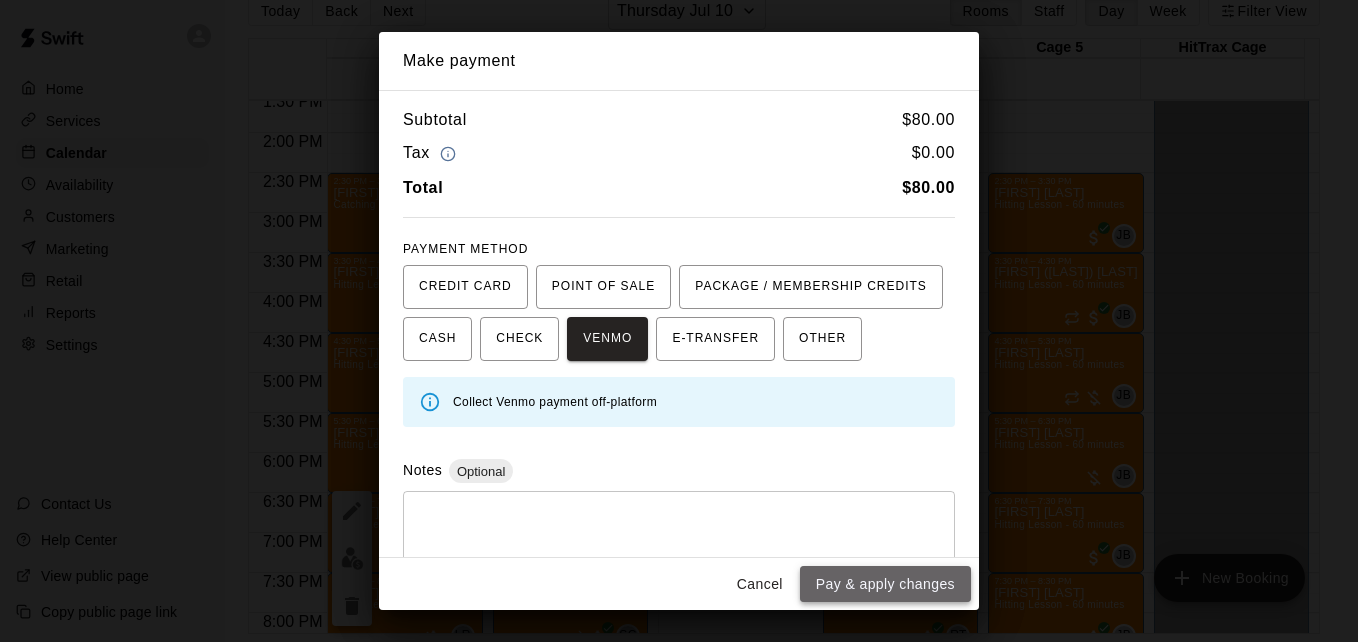 click on "Pay & apply changes" at bounding box center [885, 584] 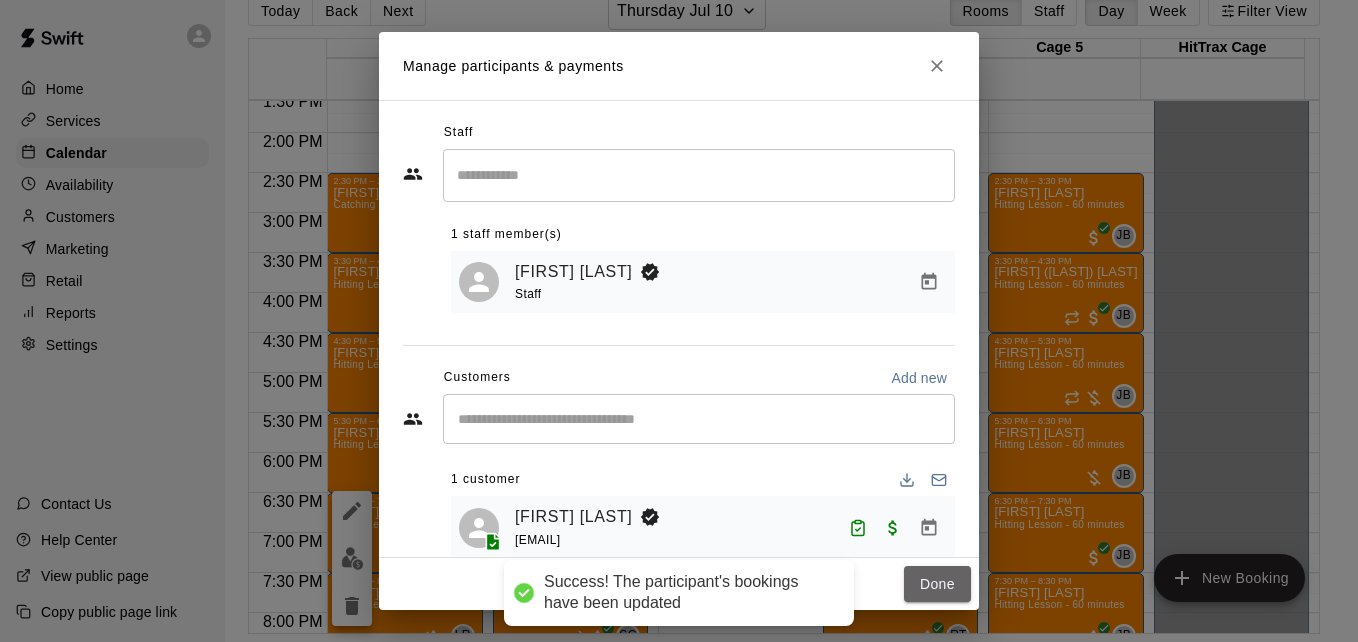 click on "Done" at bounding box center (937, 584) 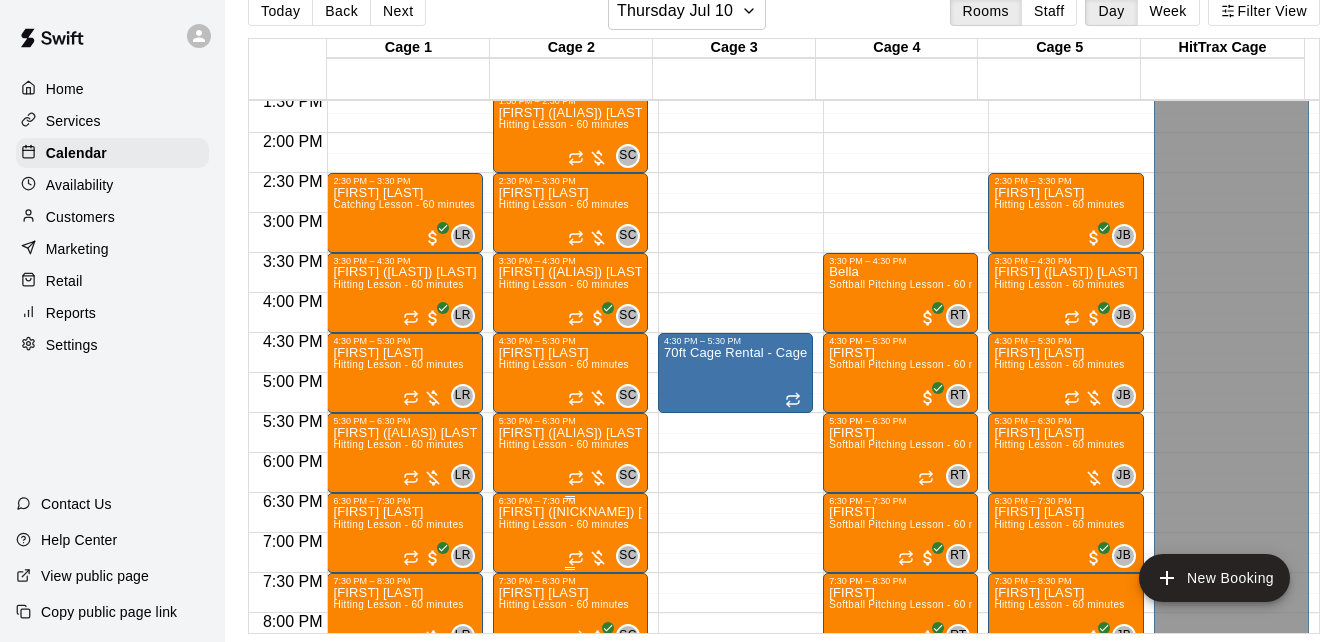 click on "Hitting Lesson - 60 minutes" at bounding box center (564, 524) 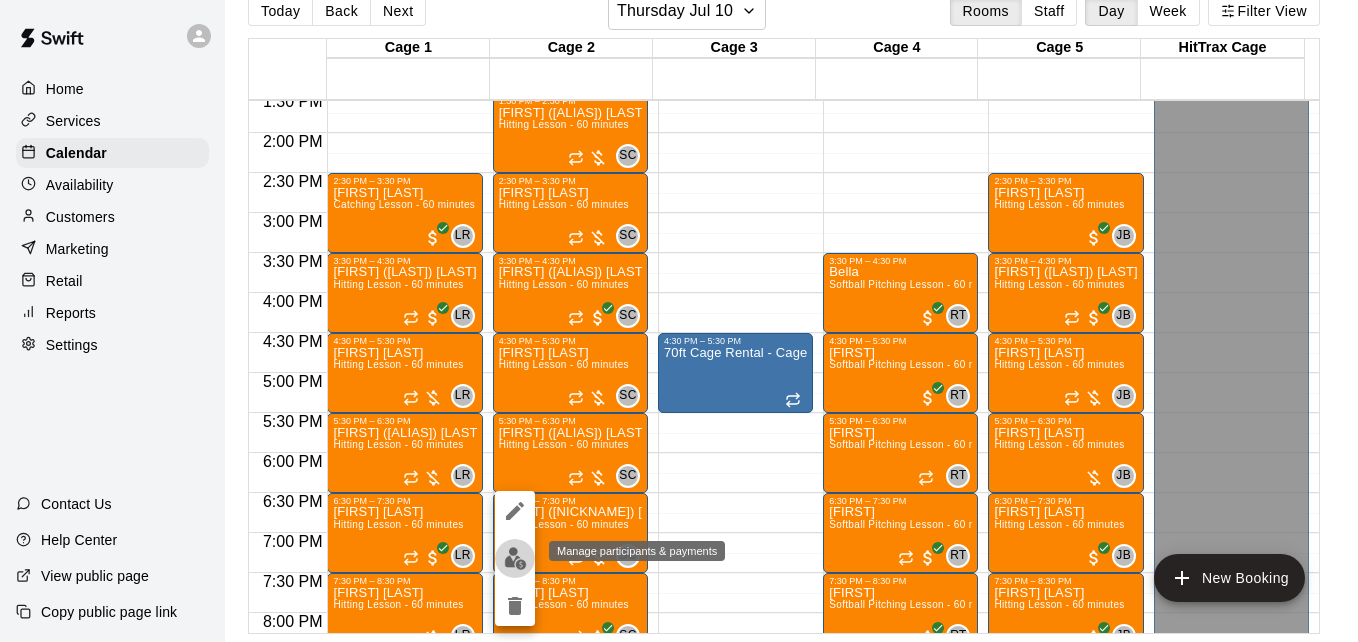 click at bounding box center [515, 558] 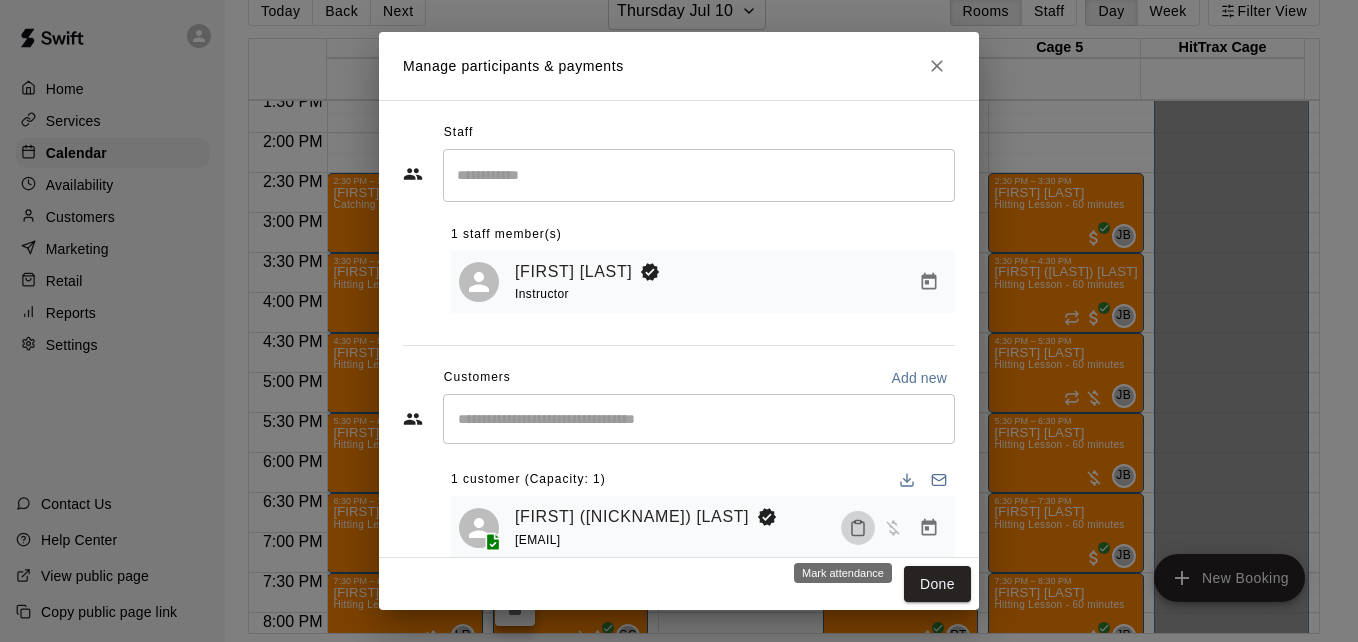 click 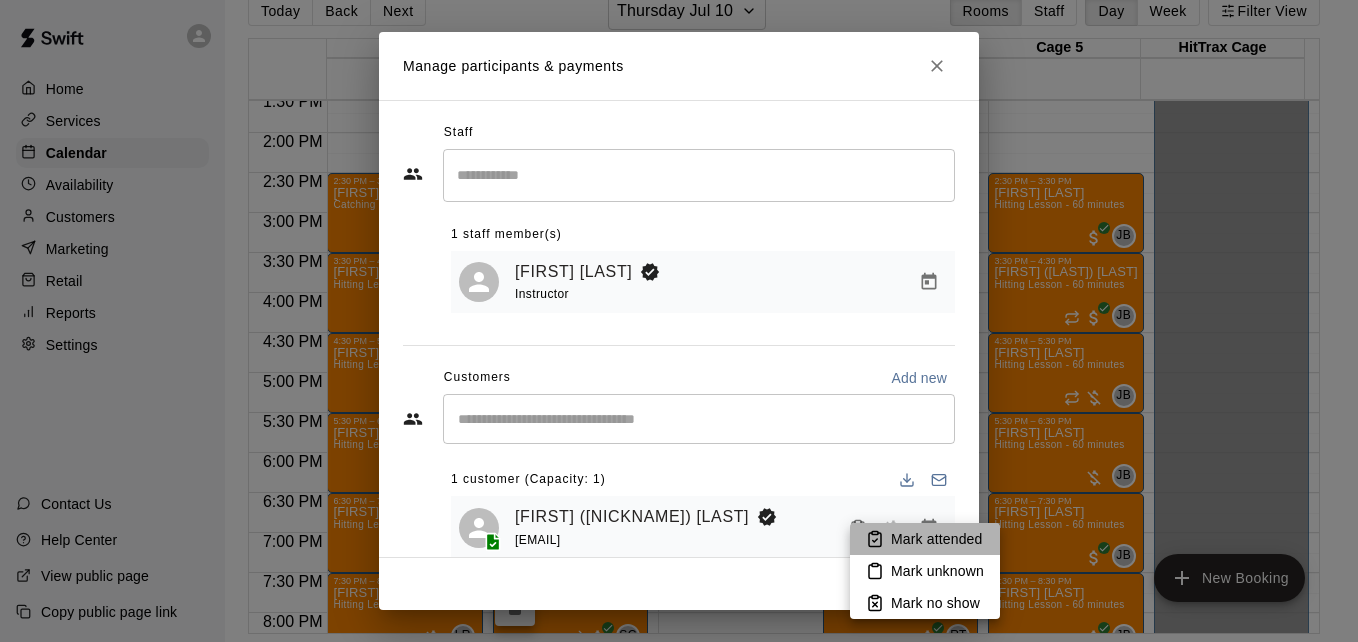 click on "Mark attended" at bounding box center [936, 539] 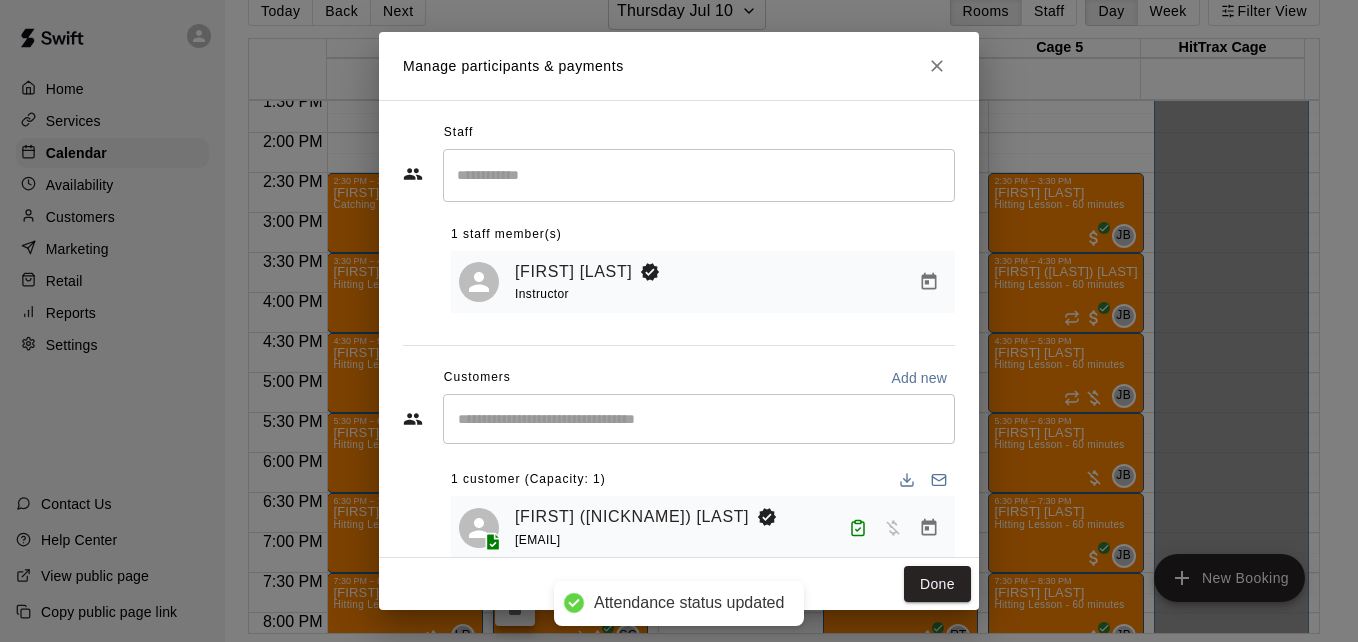 scroll, scrollTop: 40, scrollLeft: 0, axis: vertical 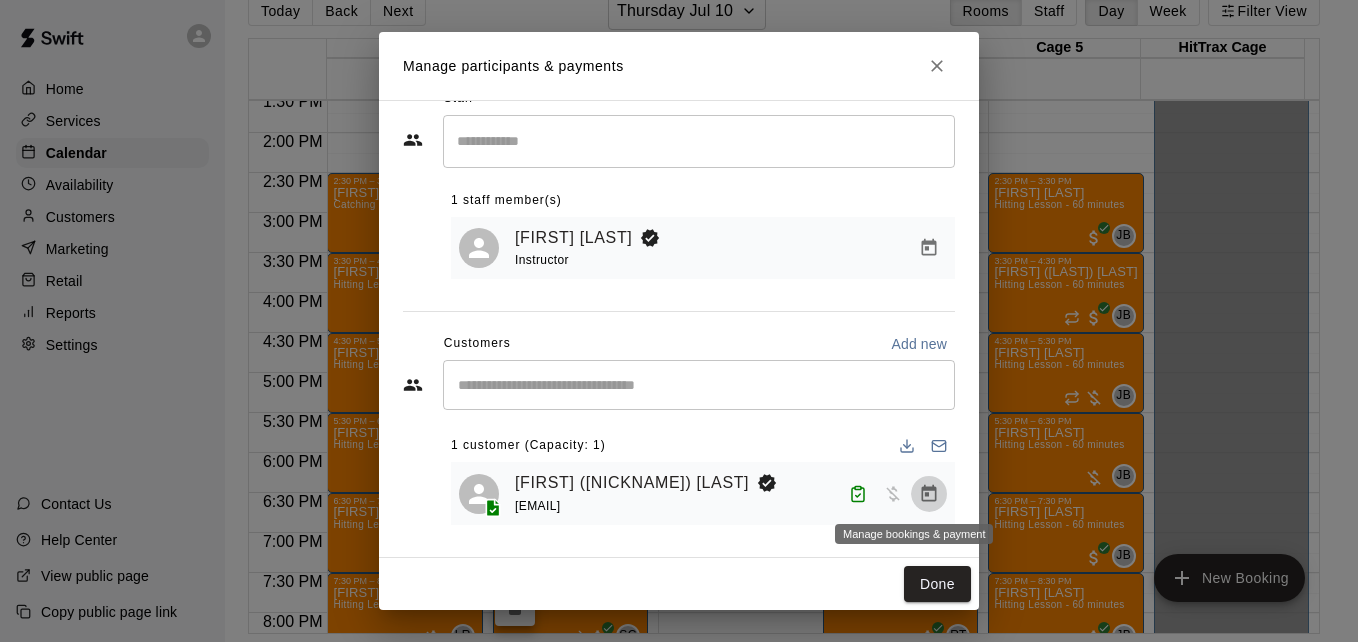 click 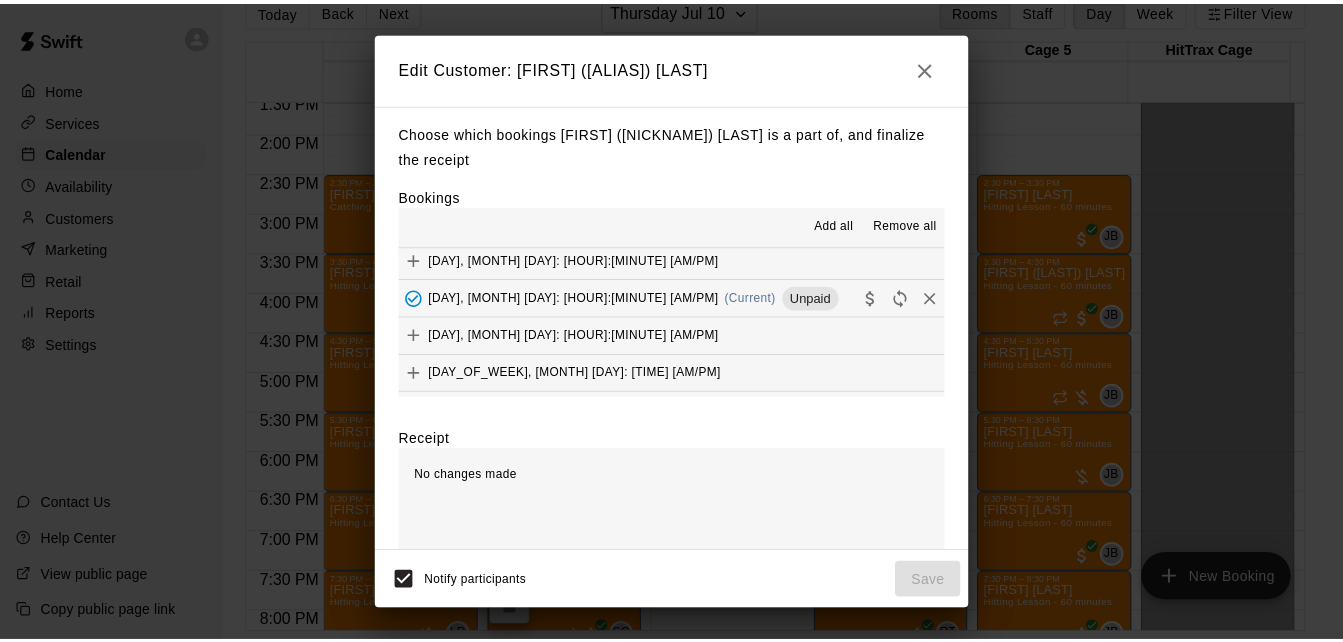 scroll, scrollTop: 160, scrollLeft: 0, axis: vertical 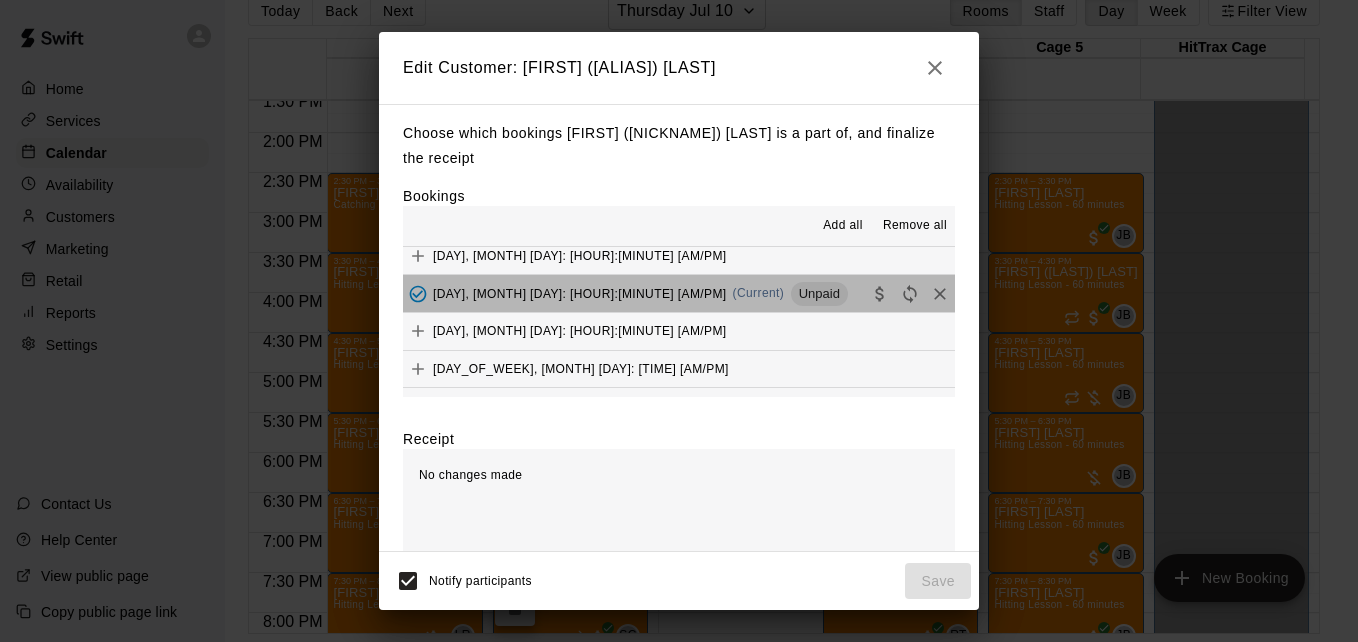 click on "[DAY_OF_WEEK], [MONTH] [DAY]: [TIME] [AM/PM] (Current) Unpaid" at bounding box center (679, 293) 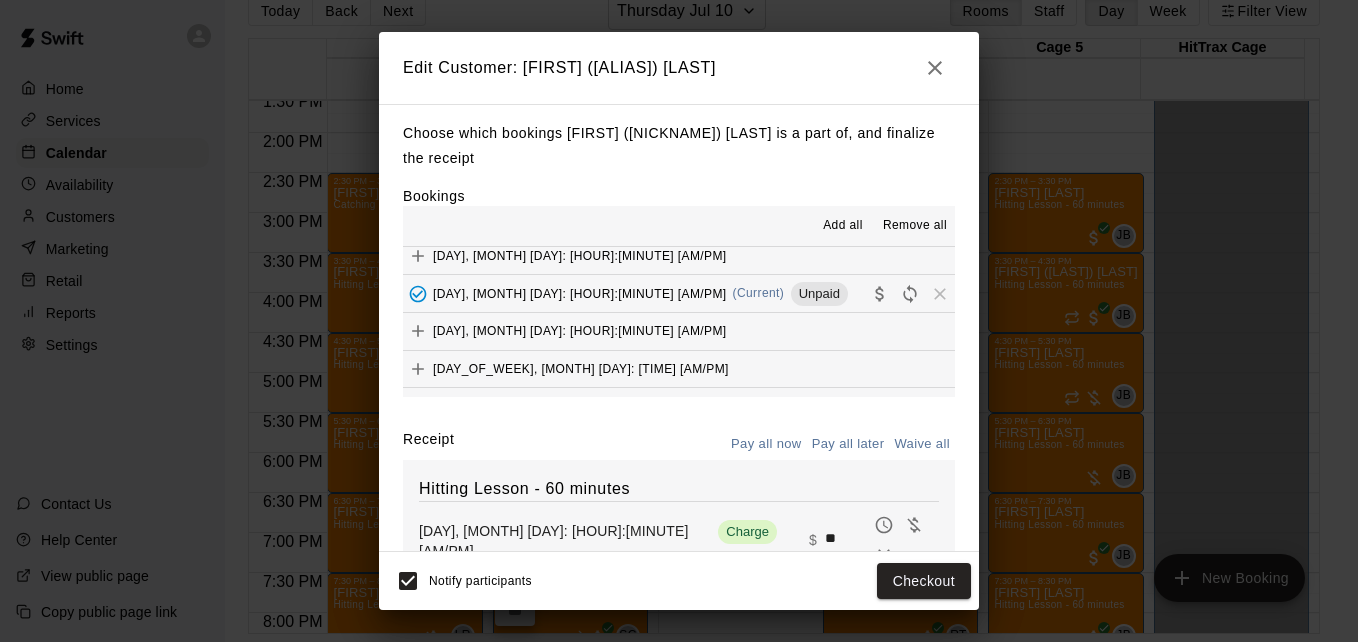 click on "**" at bounding box center [847, 540] 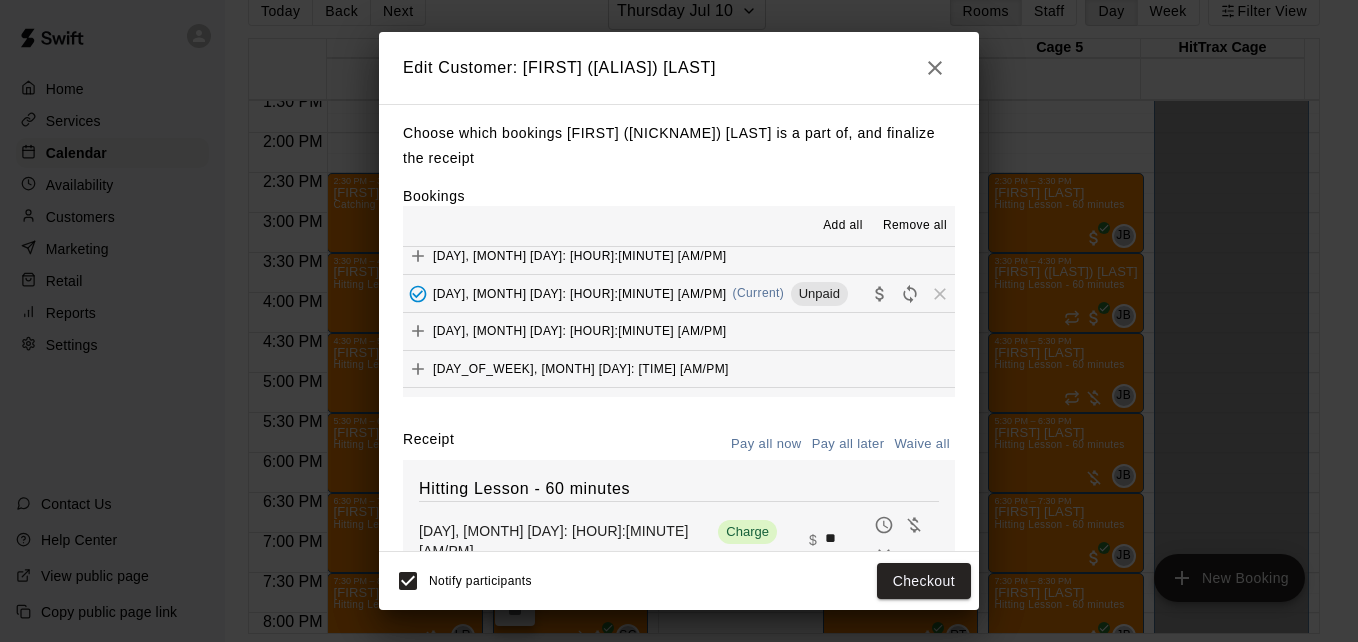 type on "**" 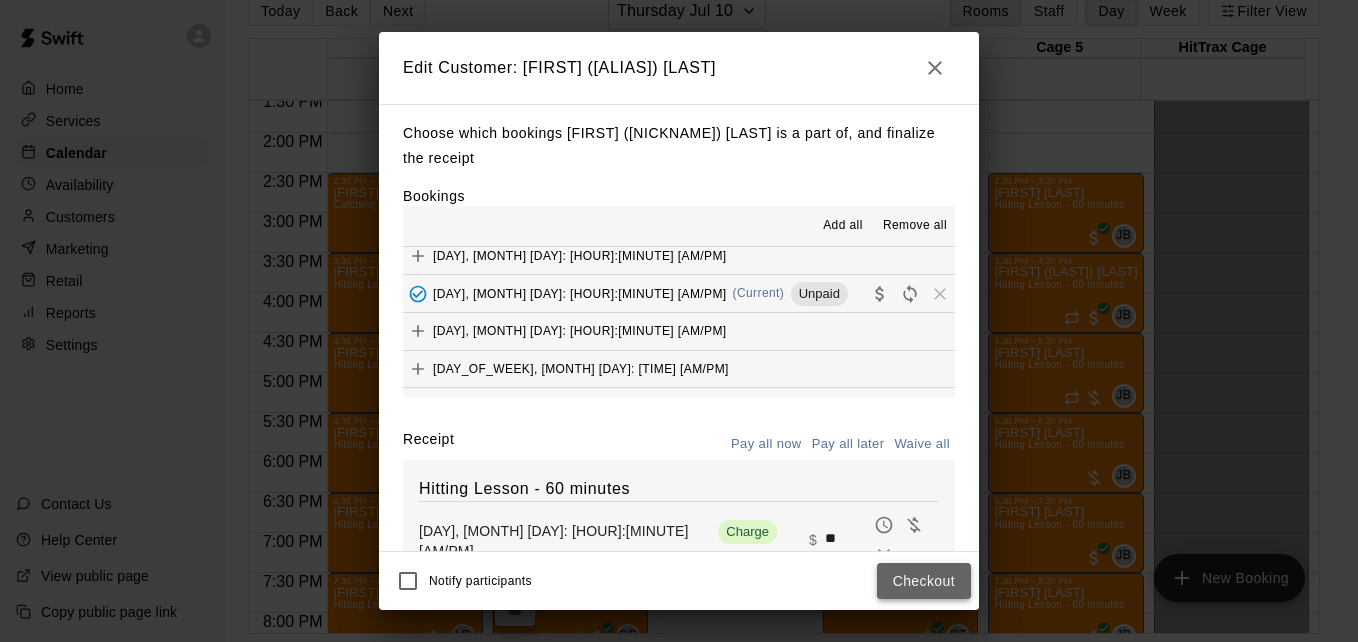 click on "Checkout" at bounding box center (924, 581) 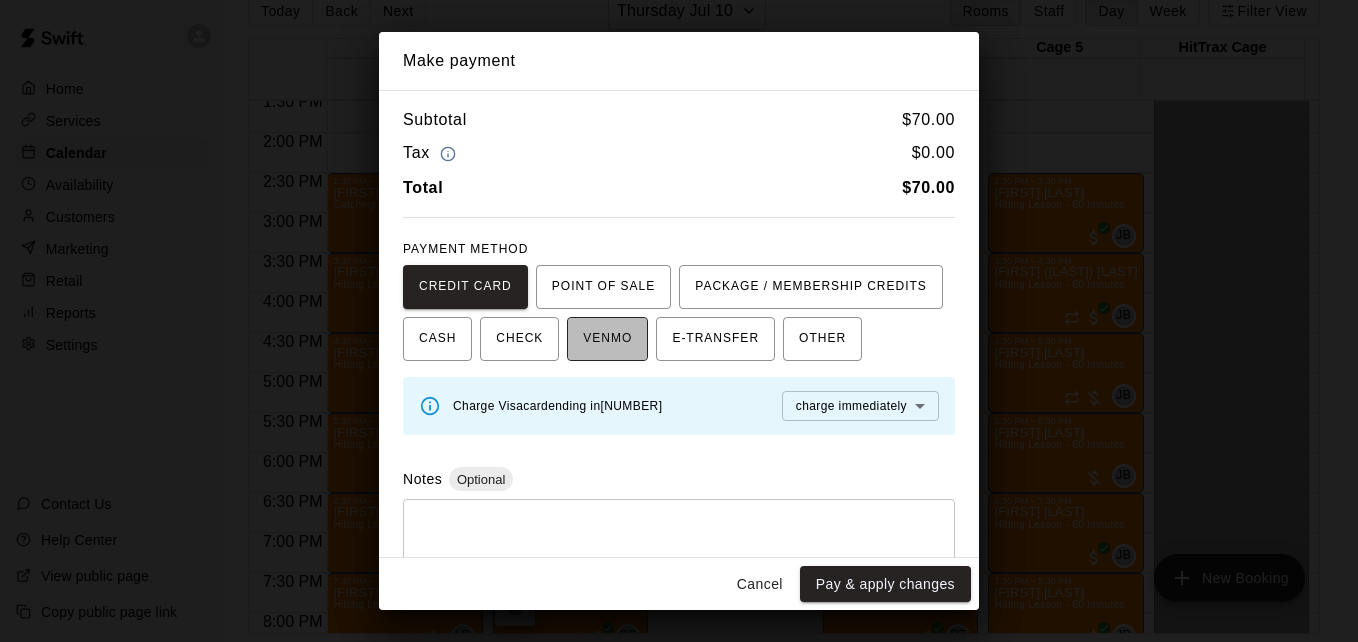 click on "VENMO" at bounding box center [607, 339] 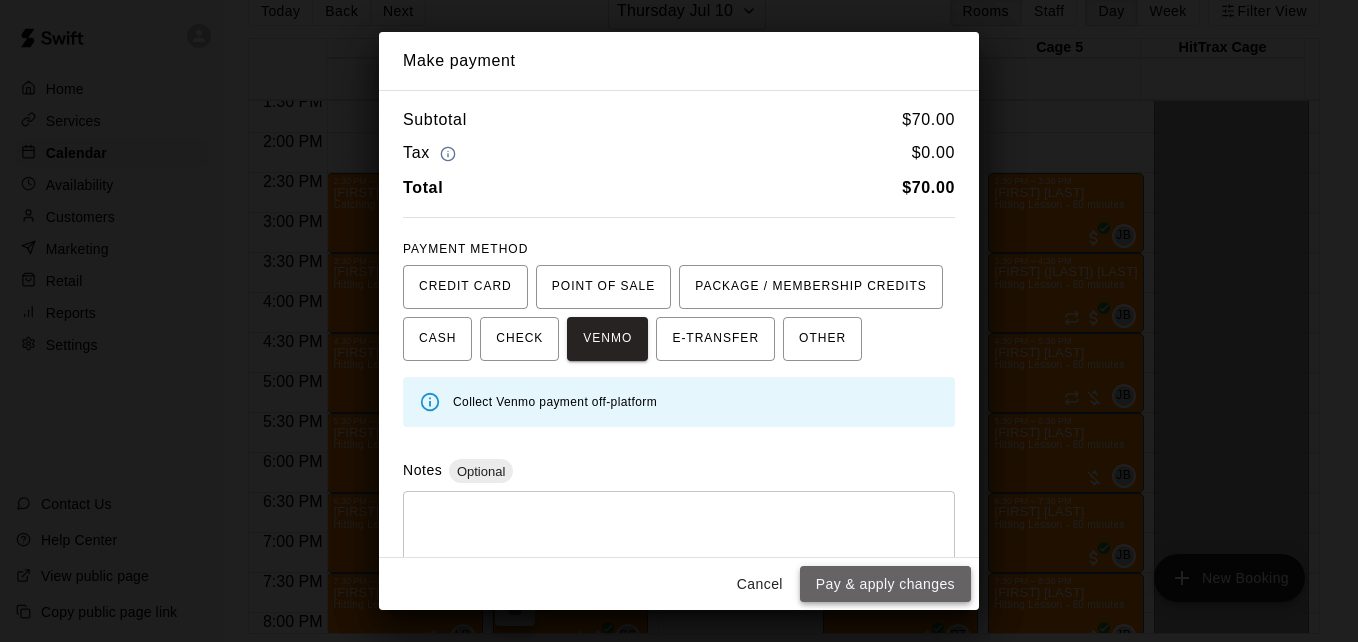 click on "Pay & apply changes" at bounding box center [885, 584] 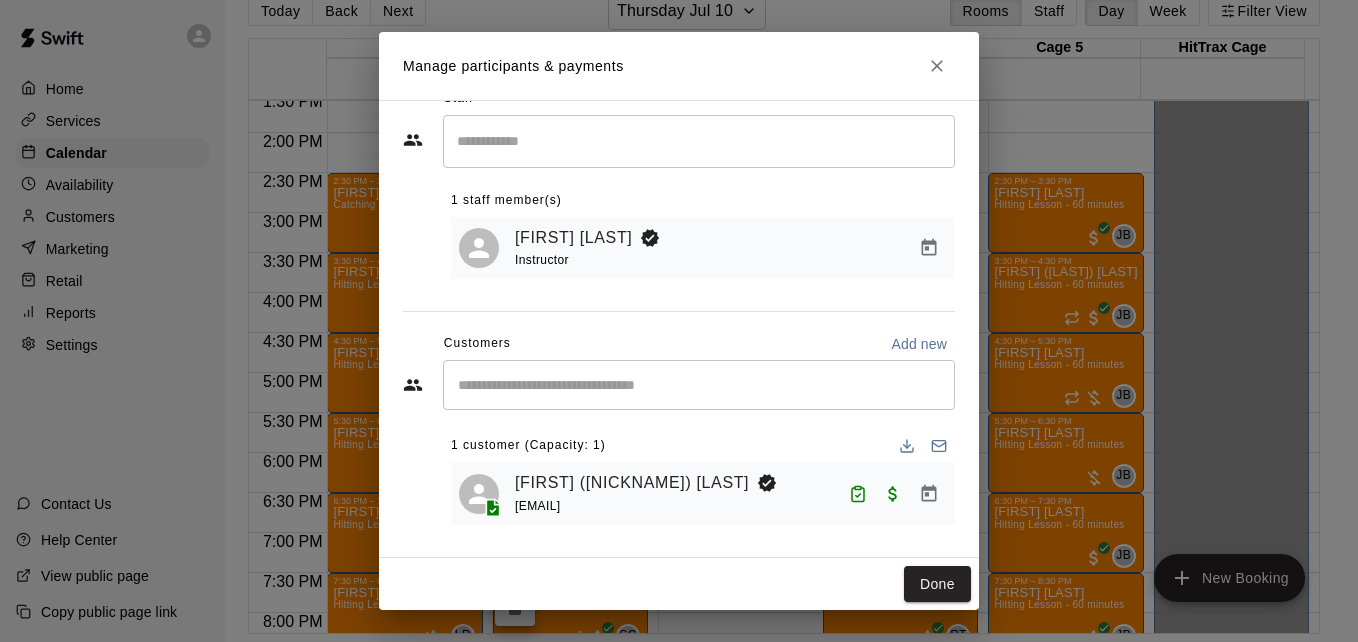 click on "Done" at bounding box center (679, 584) 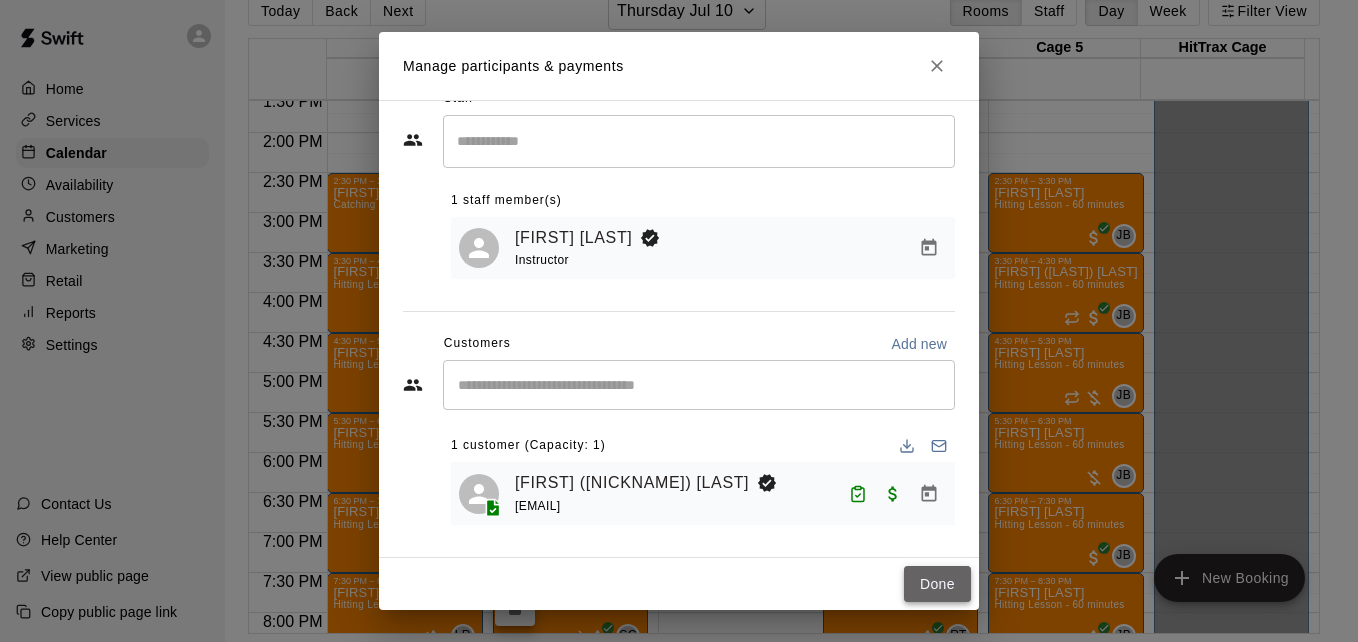 click on "Done" at bounding box center (937, 584) 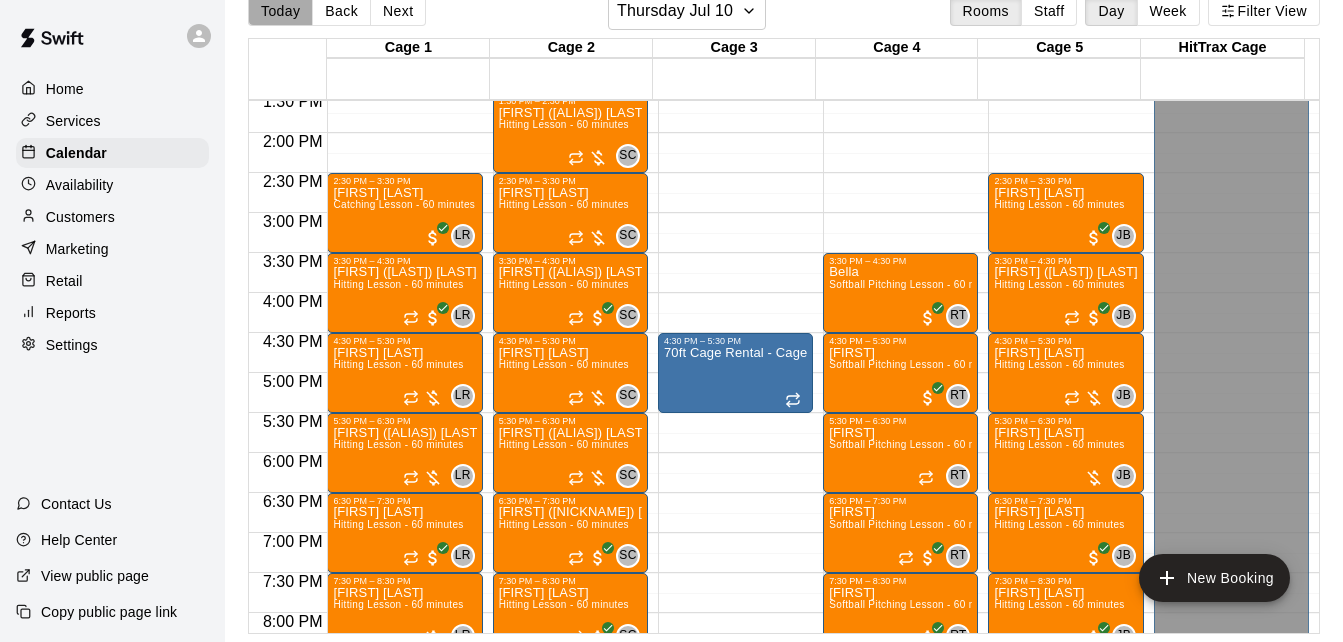 click on "Today" at bounding box center [280, 11] 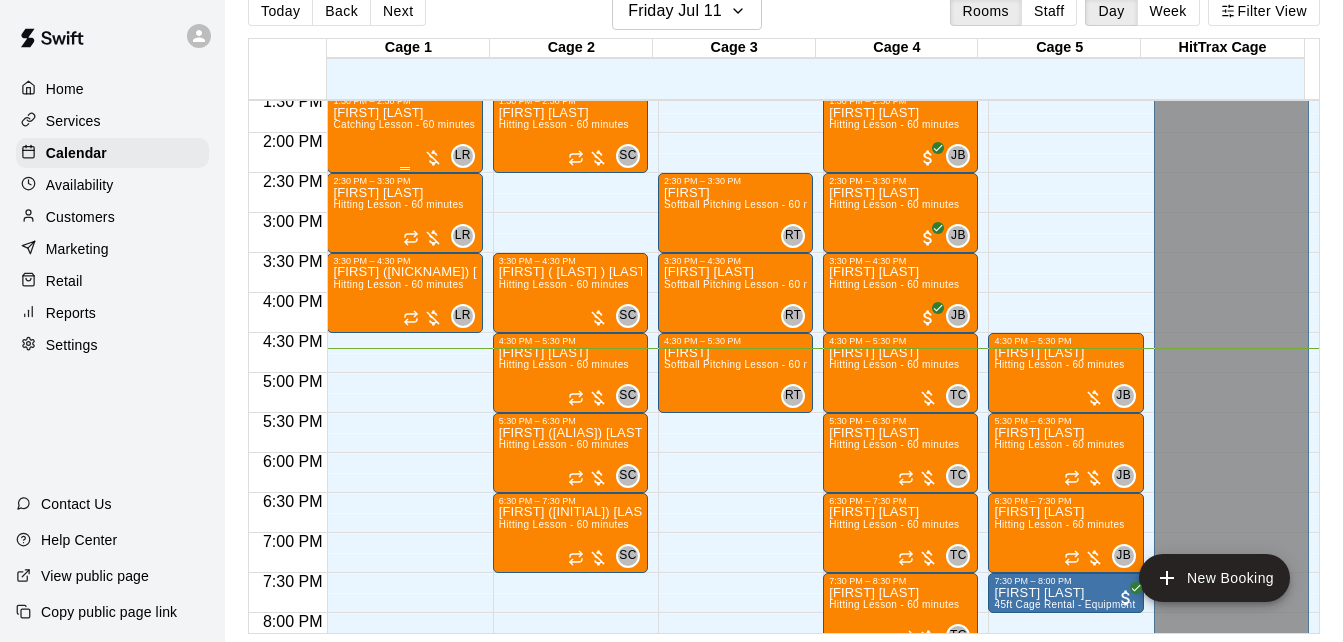 click on "1:30 PM – 2:30 PM" at bounding box center (404, 101) 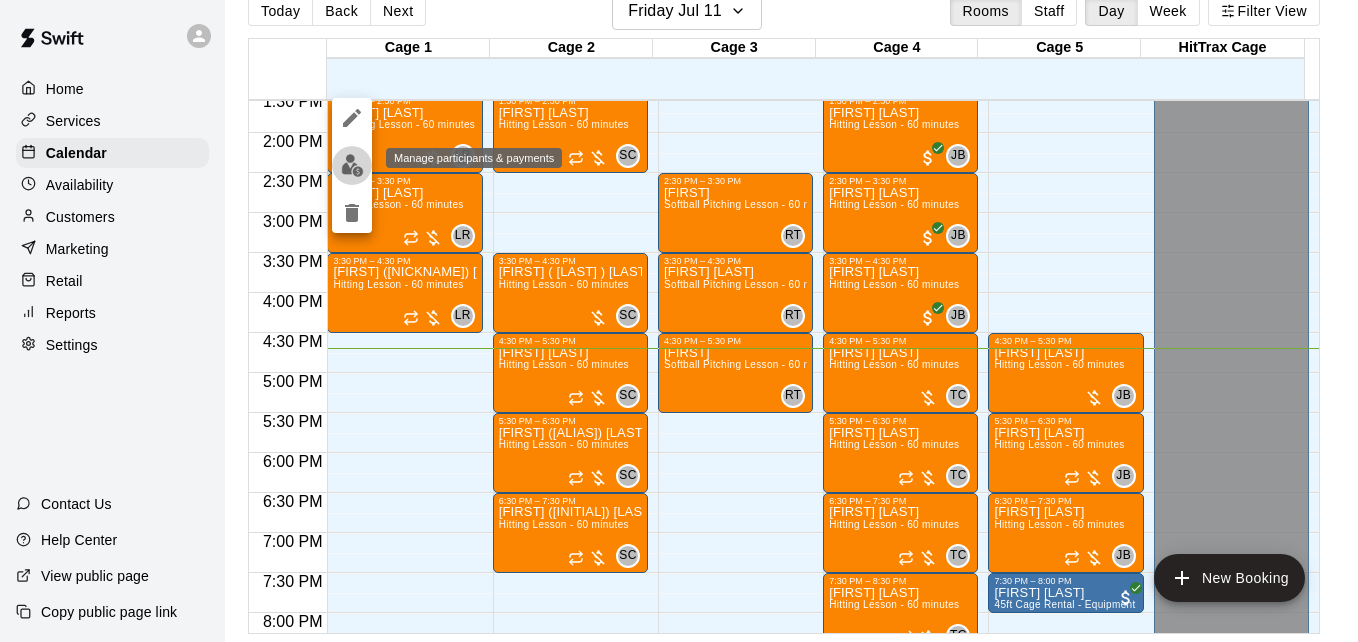 click at bounding box center [352, 165] 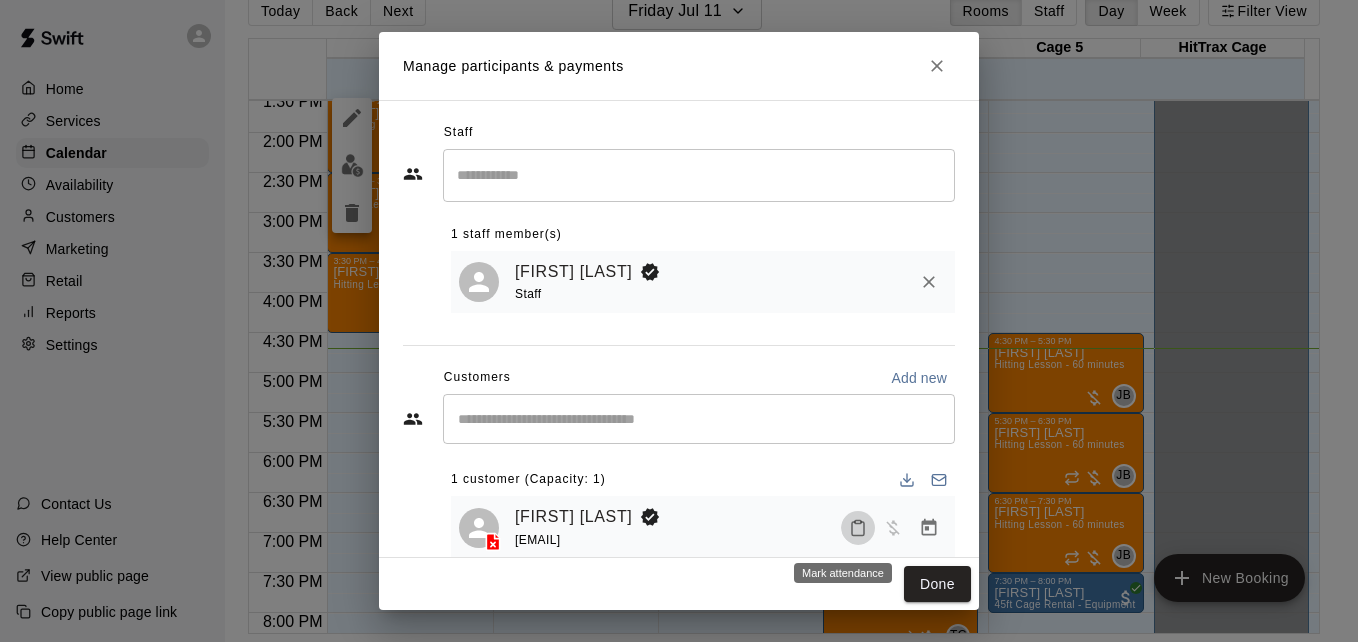 click 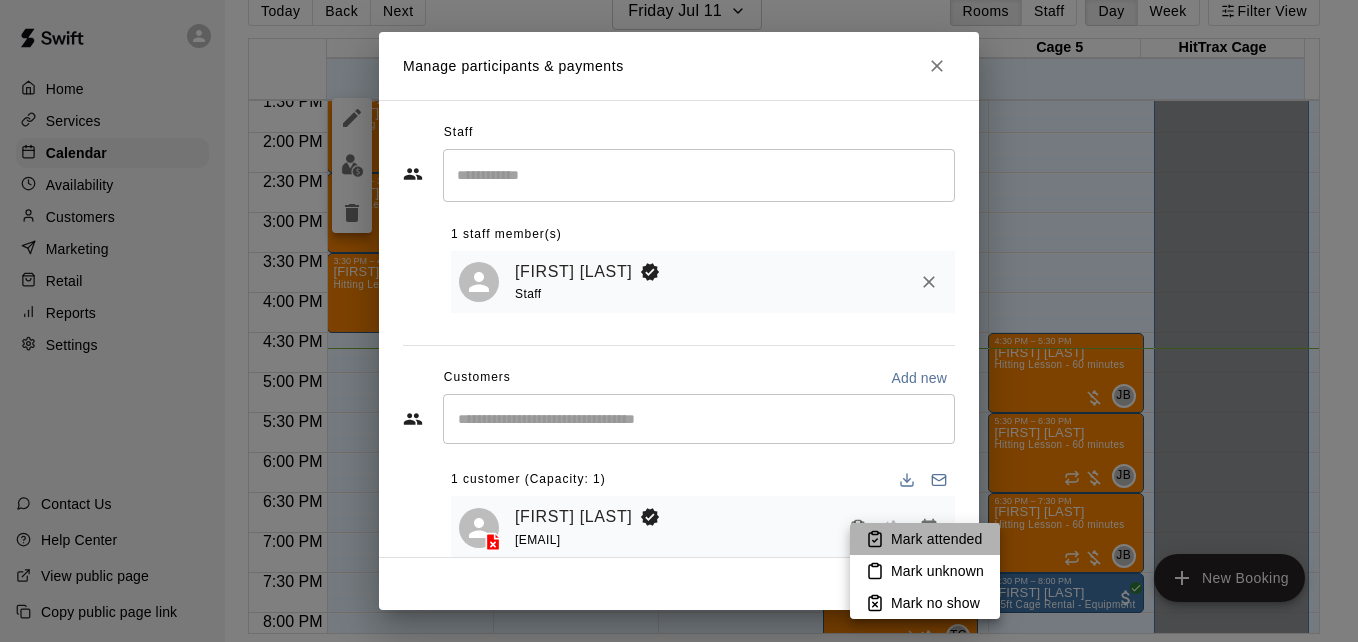 click on "Mark attended" at bounding box center (936, 539) 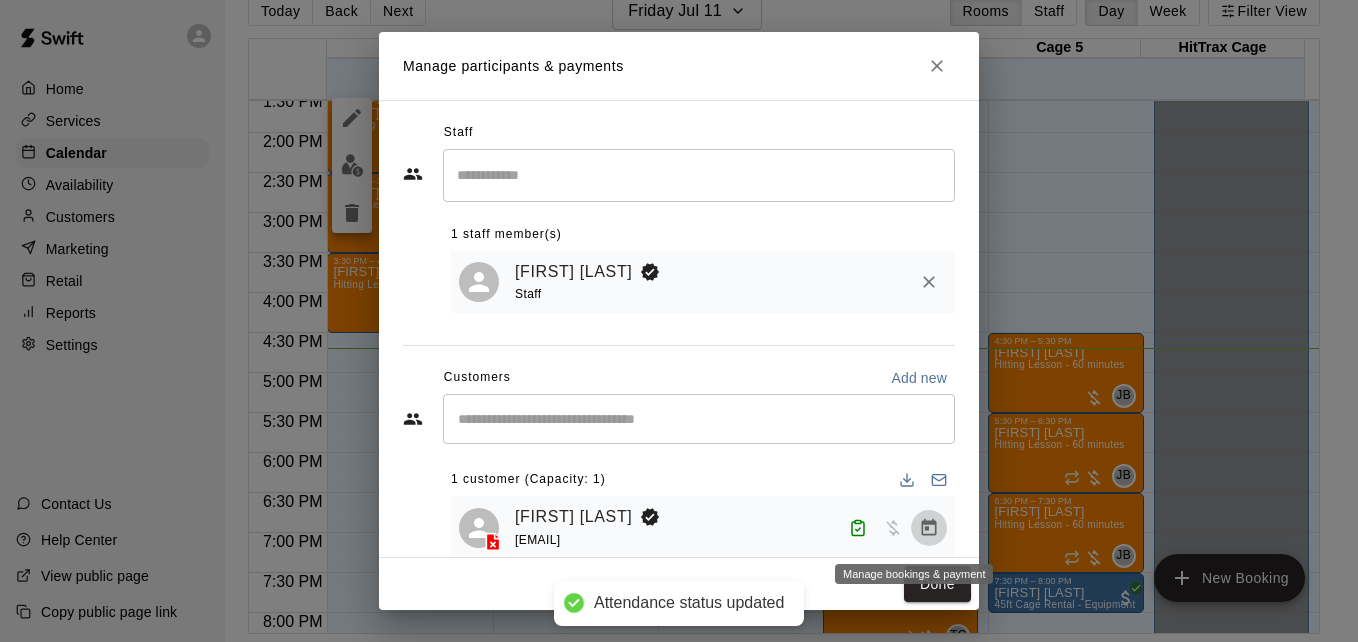 click 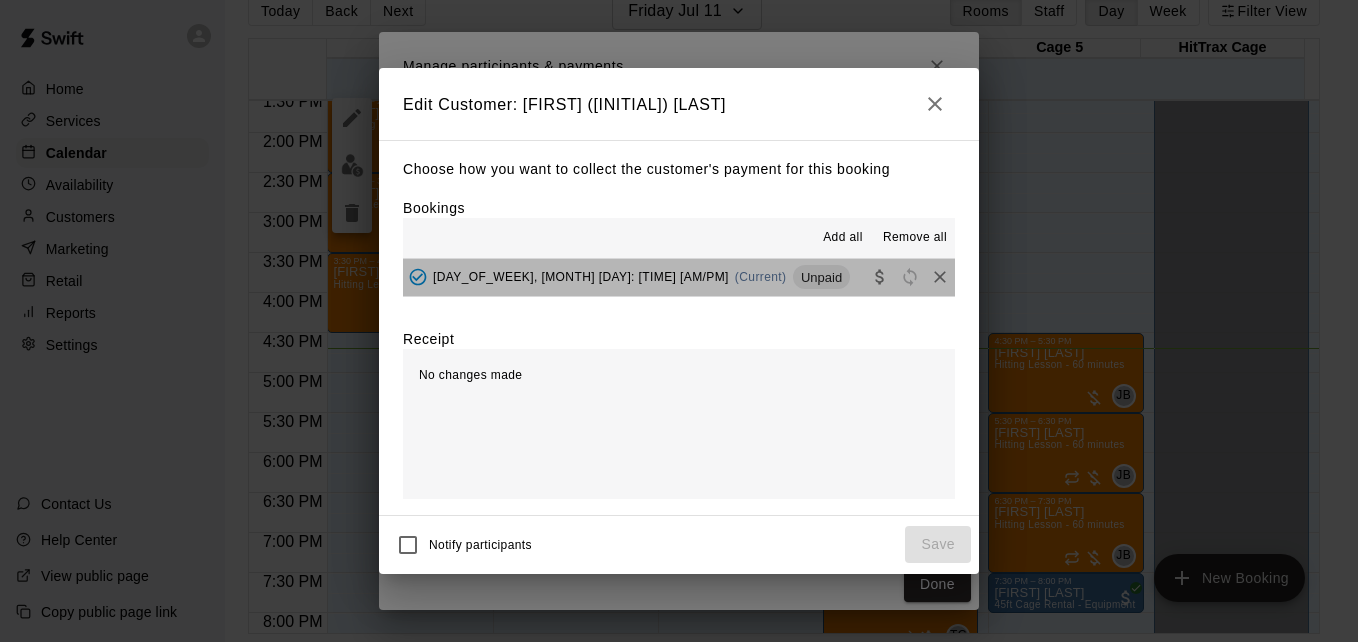 click on "Friday, July 11: 12:30 PM (Current) Unpaid" at bounding box center [679, 277] 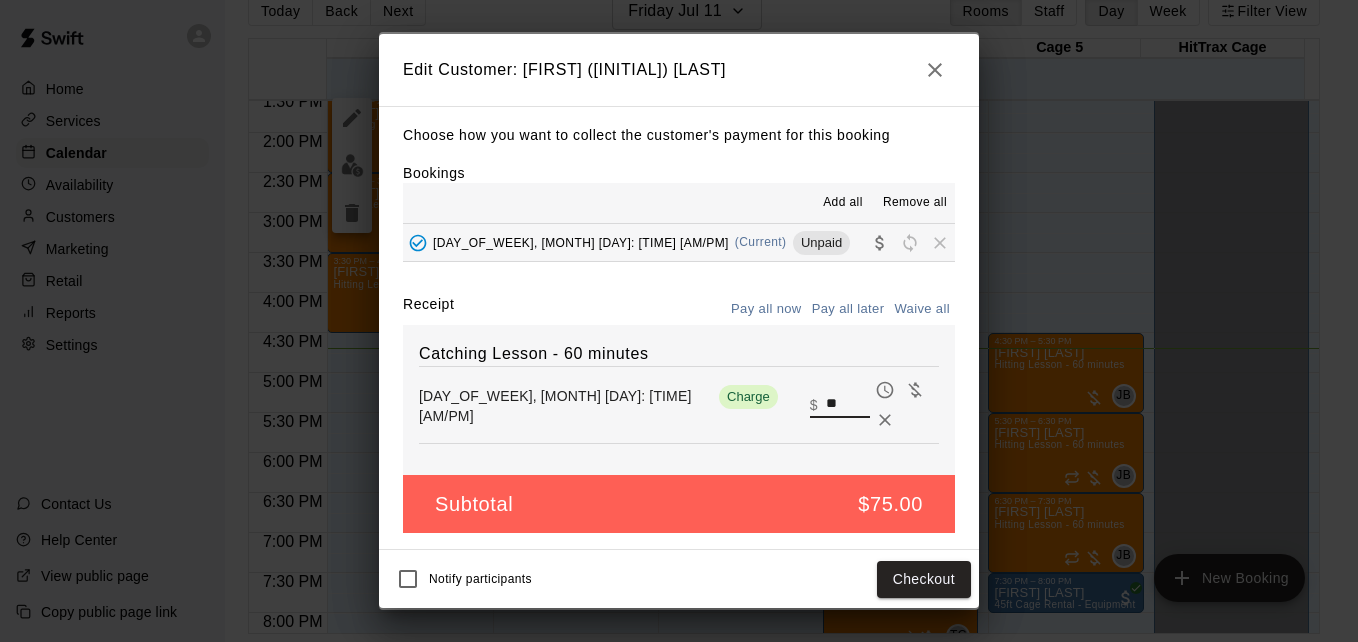 click on "**" at bounding box center (848, 405) 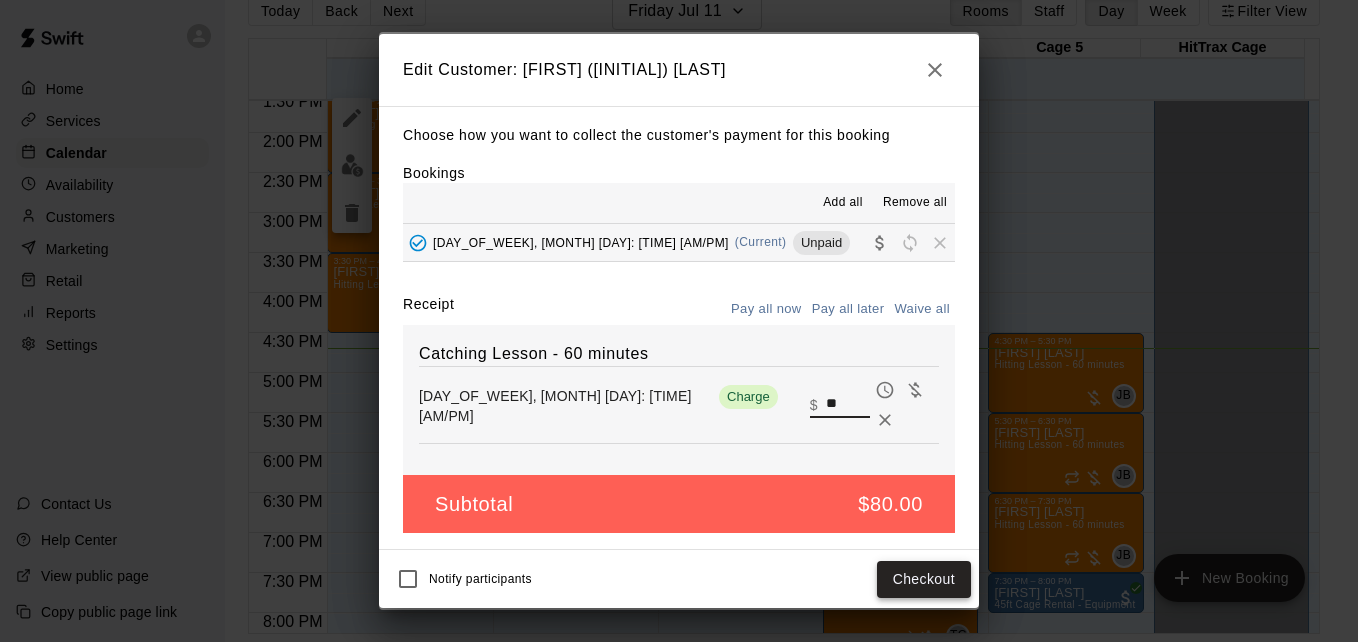 type on "**" 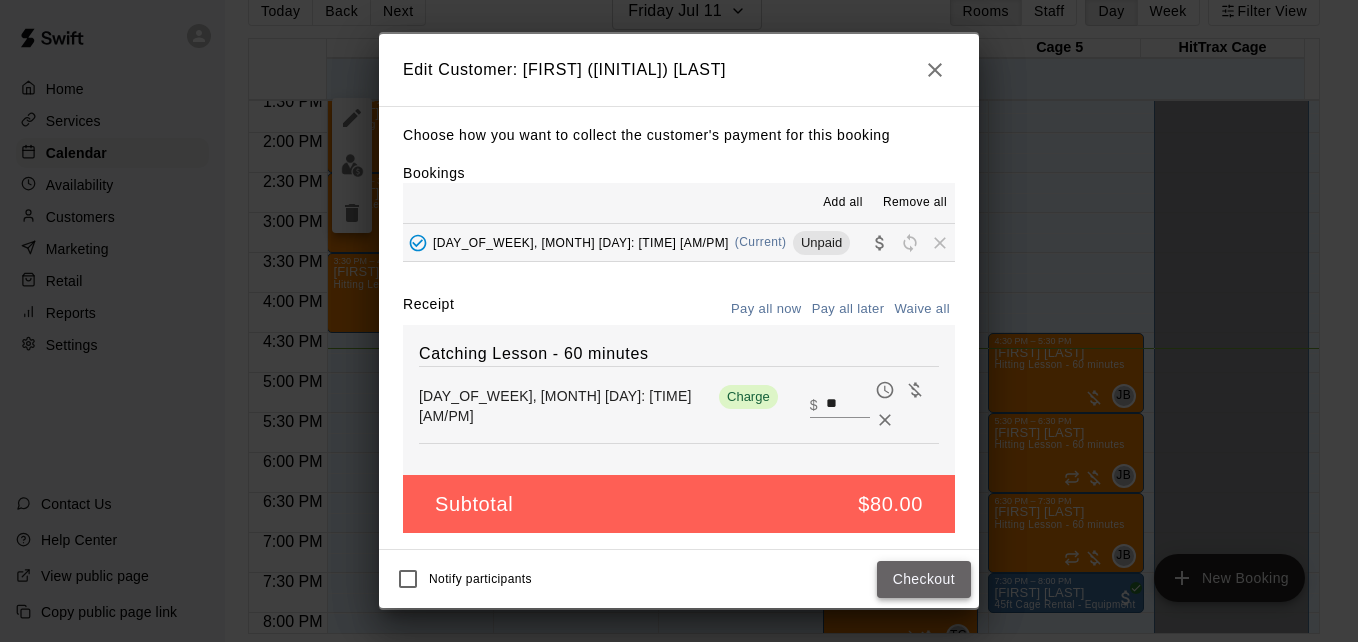 click on "Checkout" at bounding box center [924, 579] 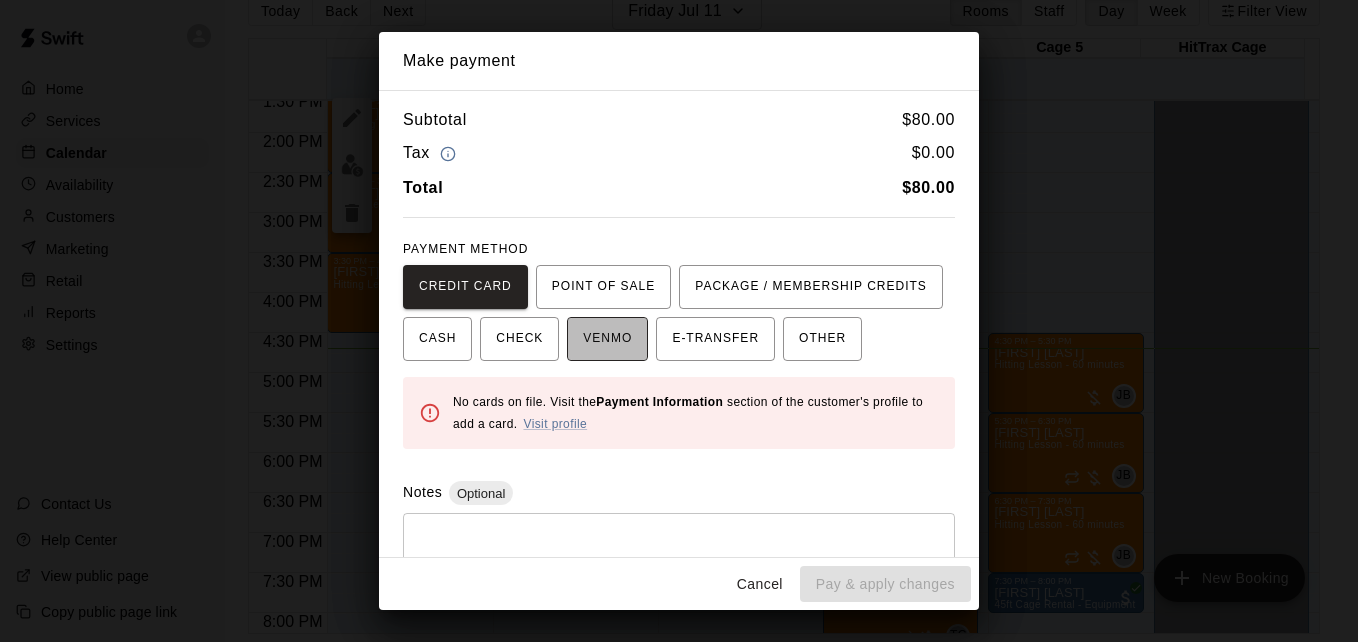 click on "VENMO" at bounding box center (607, 339) 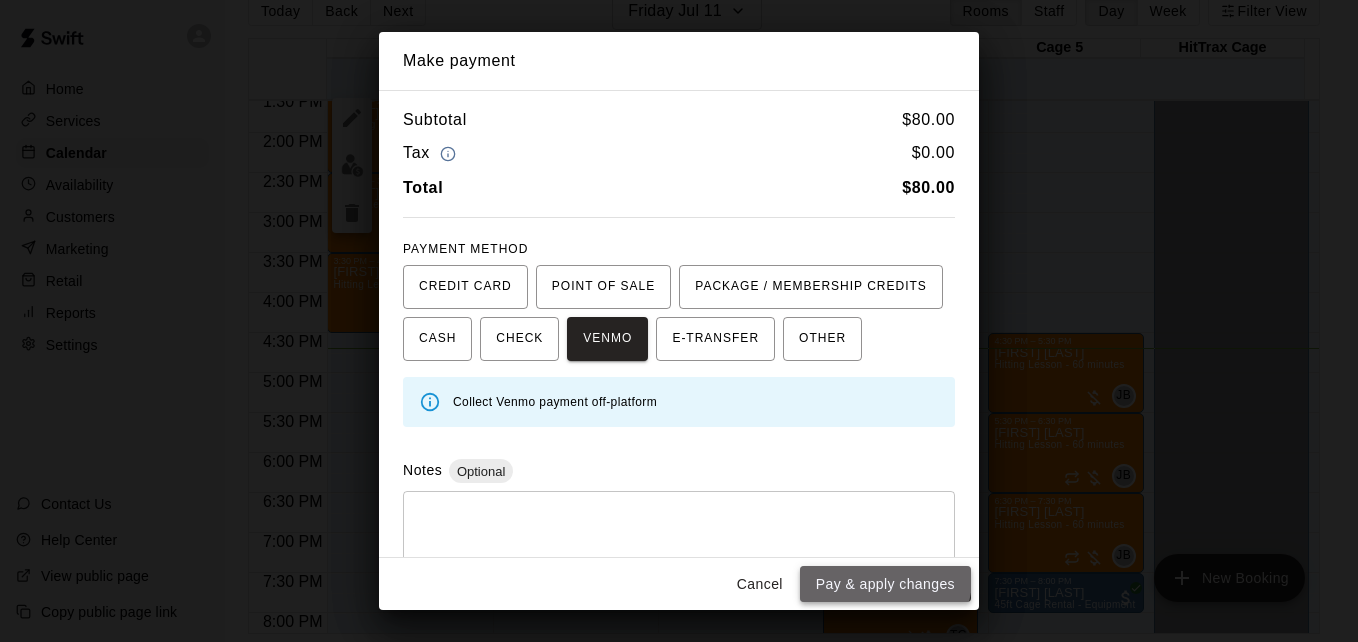 click on "Pay & apply changes" at bounding box center (885, 584) 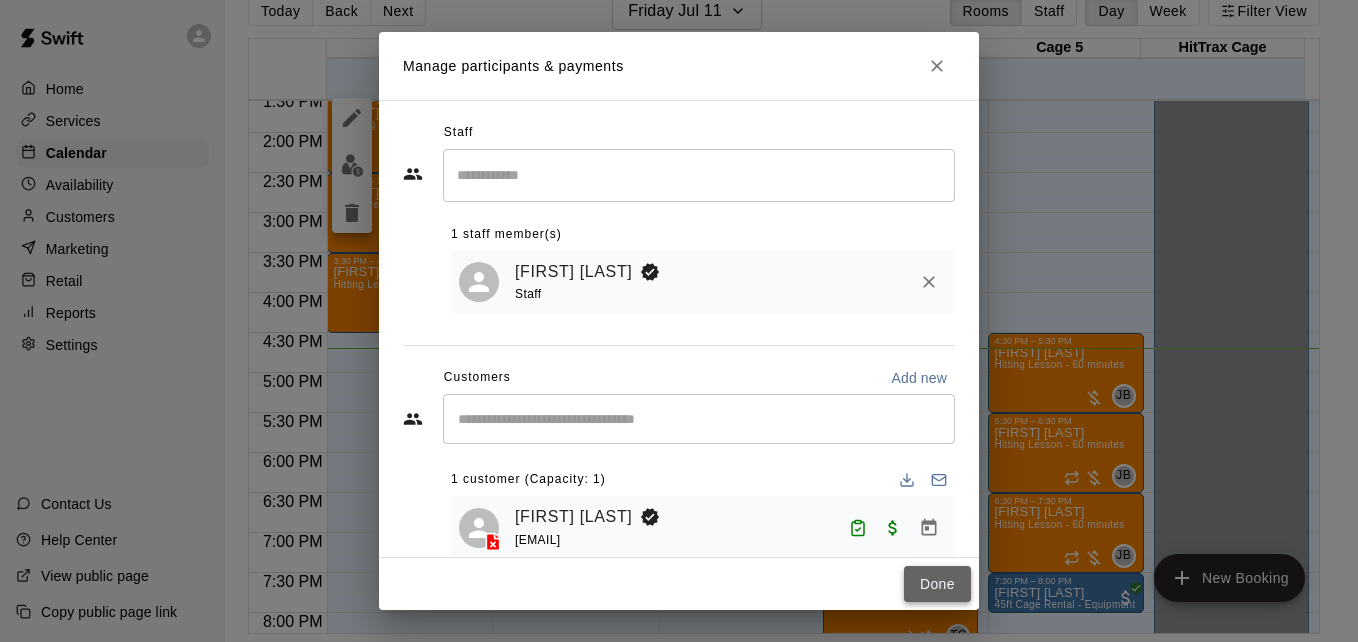 click on "Done" at bounding box center (937, 584) 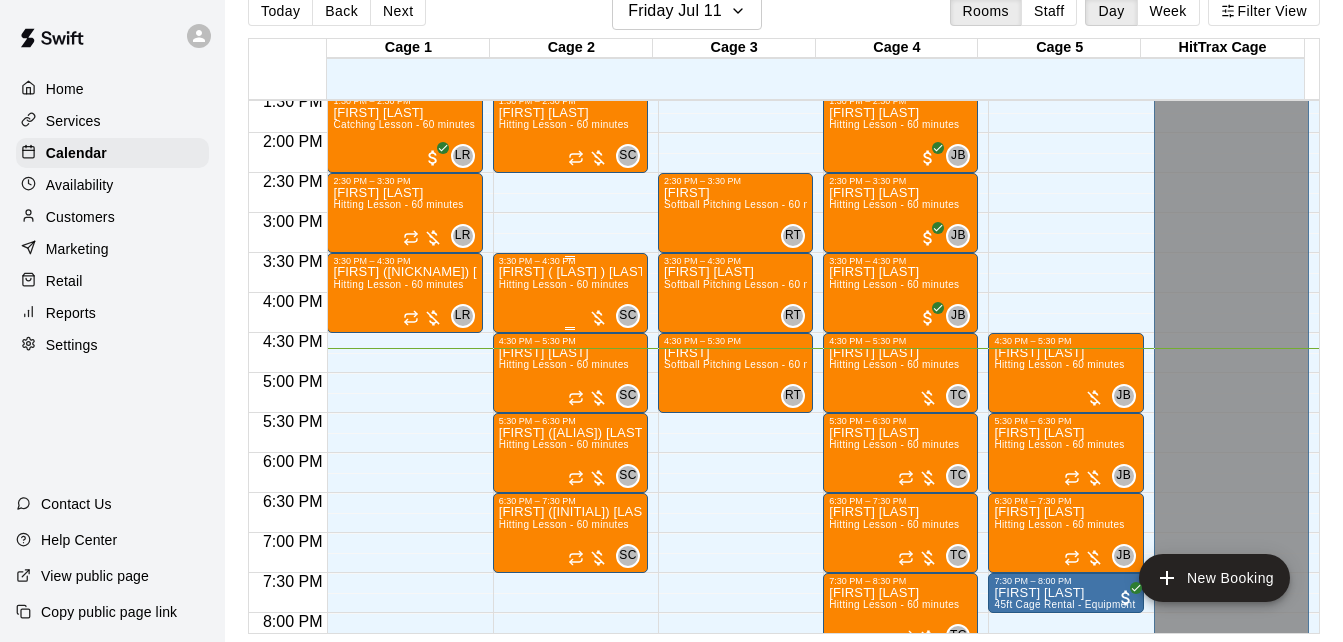 click on "[FIRST] ([LAST]) [LAST] Lesson - [DURATION]" at bounding box center (570, 587) 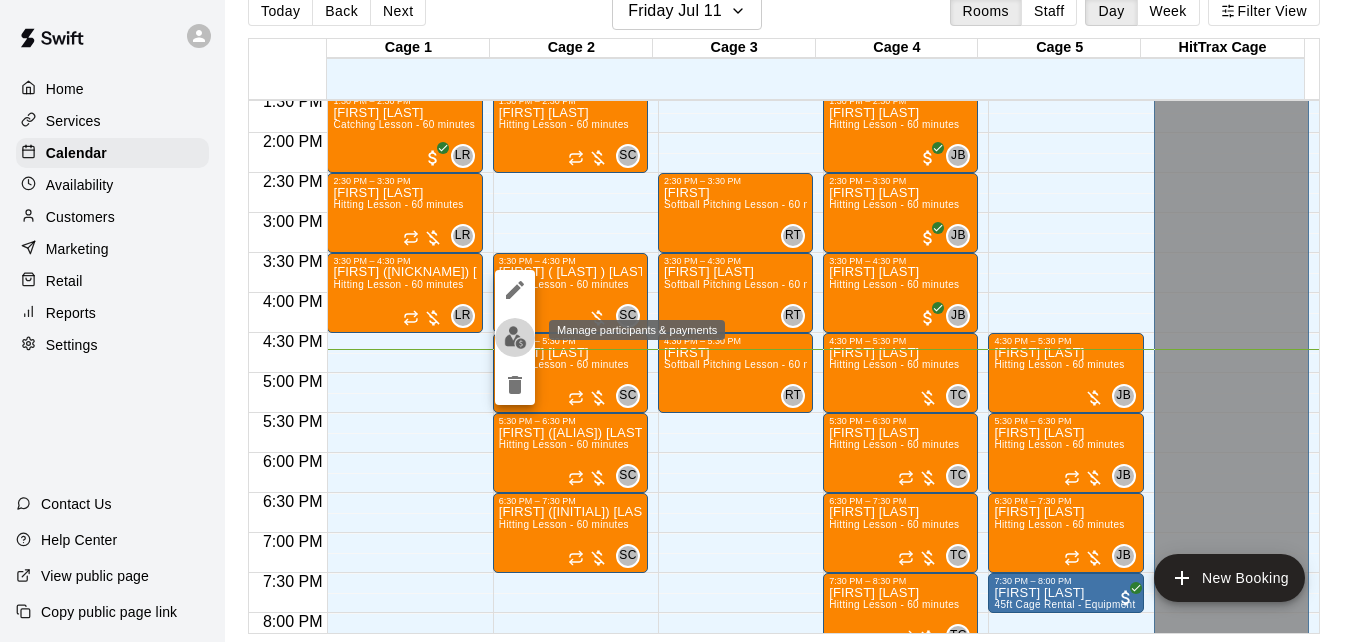 click at bounding box center [515, 337] 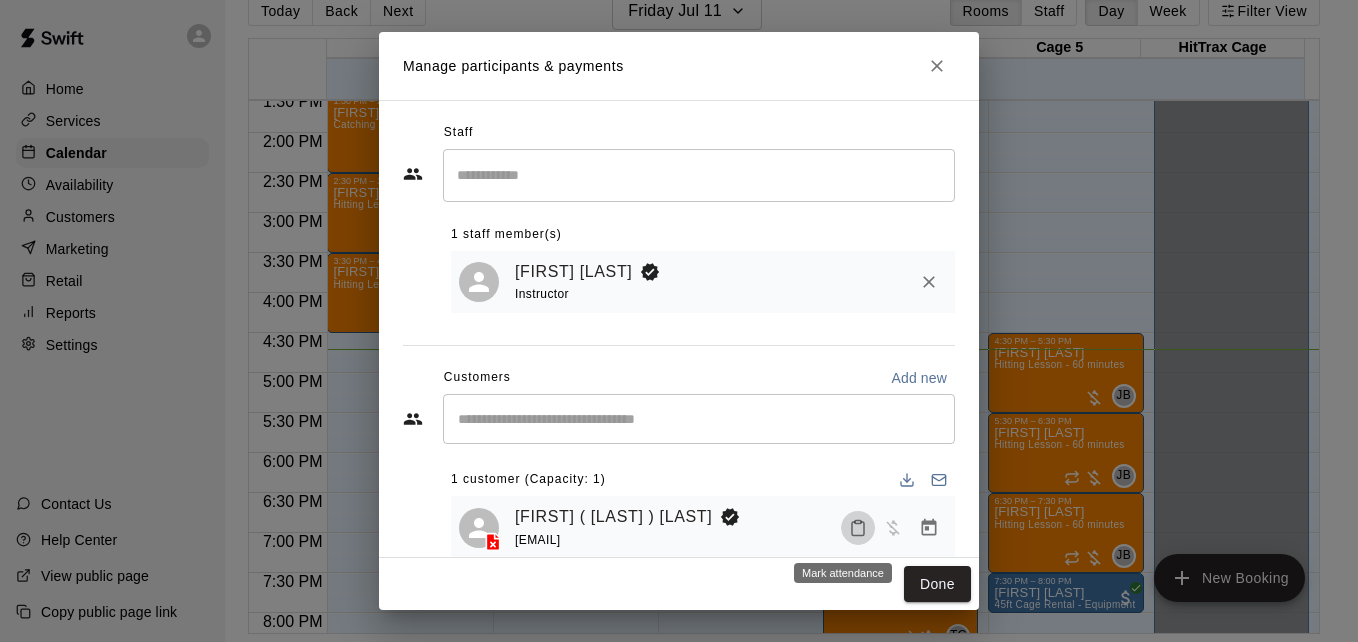 click 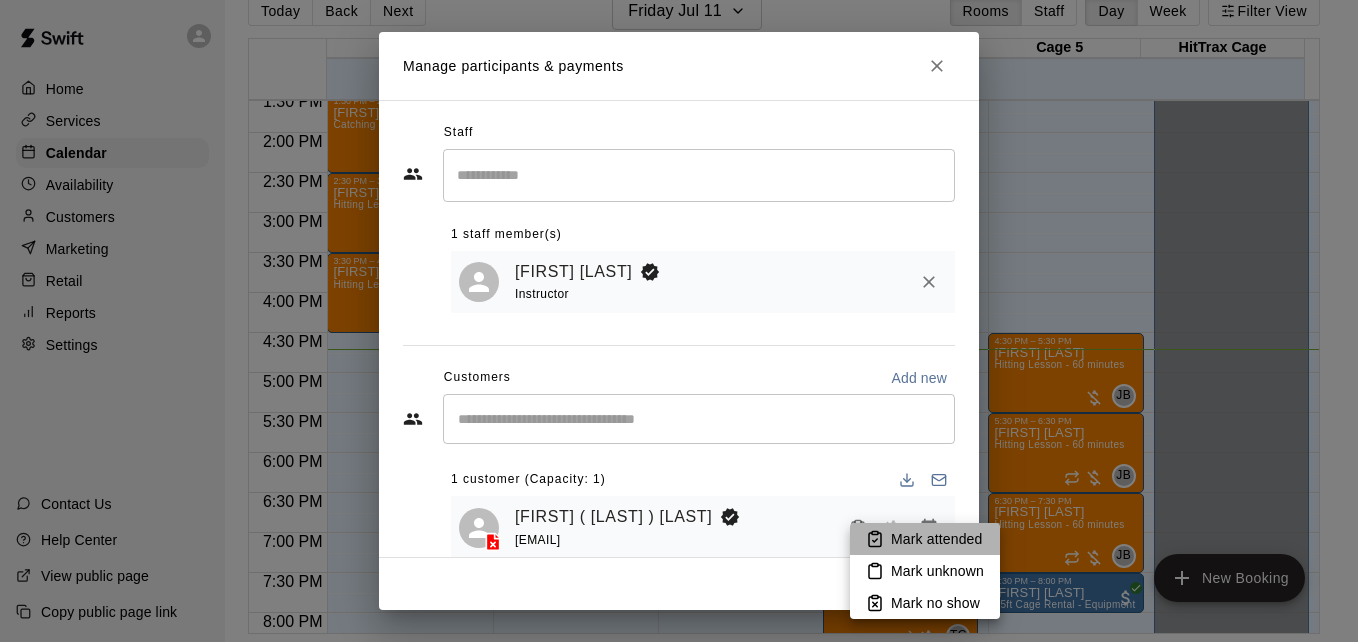 click on "Mark attended" at bounding box center (936, 539) 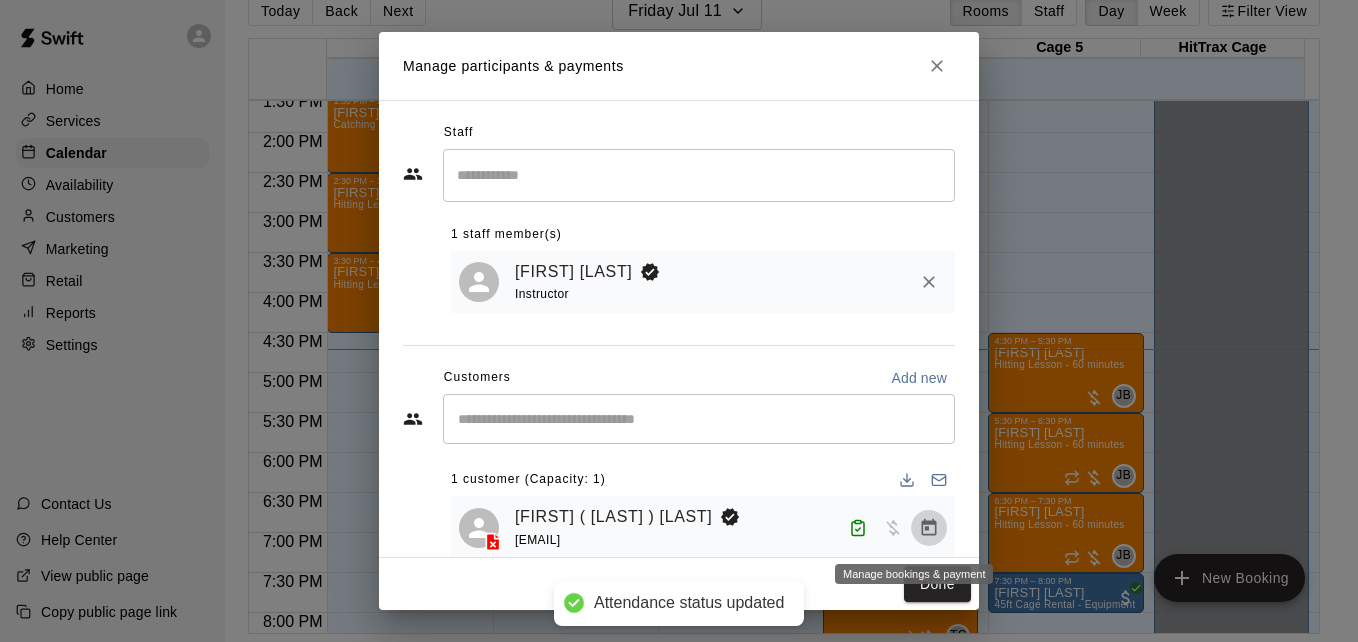 click 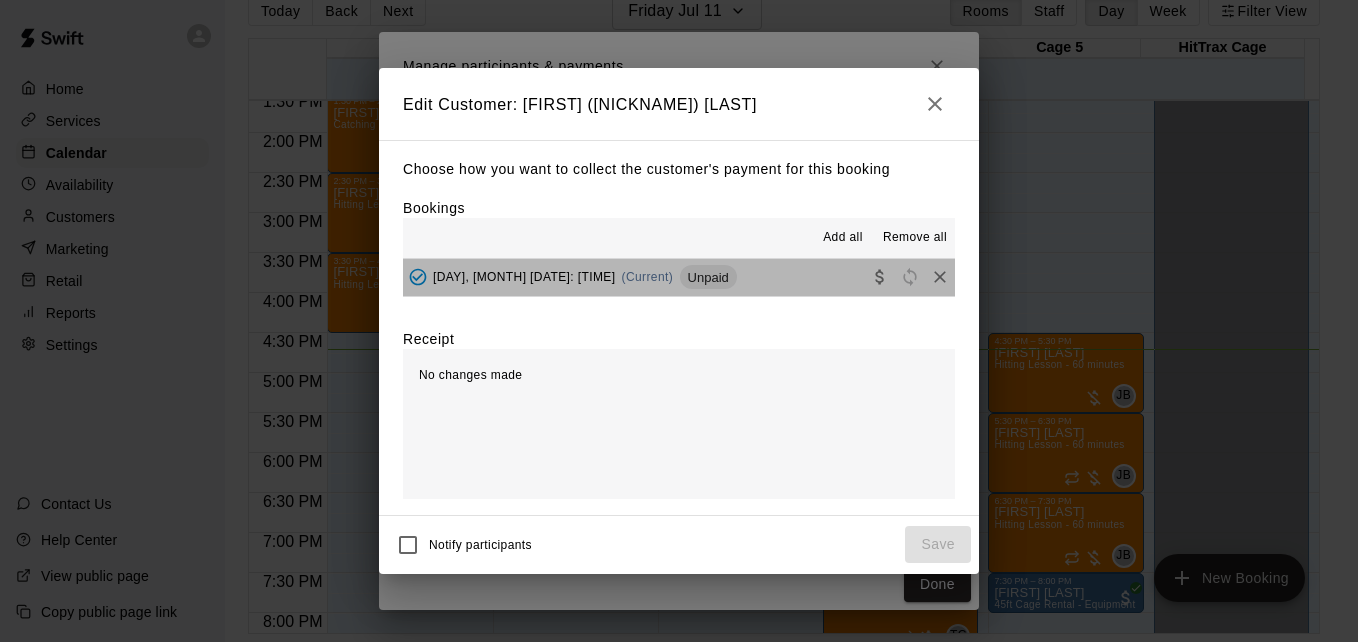 click on "[DAY_OF_WEEK], [MONTH] [DAY]: [TIME] [AM/PM] (Current) Unpaid" at bounding box center [679, 277] 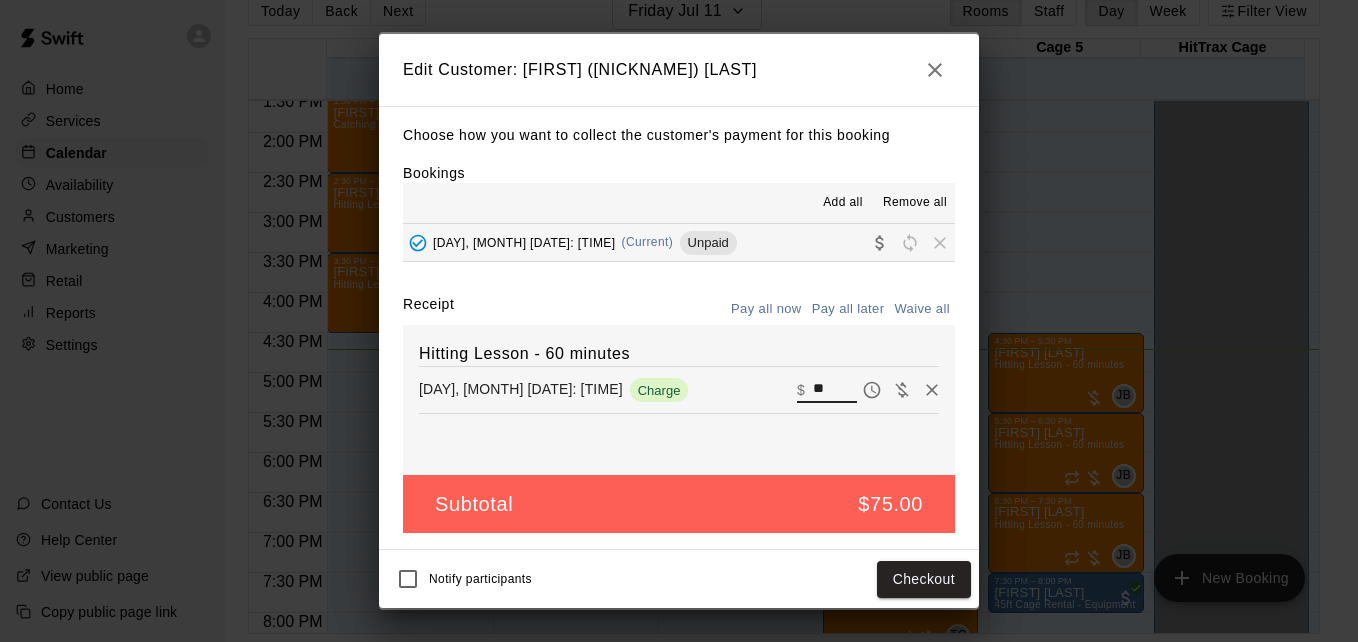click on "**" at bounding box center (835, 390) 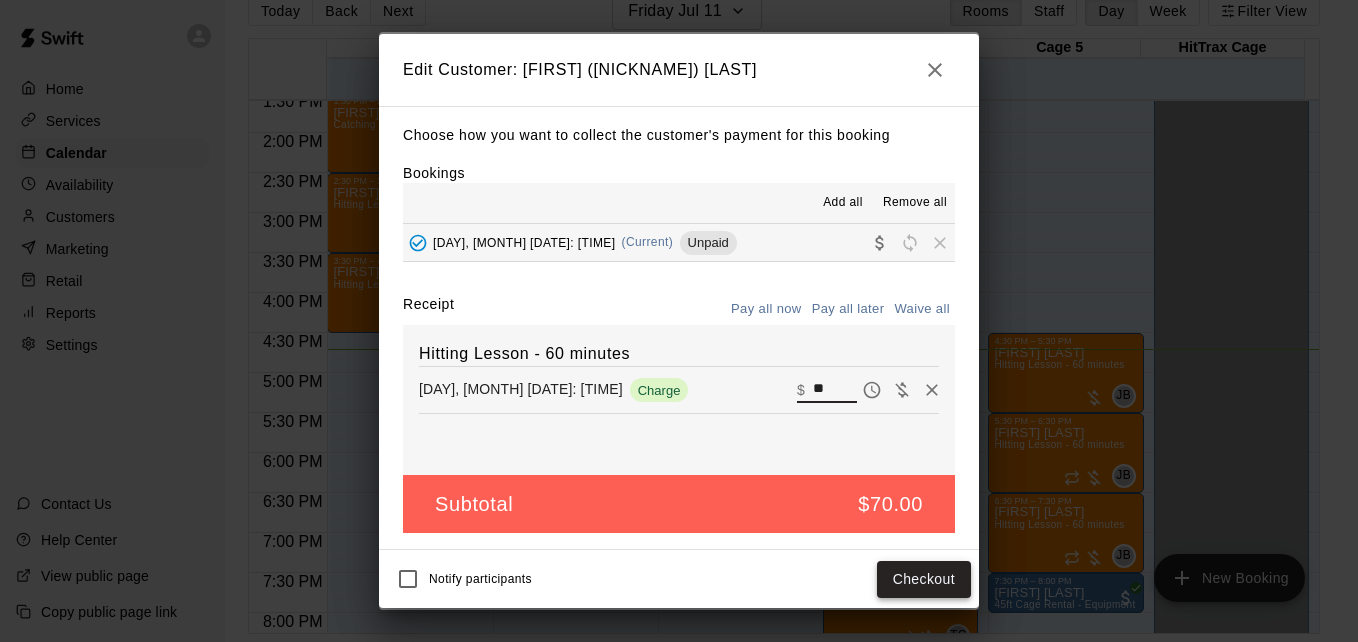 type on "**" 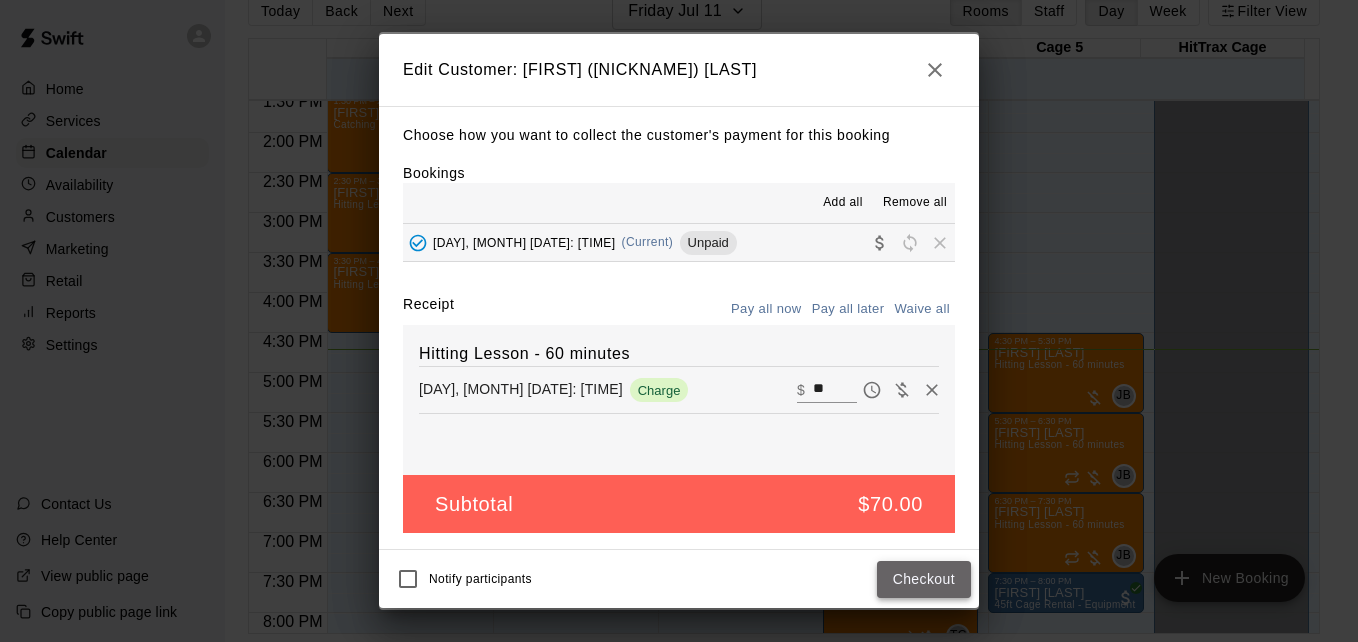 click on "Checkout" at bounding box center (924, 579) 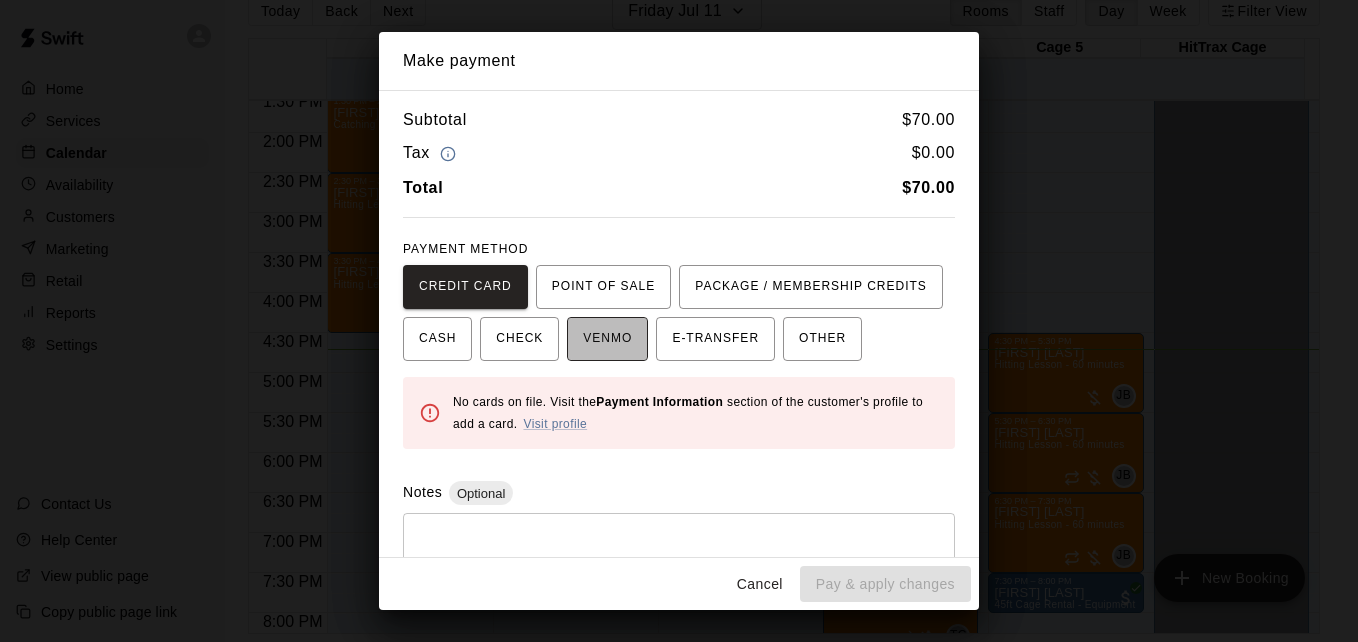 click on "VENMO" at bounding box center (607, 339) 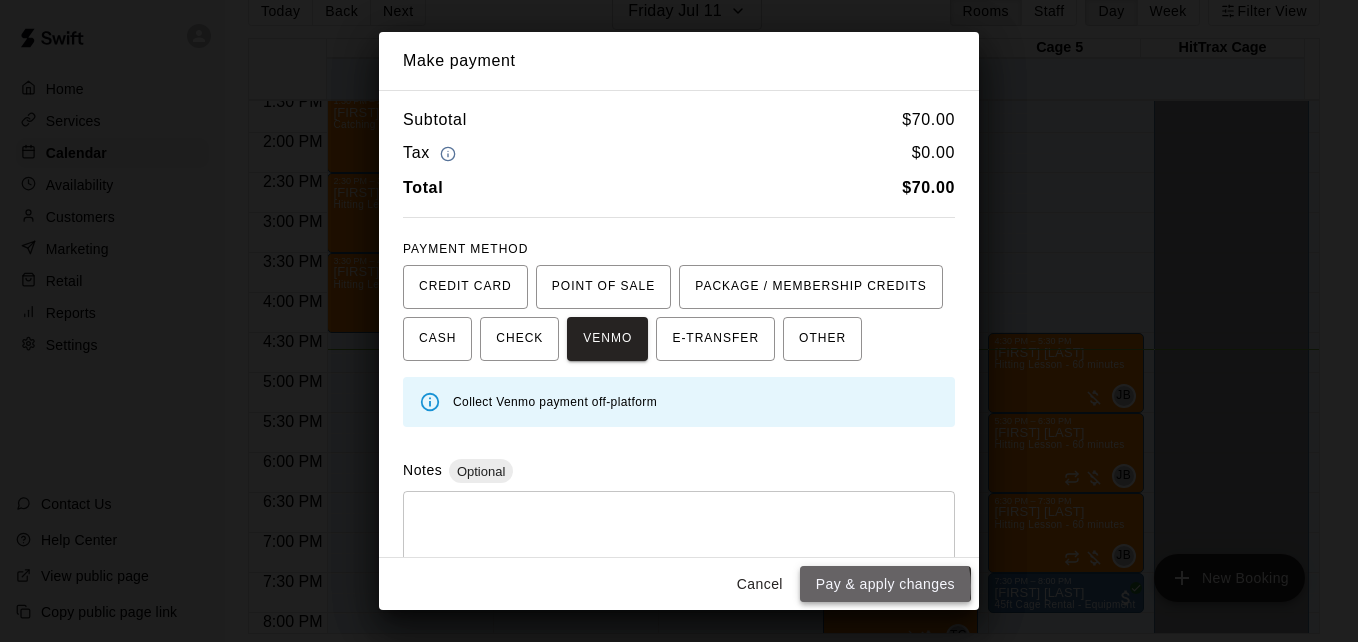 click on "Pay & apply changes" at bounding box center [885, 584] 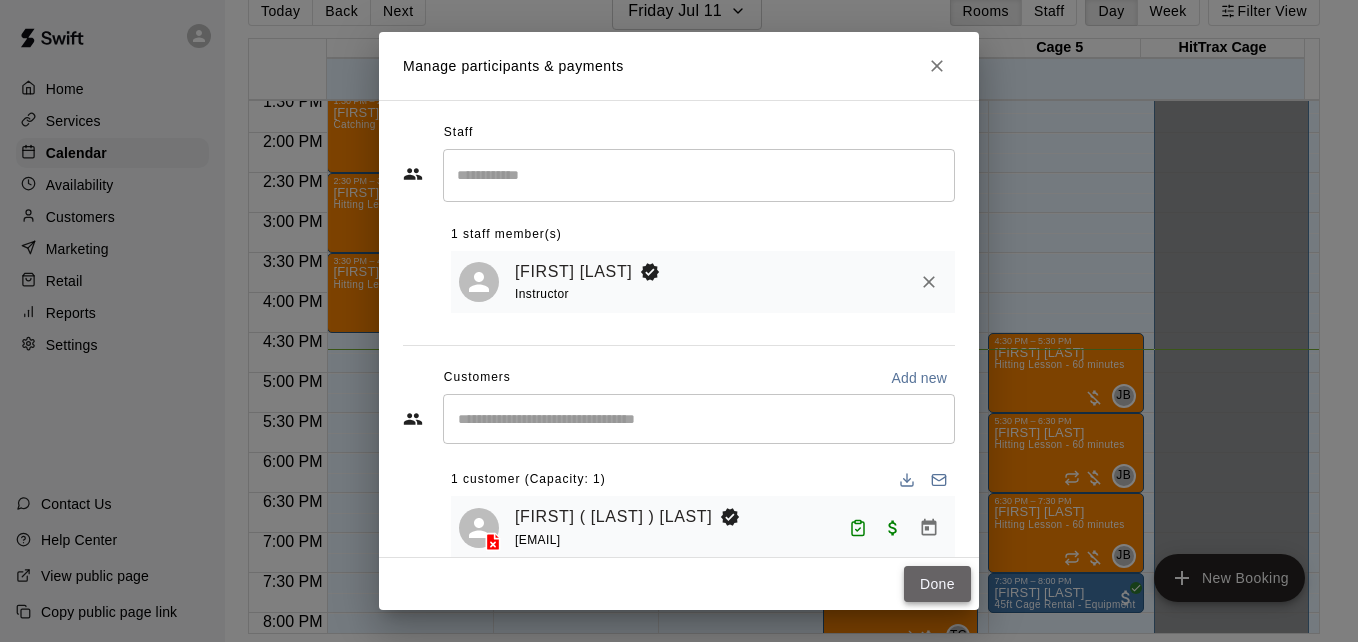 click on "Done" at bounding box center [937, 584] 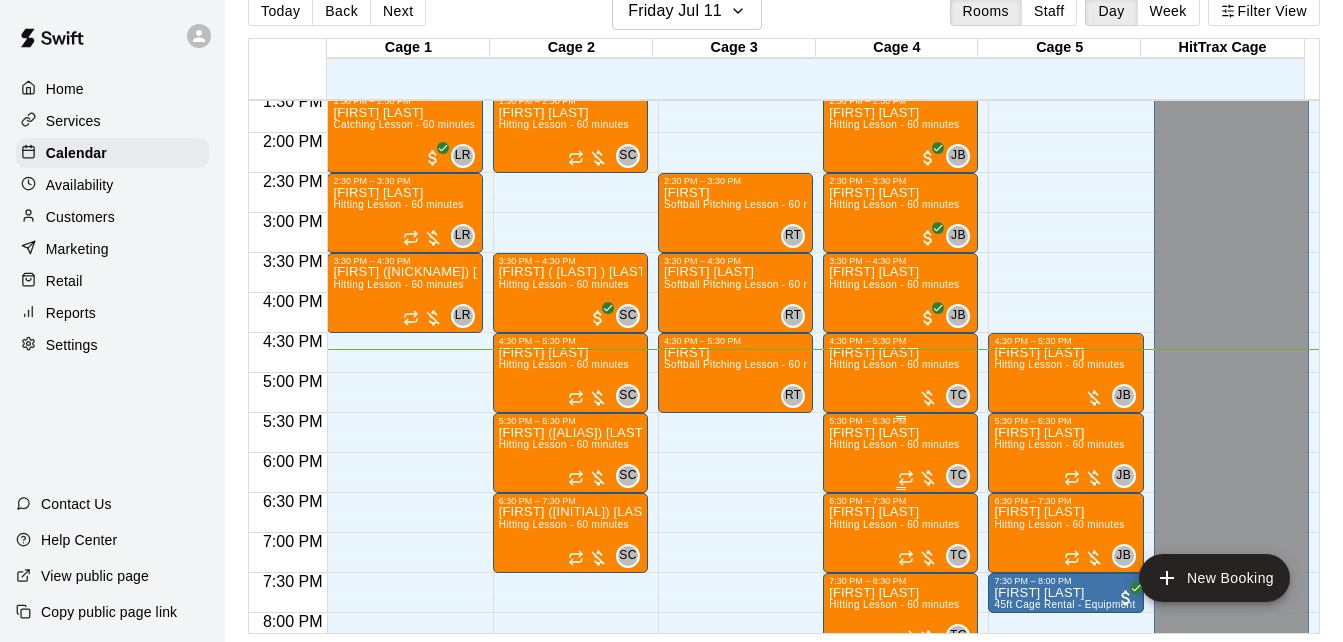 click on "Hitting Lesson - 60 minutes" at bounding box center (894, 444) 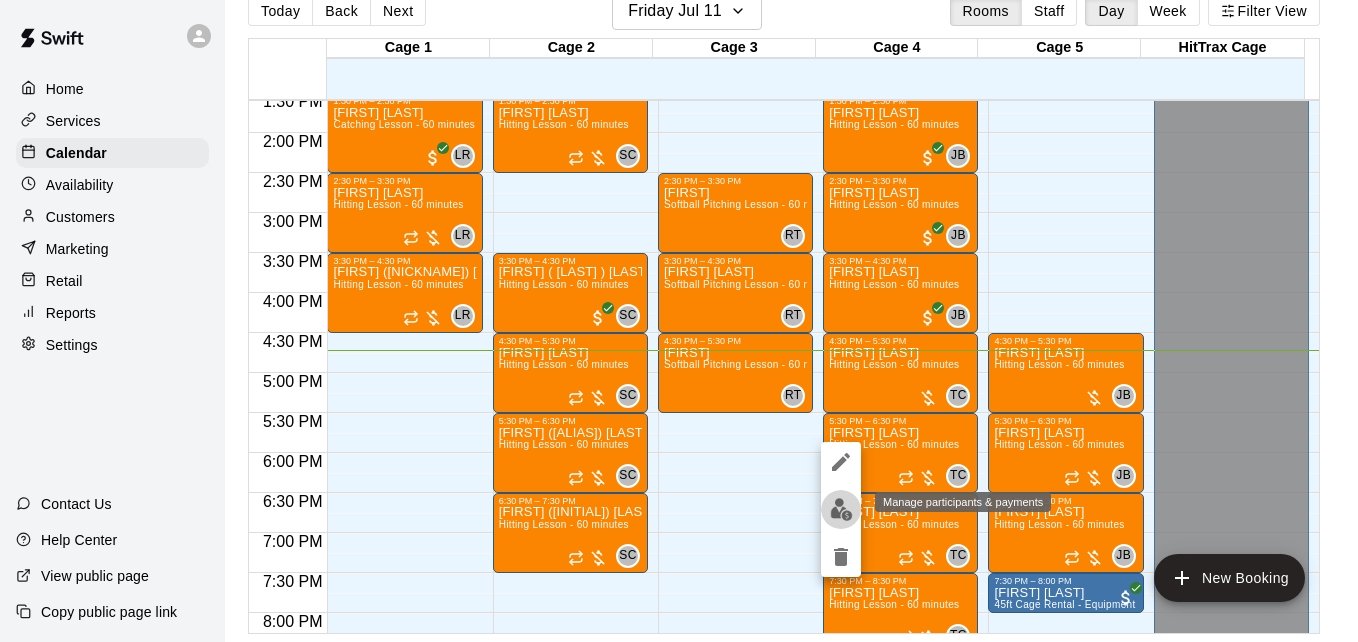 click at bounding box center [841, 509] 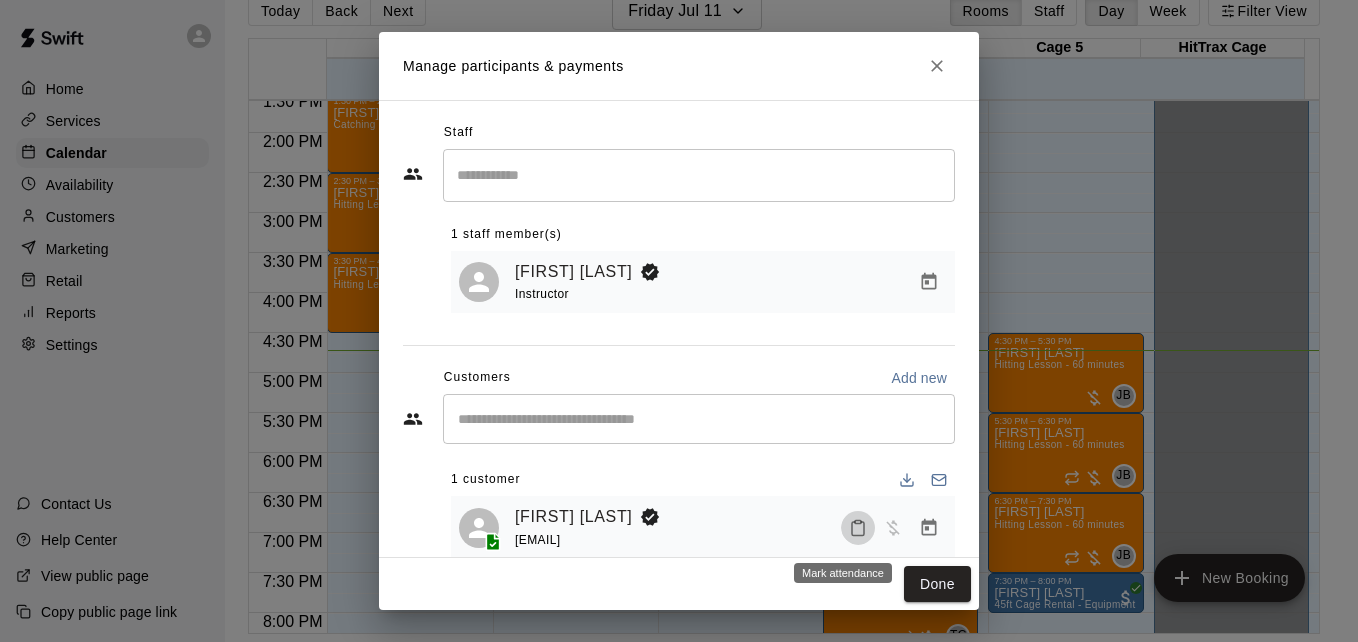 click at bounding box center [858, 528] 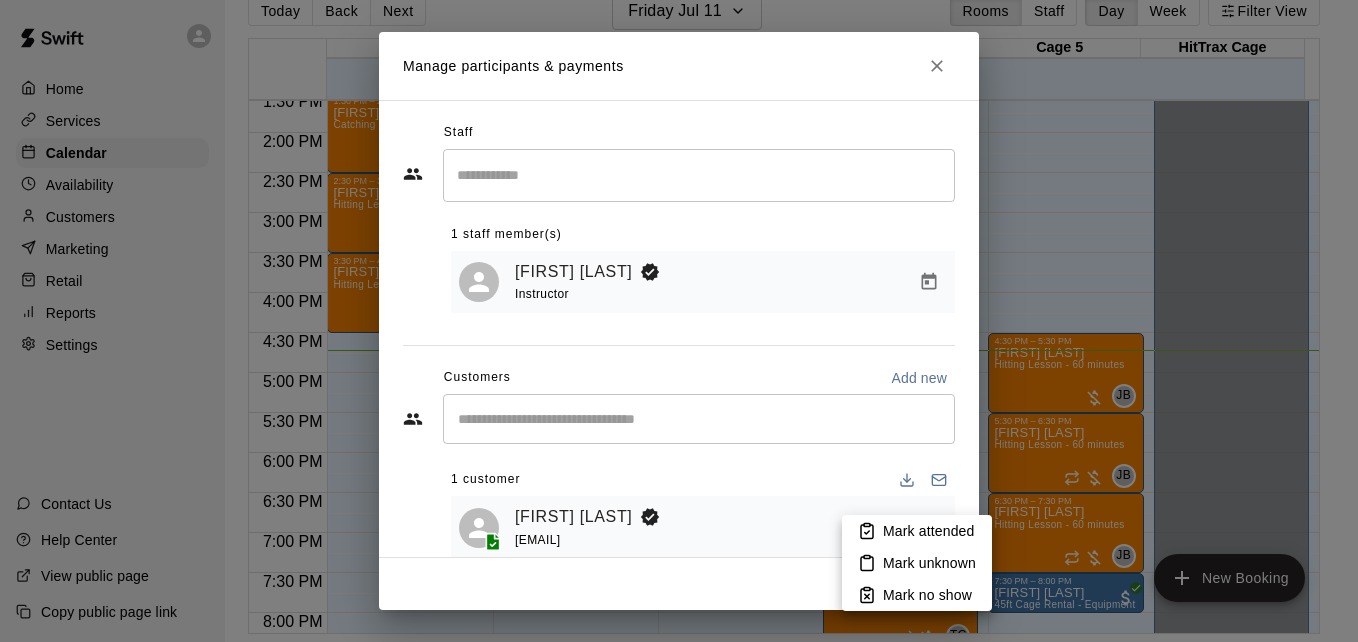 click on "Mark attended" at bounding box center (928, 531) 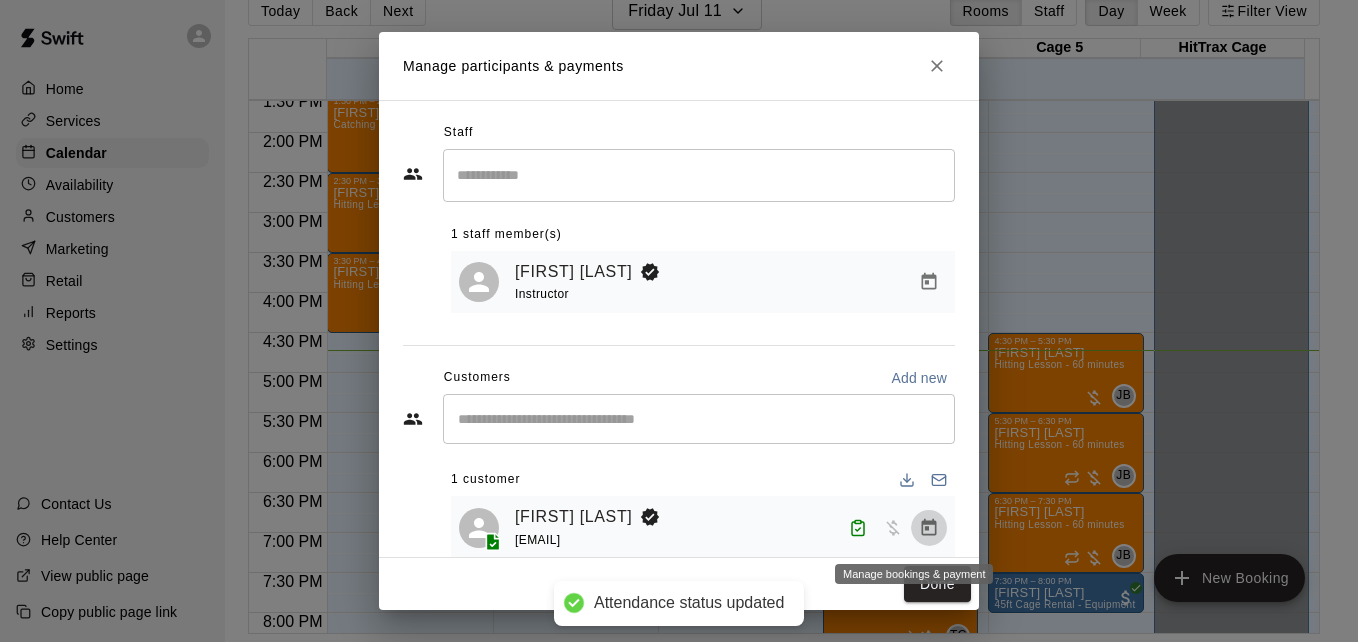 click at bounding box center [929, 528] 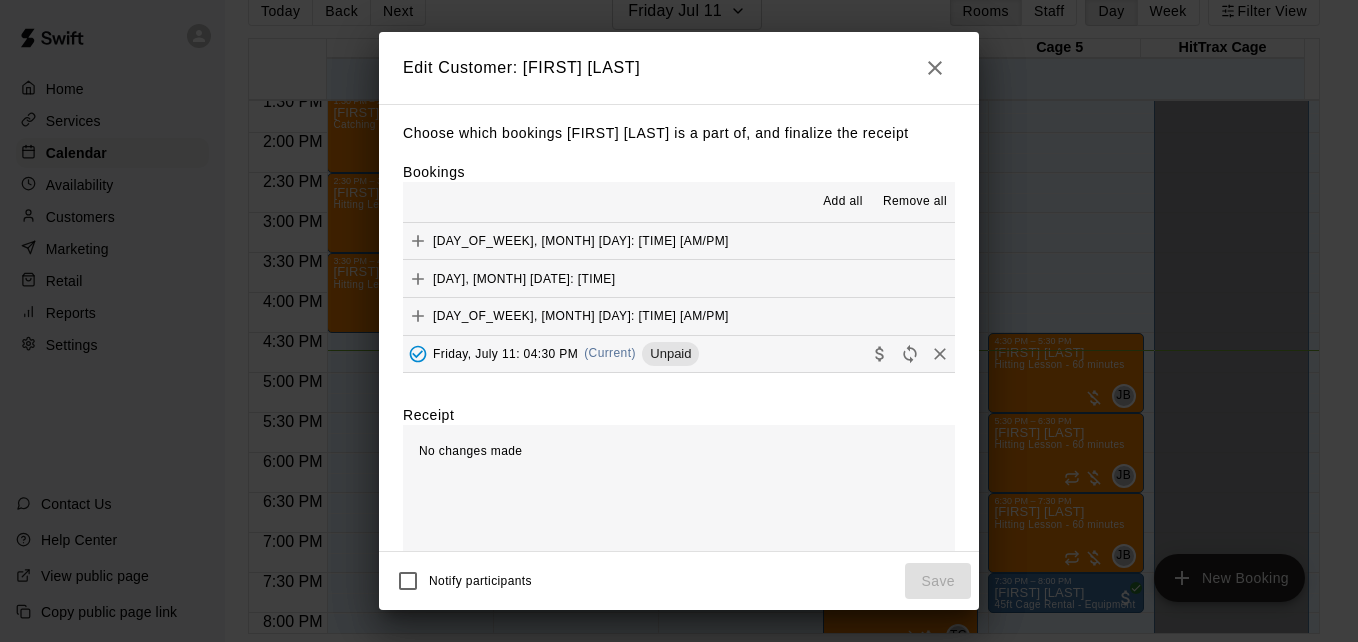 click on "Choose which bookings [FIRST] [LAST] is a part of, and finalize the receipt Bookings Add all Remove all Friday, June 06: 04:30 PM Thursday, June 12: 04:00 PM Friday, June 20: 04:30 PM Friday, July 11: 04:30 PM (Current) Unpaid Friday, July 18: 04:30 PM Friday, July 25: 04:30 PM Friday, August 01: 04:30 PM Friday, August 08: 04:30 PM Friday, August 15: 04:30 PM Friday, August 22: 04:30 PM Friday, August 29: 04:30 PM Friday, September 05: 04:30 PM Friday, September 12: 04:30 PM Friday, September 19: 04:30 PM Friday, September 26: 04:30 PM Friday, October 03: 04:30 PM Friday, October 10: 04:30 PM Friday, October 17: 04:30 PM Friday, October 24: 04:30 PM Friday, October 31: 04:30 PM Friday, November 07: 04:30 PM Friday, November 14: 04:30 PM Friday, November 21: 04:30 PM Friday, November 28: 04:30 PM Friday, December 05: 04:30 PM Friday, December 12: 04:30 PM Friday, December 19: 04:30 PM Friday, December 26: 04:30 PM Receipt No changes made Subtotal $0.00" at bounding box center (679, 328) 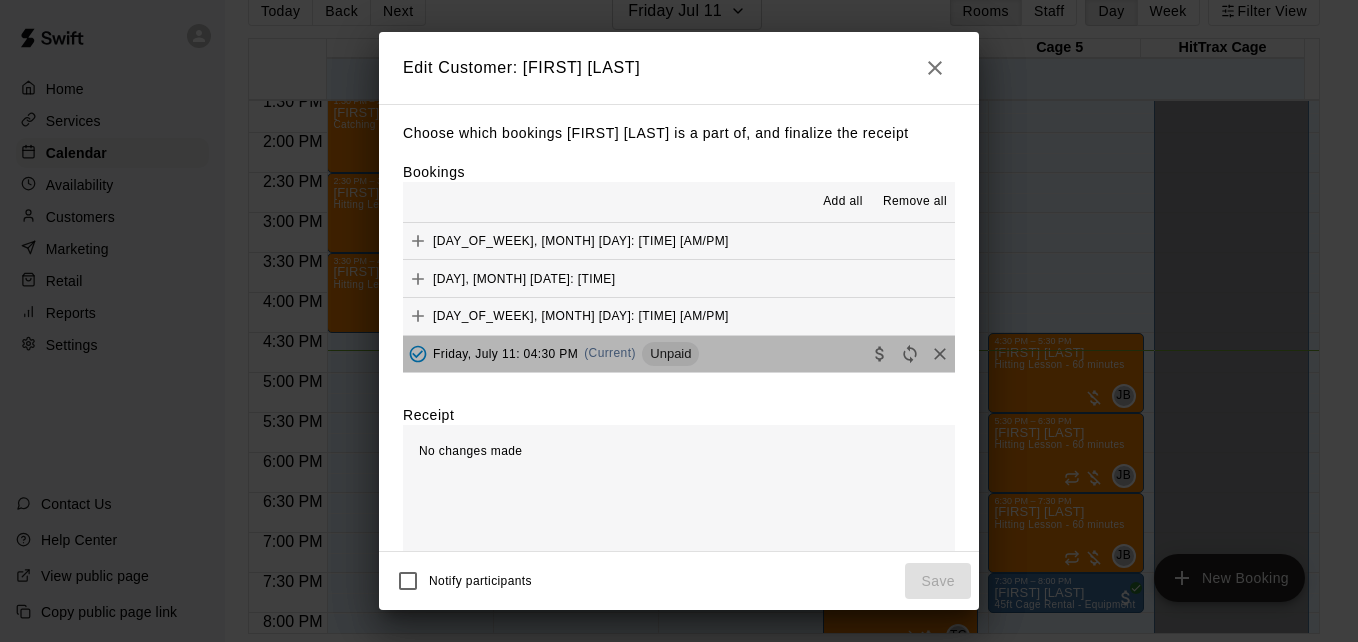 click on "[DAY], [MONTH] [DATE]: [TIME] [TIME] ([GENERAL]) [STATUS]" at bounding box center (679, 354) 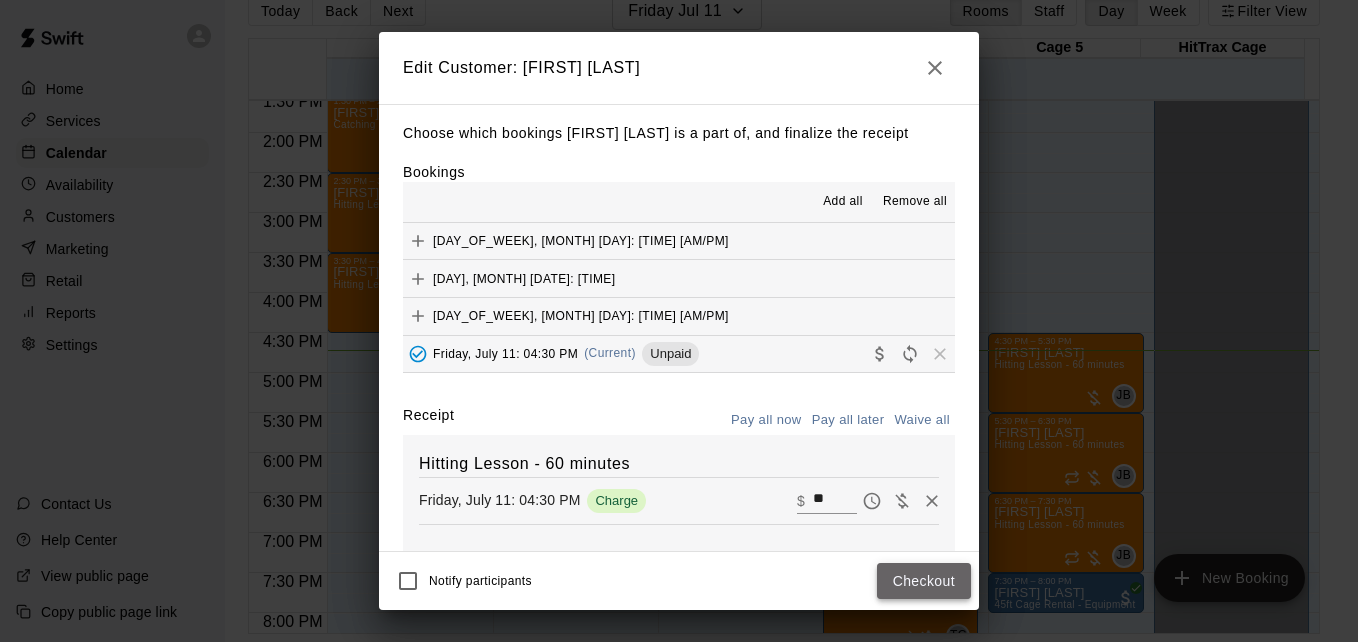 click on "Checkout" at bounding box center [924, 581] 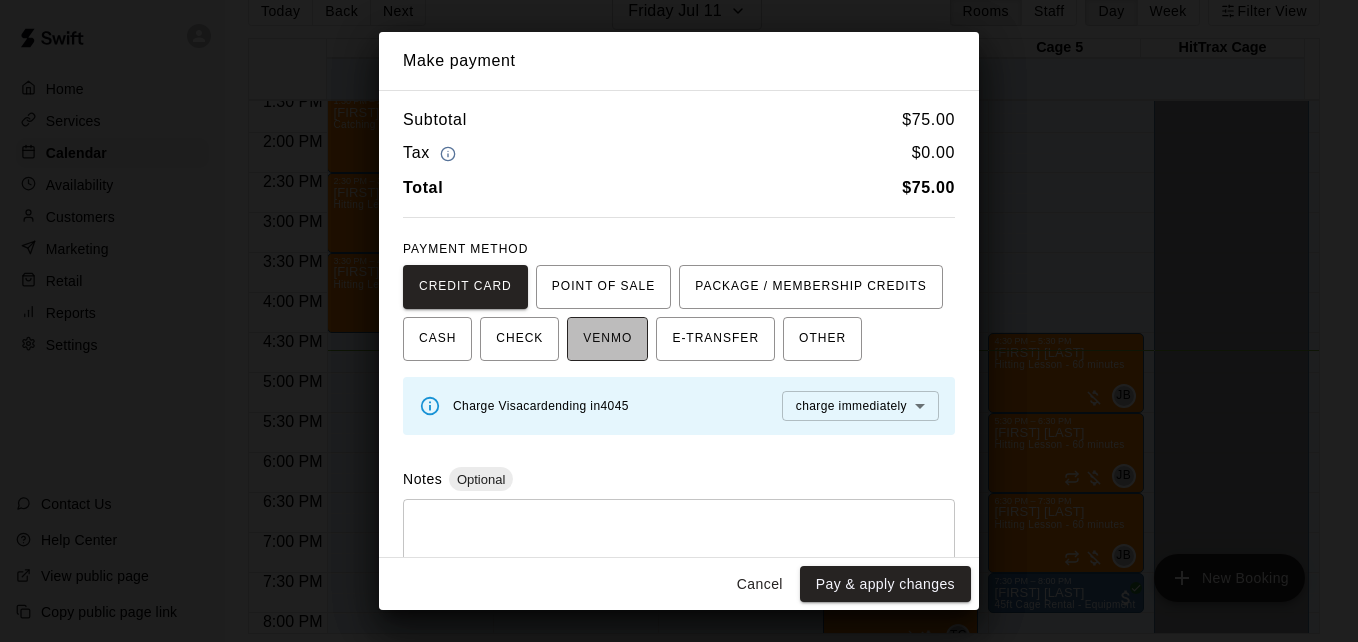 click on "VENMO" at bounding box center (607, 339) 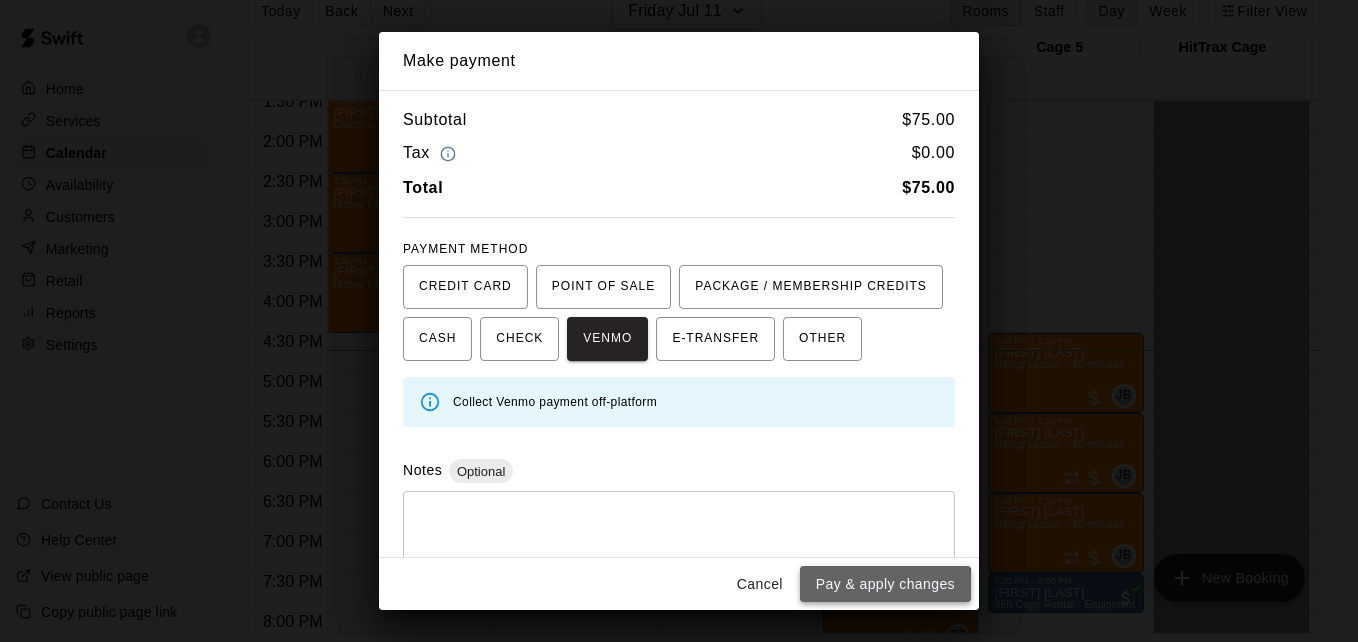 click on "Pay & apply changes" at bounding box center [885, 584] 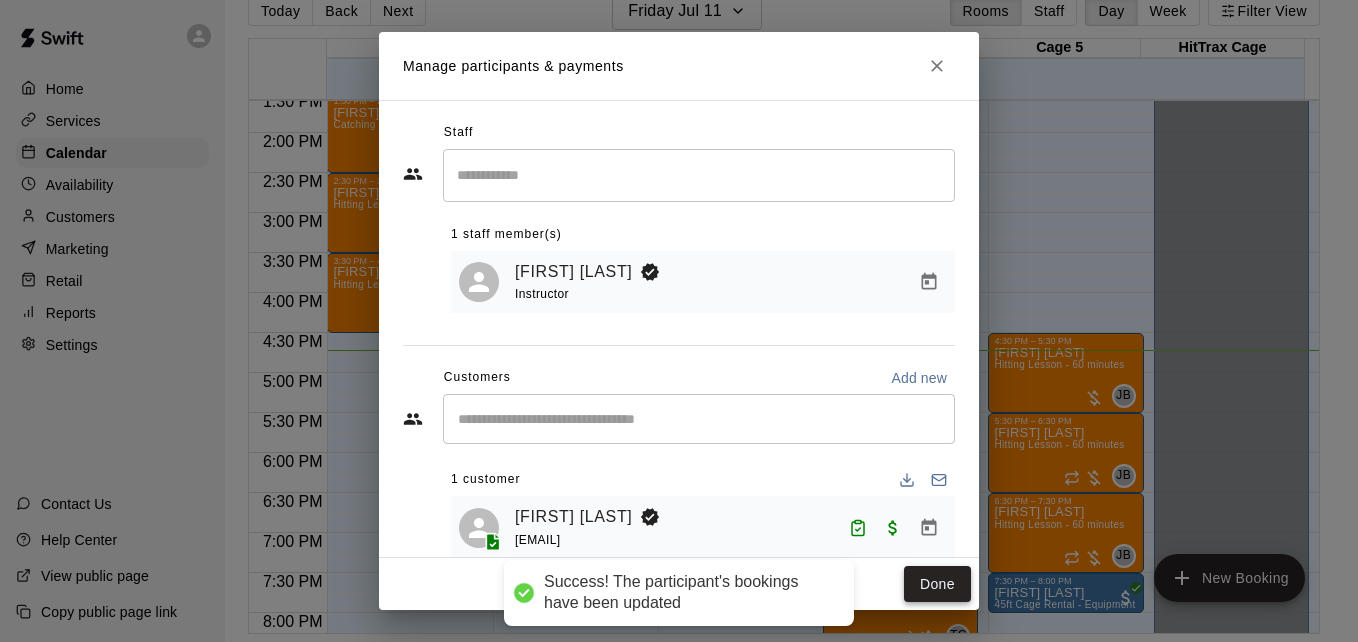 click on "Done" at bounding box center [937, 584] 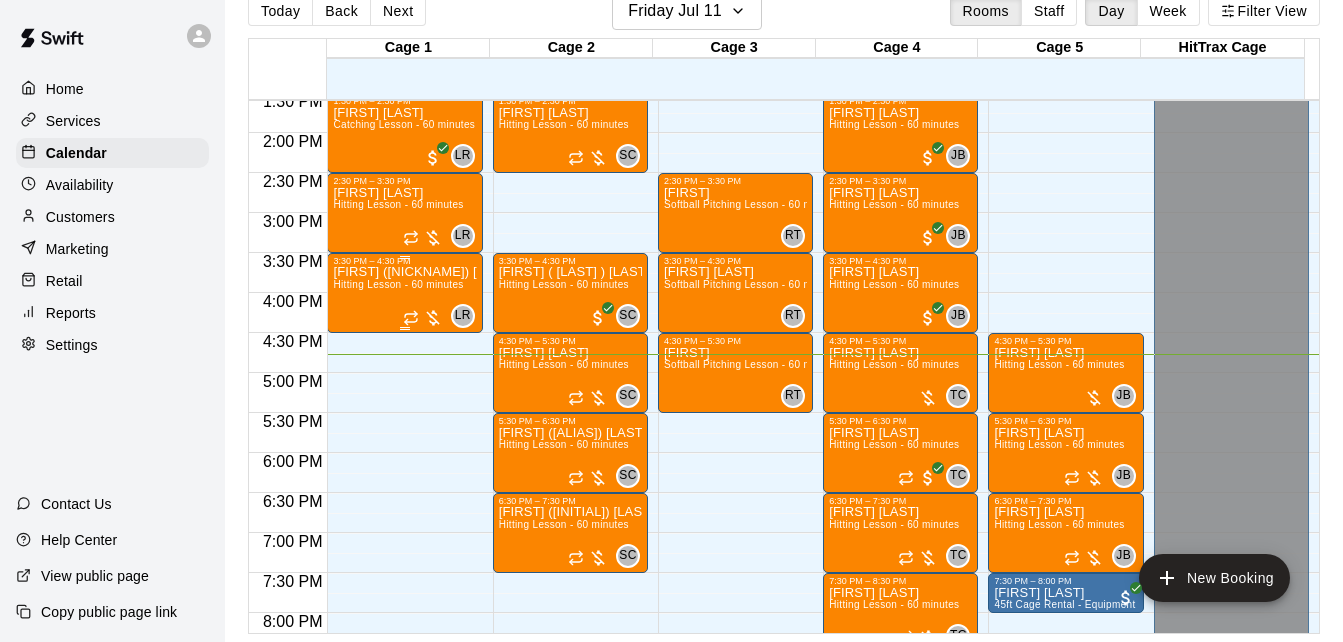 click on "Hitting Lesson - 60 minutes" at bounding box center [398, 284] 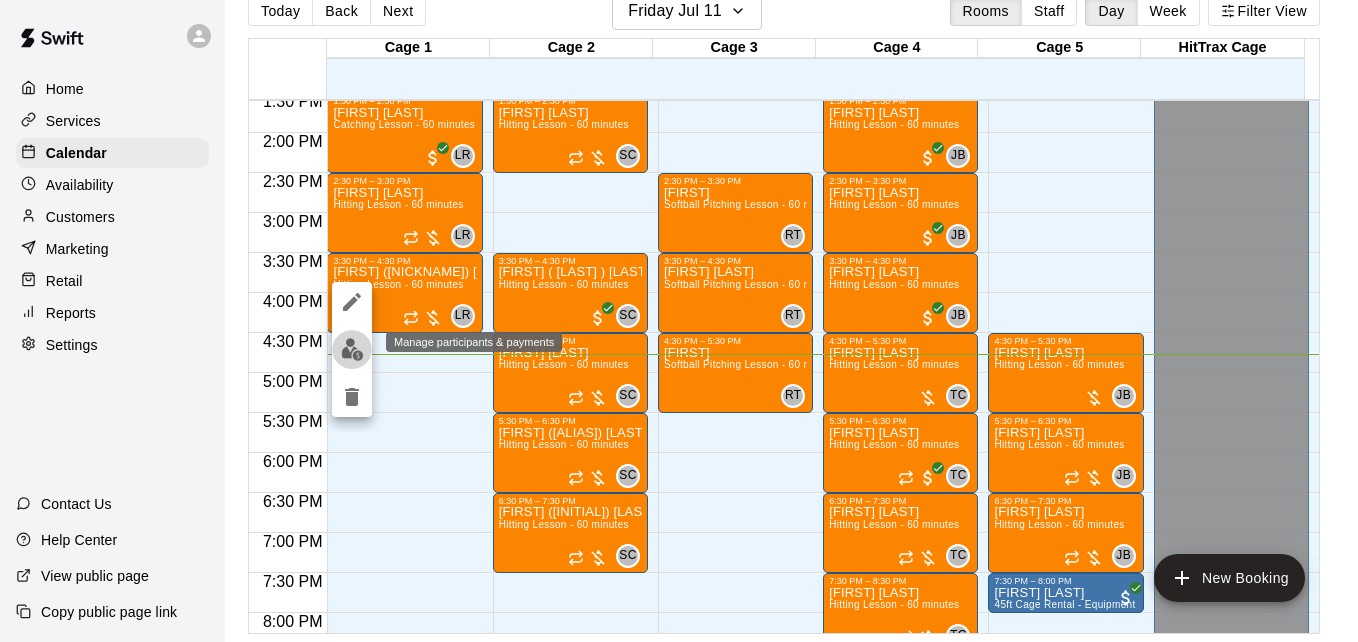 click at bounding box center [352, 349] 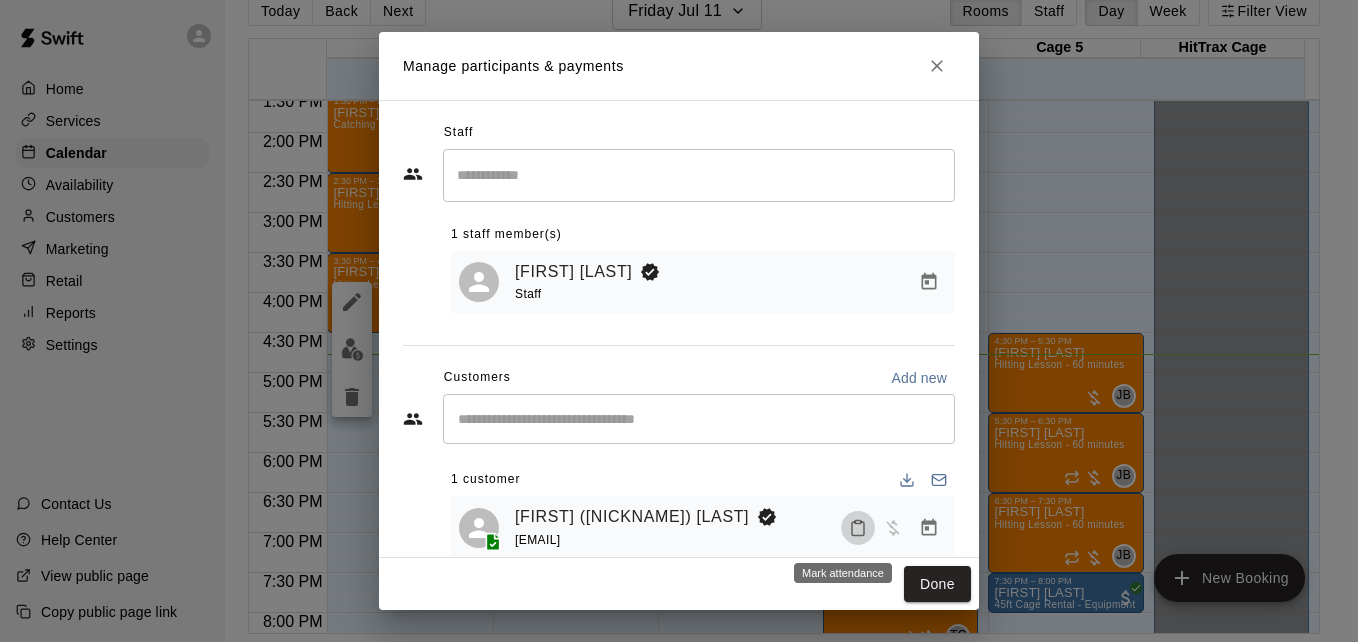 click 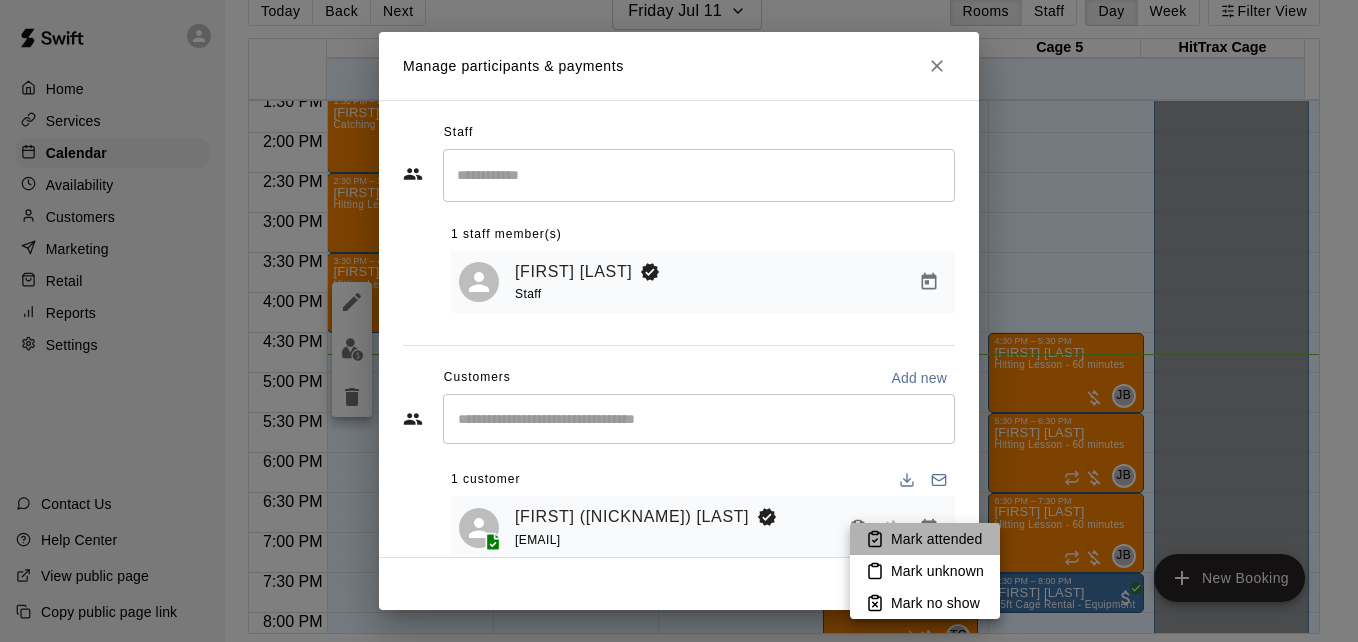 click on "Mark attended" at bounding box center [936, 539] 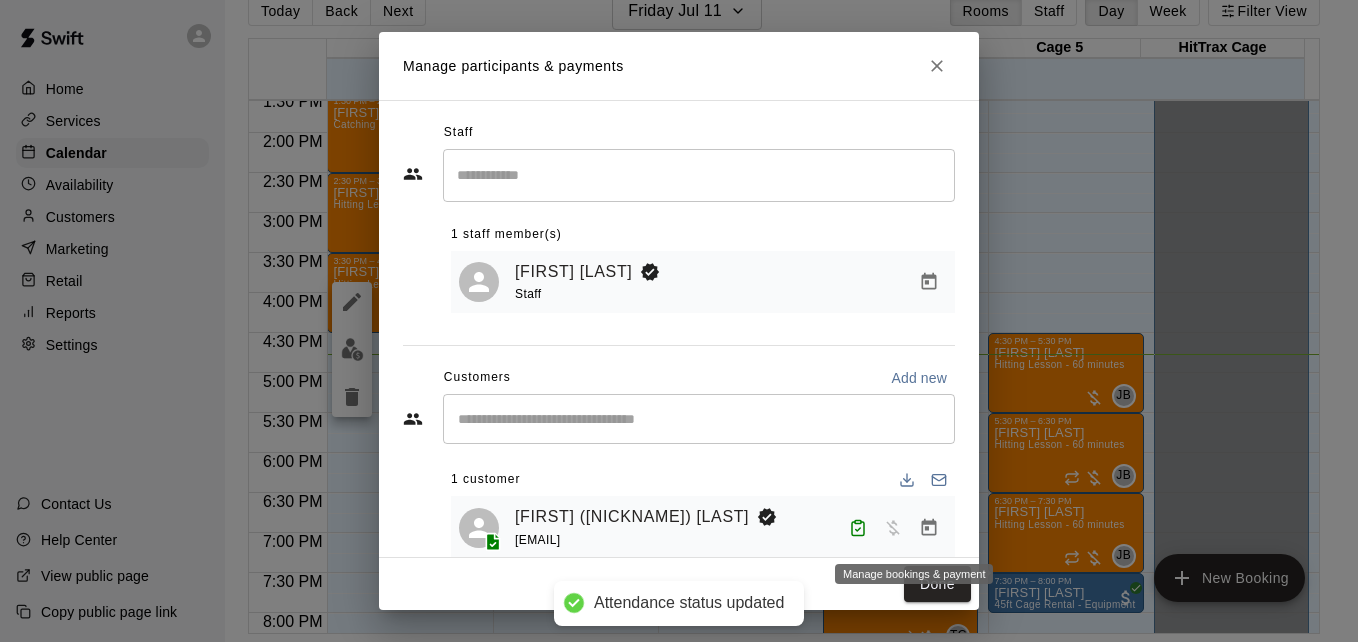 click 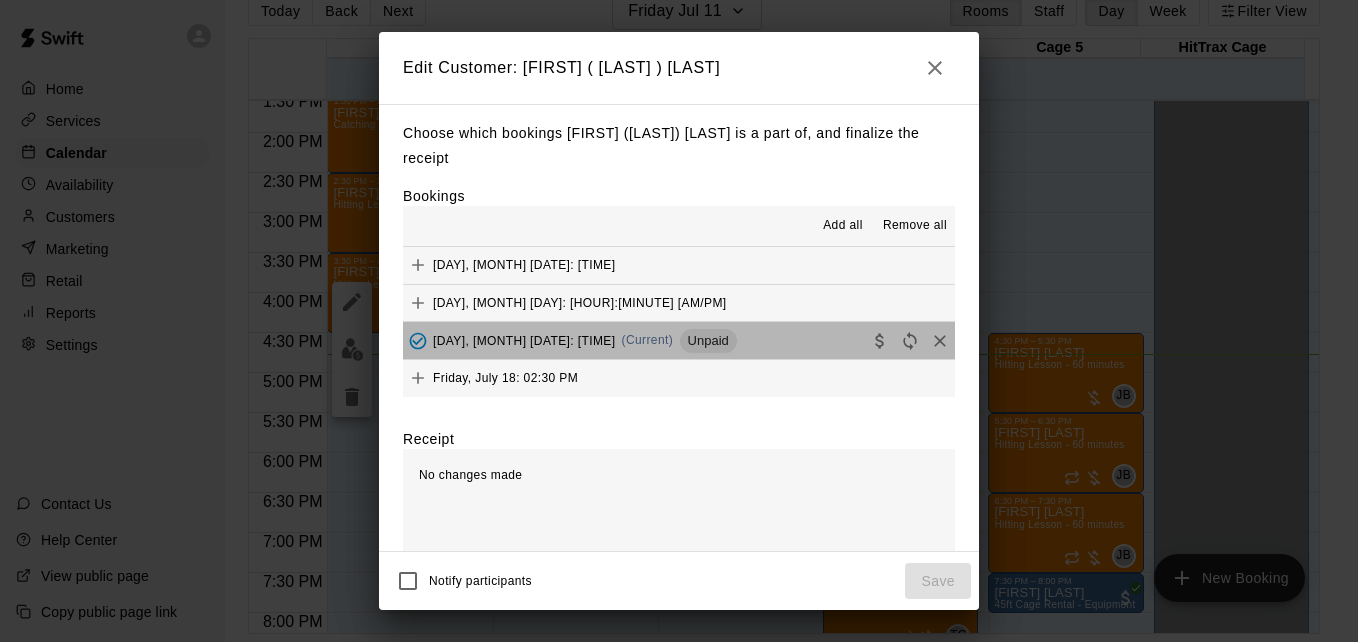 click on "[DAY_OF_WEEK], [MONTH] [DAY]: [TIME] [AM/PM] (Current) Unpaid" at bounding box center (679, 340) 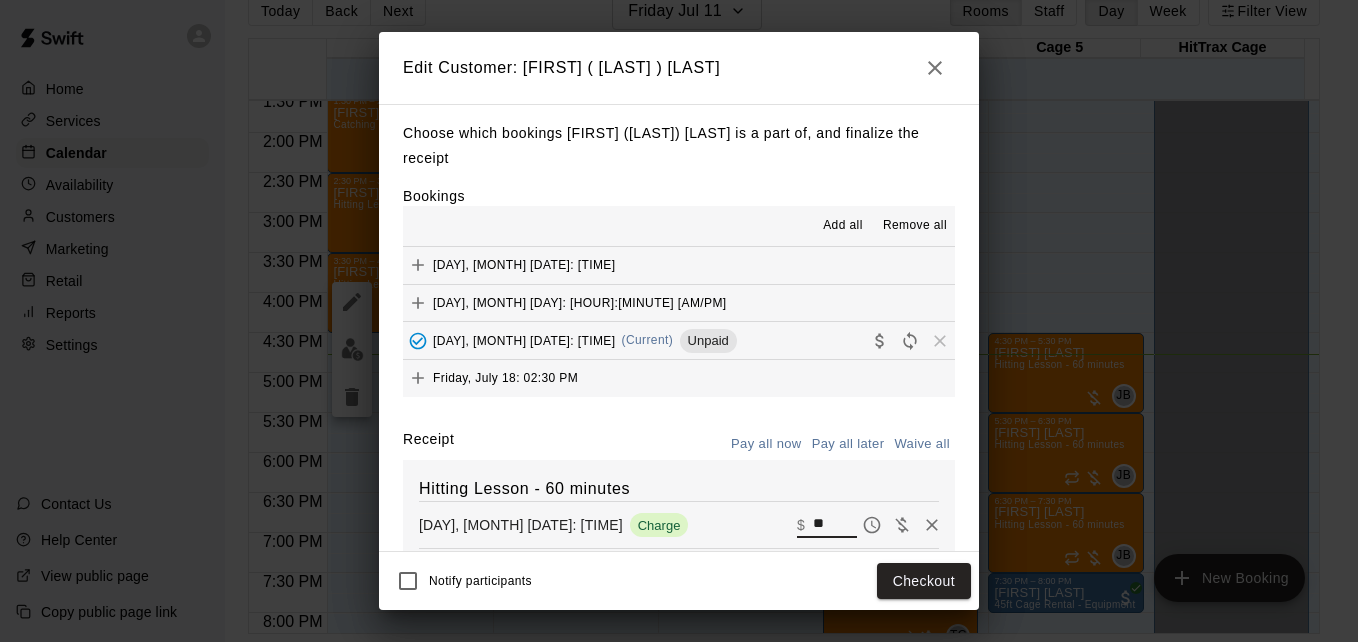 click on "**" at bounding box center [835, 525] 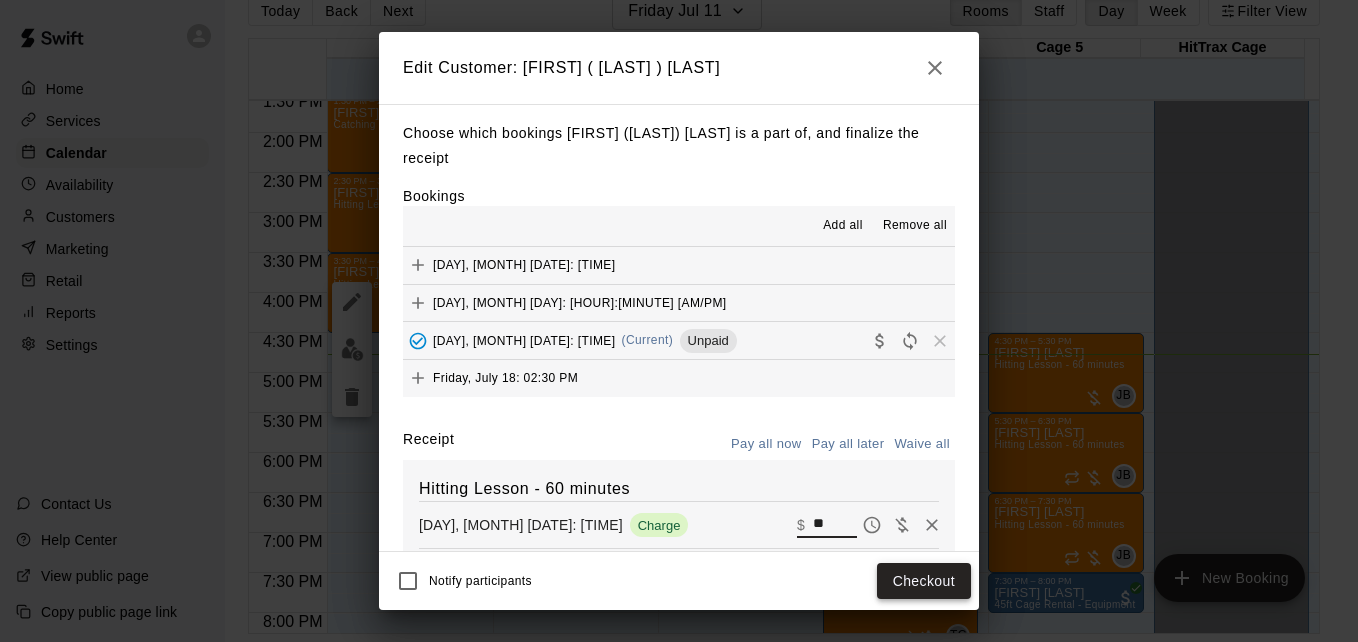 type on "**" 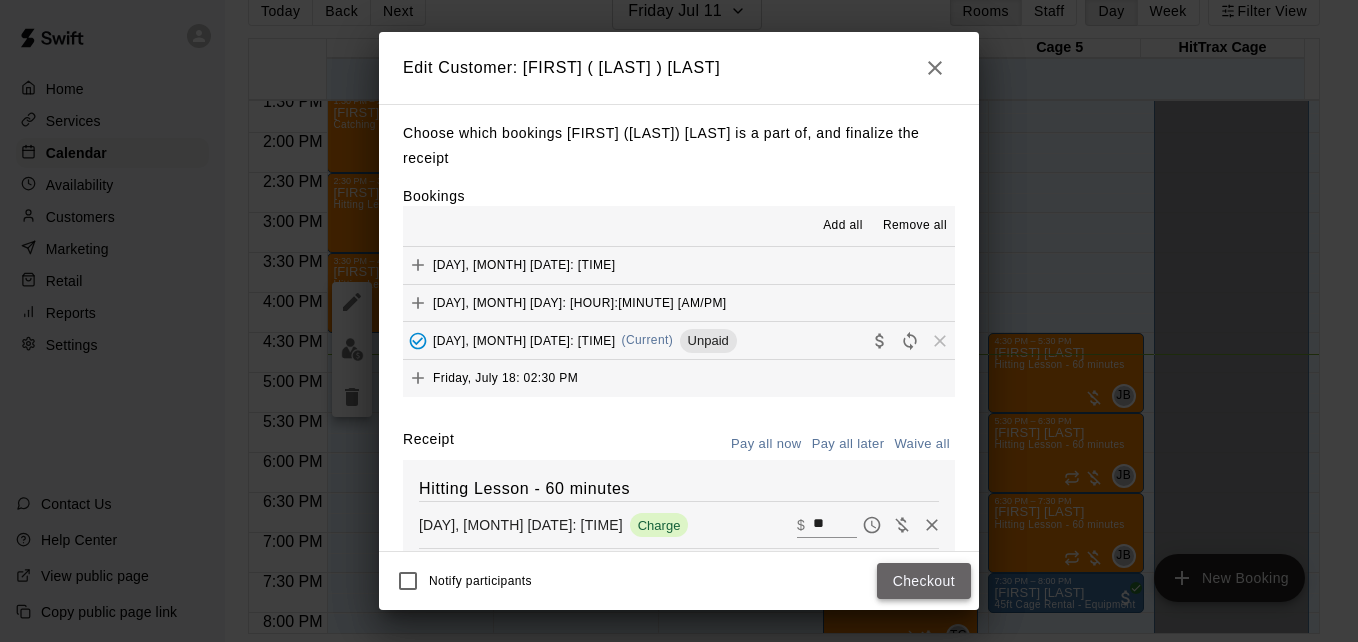 click on "Checkout" at bounding box center [924, 581] 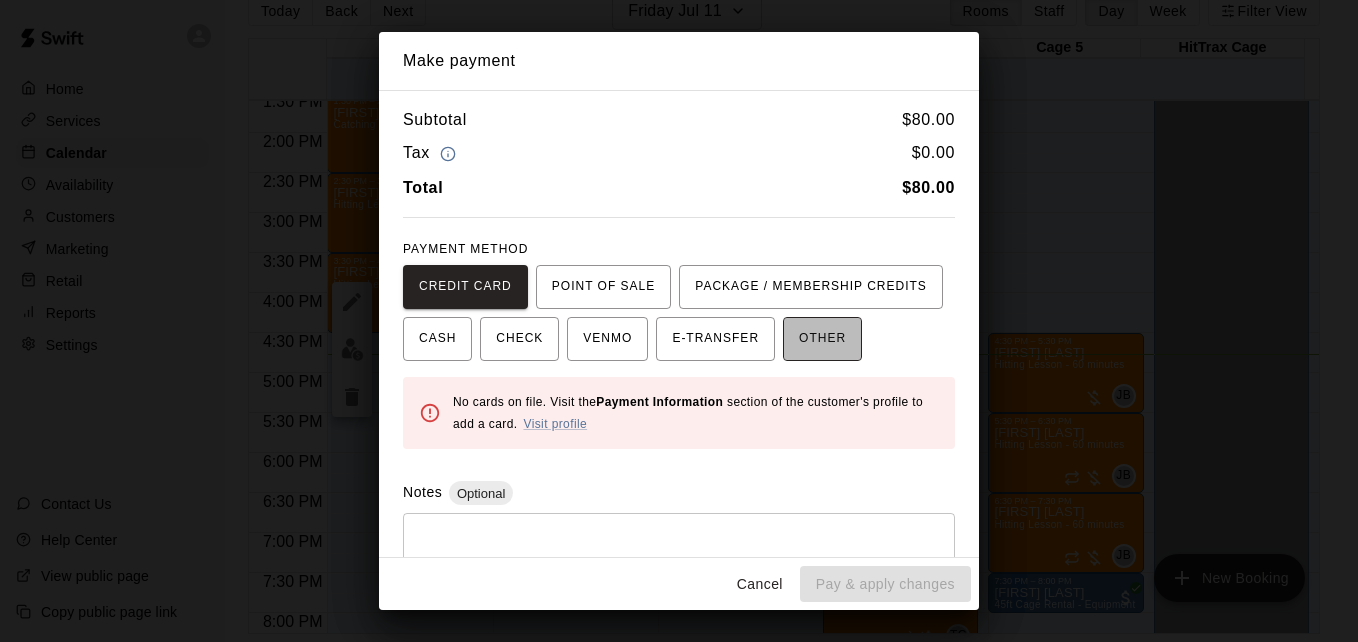 click on "OTHER" at bounding box center [822, 339] 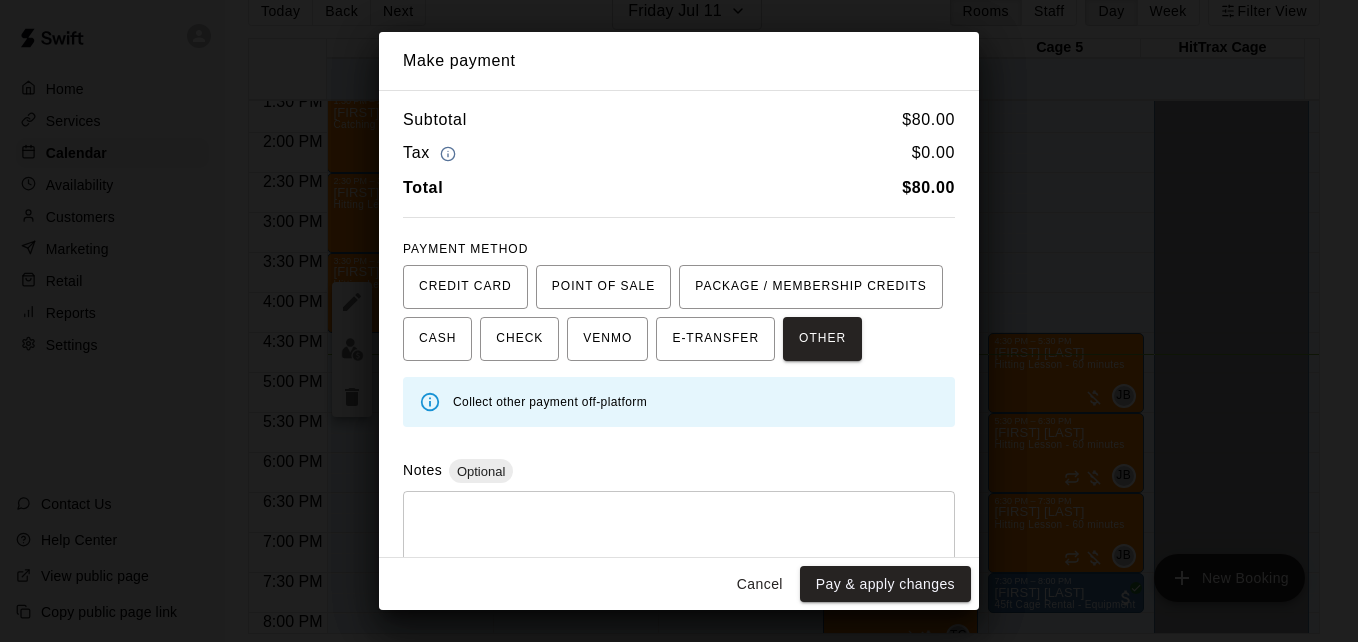 click on "* ​" at bounding box center [679, 537] 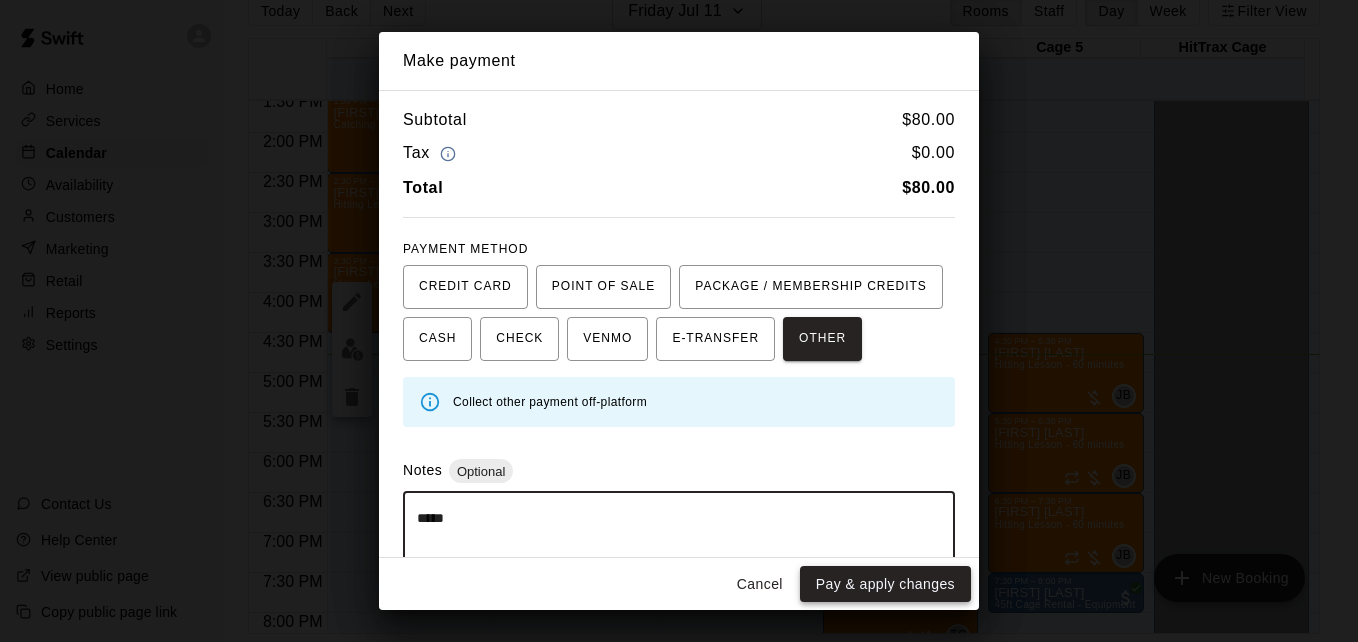 type on "*****" 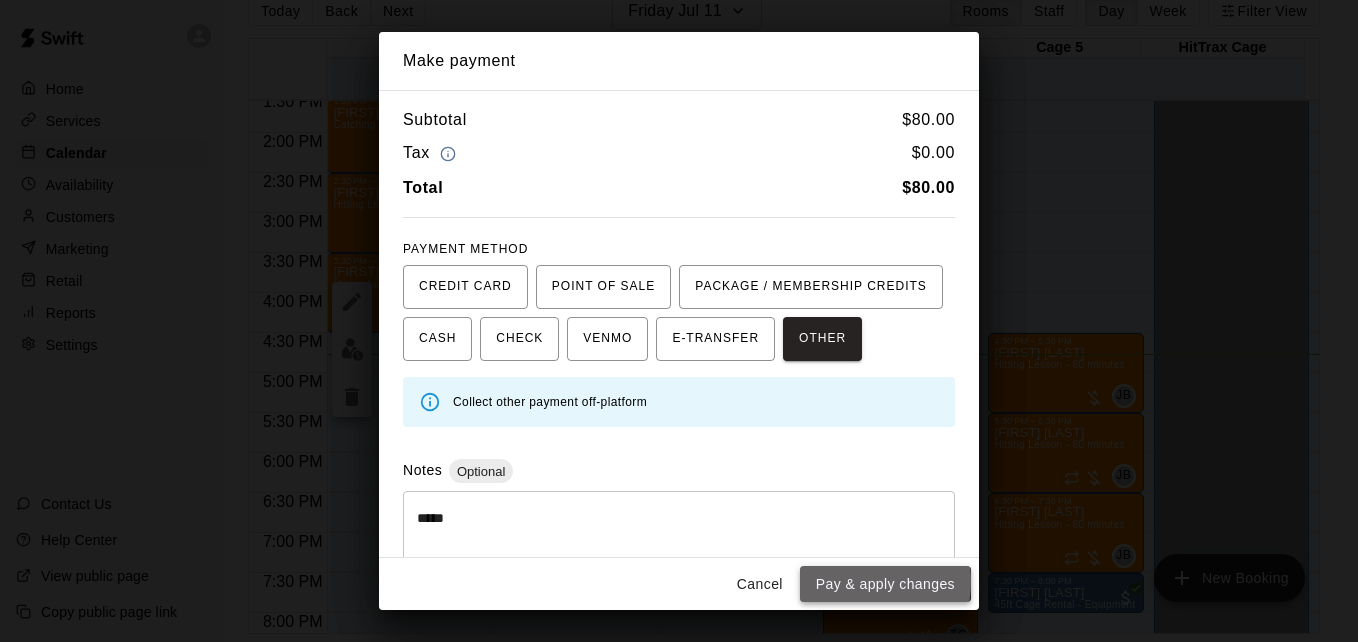 click on "Pay & apply changes" at bounding box center (885, 584) 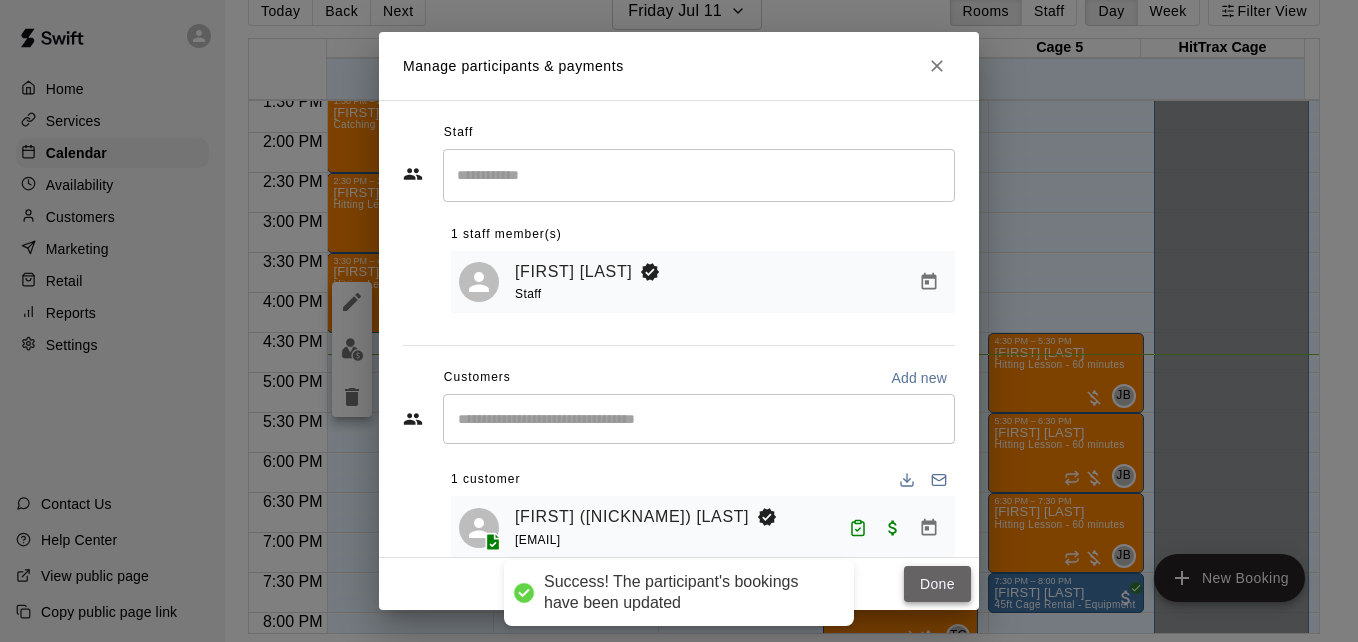 click on "Done" at bounding box center [937, 584] 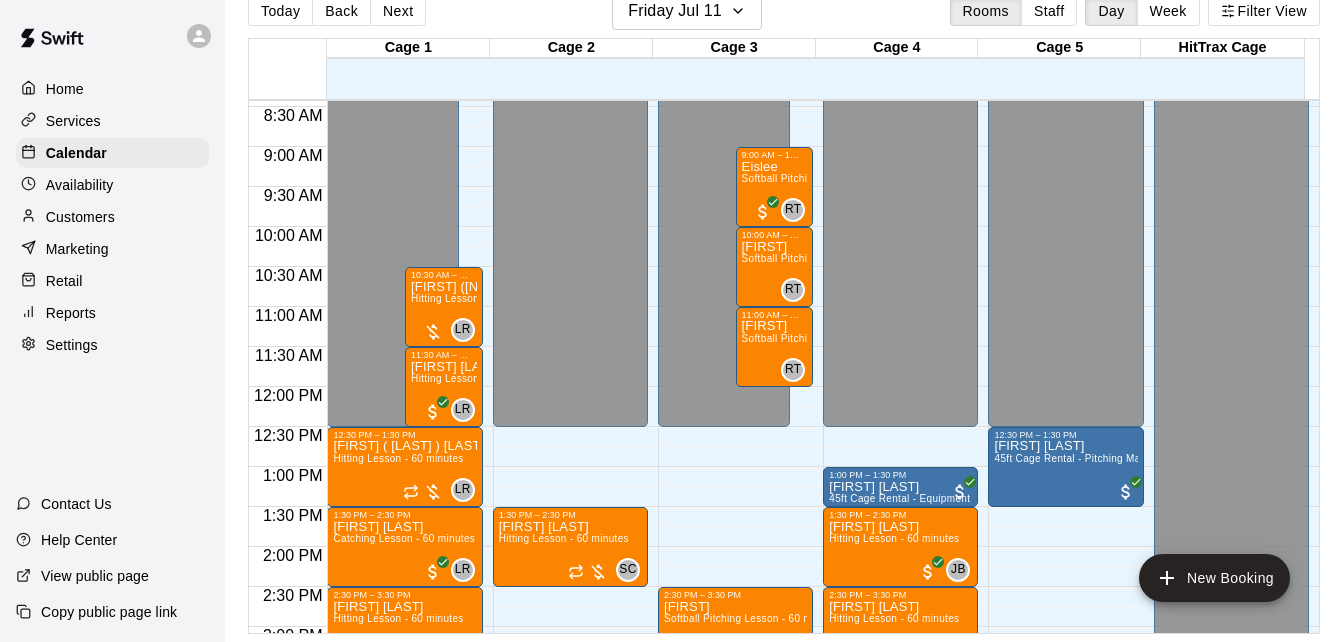 scroll, scrollTop: 648, scrollLeft: 0, axis: vertical 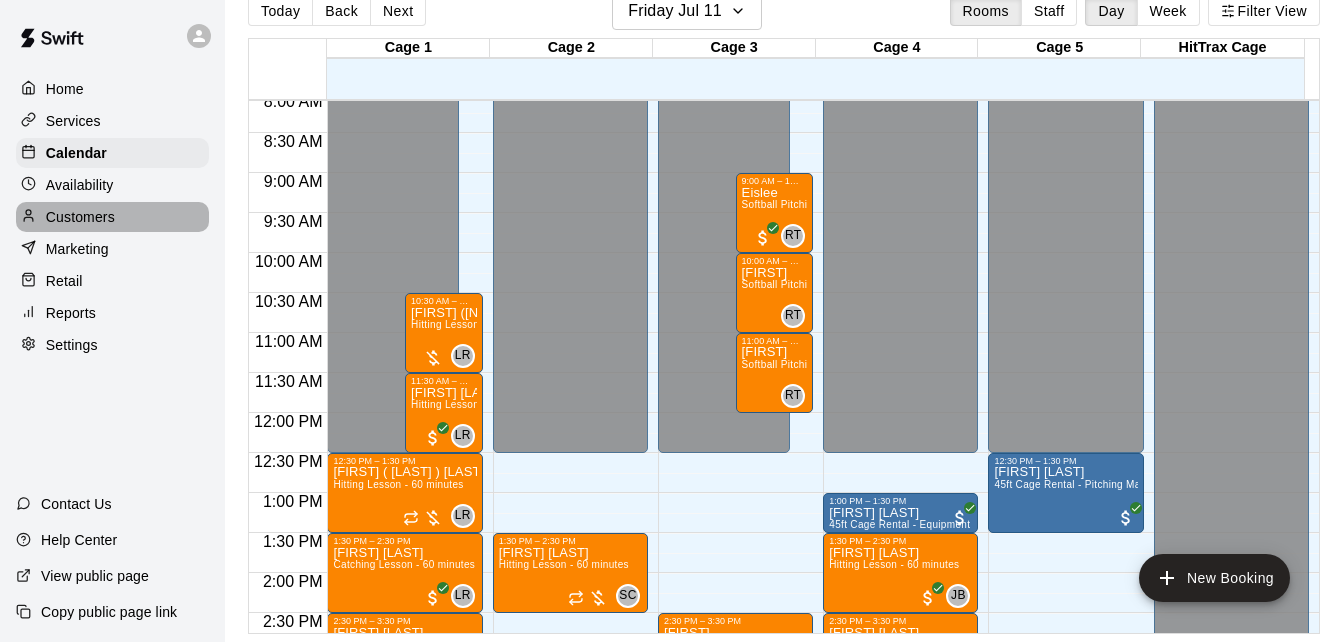 click on "Customers" at bounding box center [112, 217] 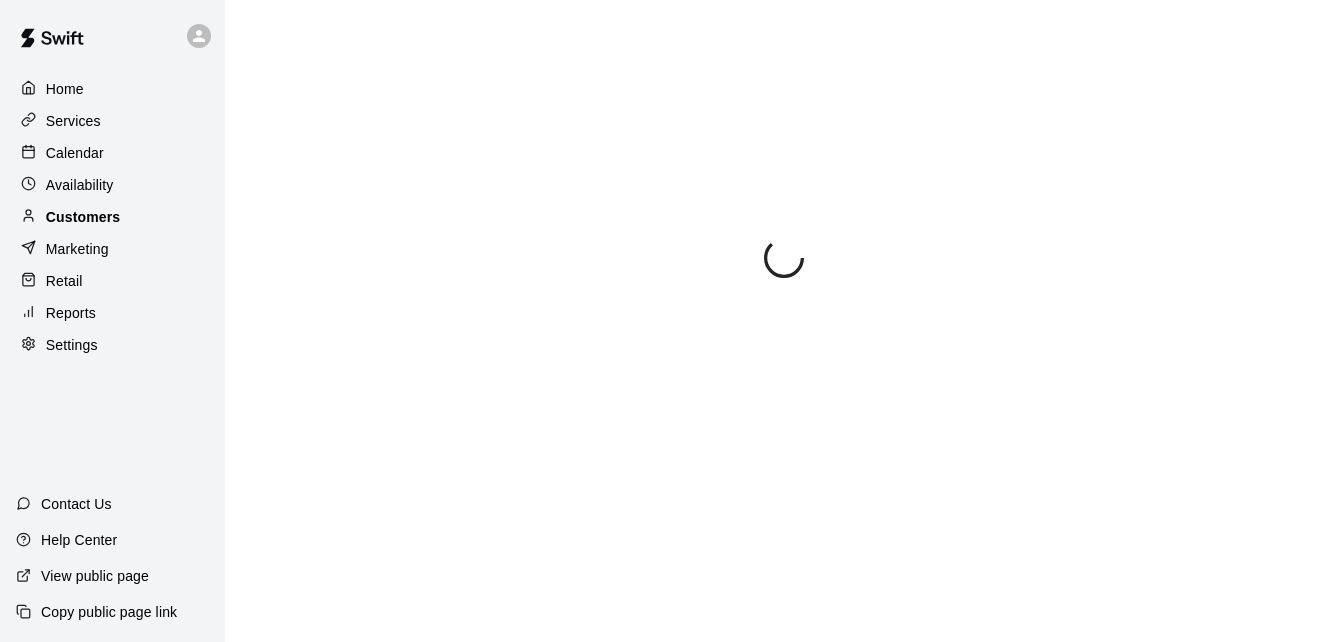 scroll, scrollTop: 0, scrollLeft: 0, axis: both 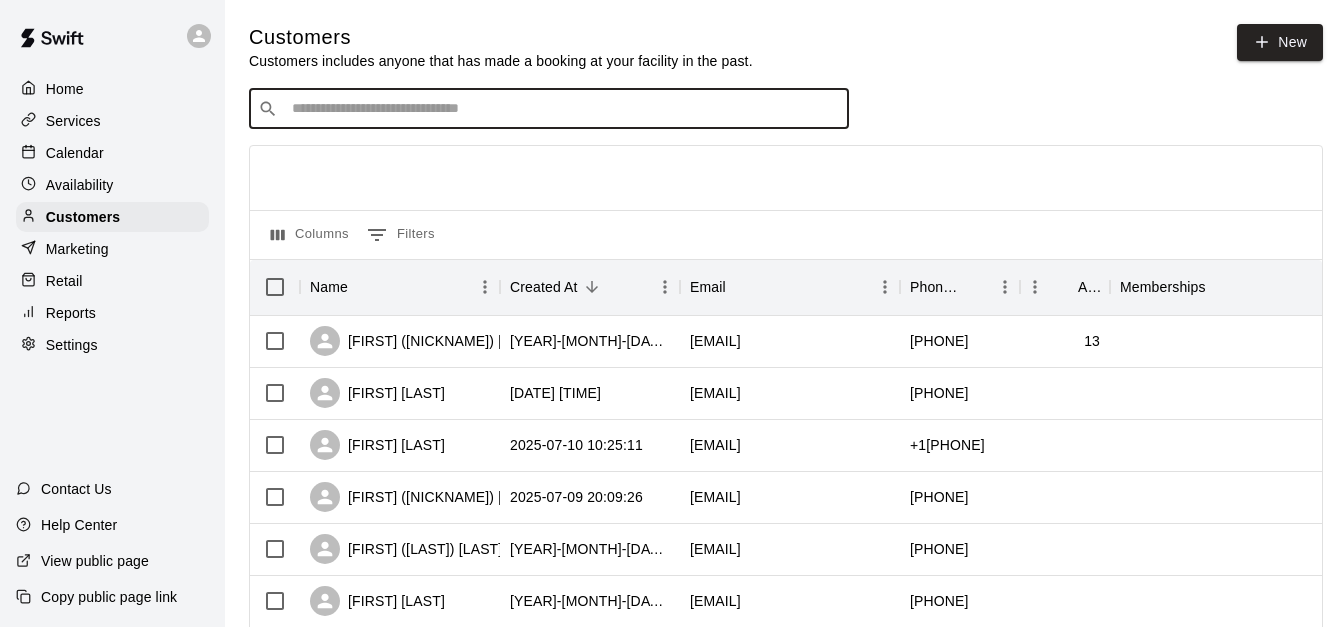 click at bounding box center [563, 109] 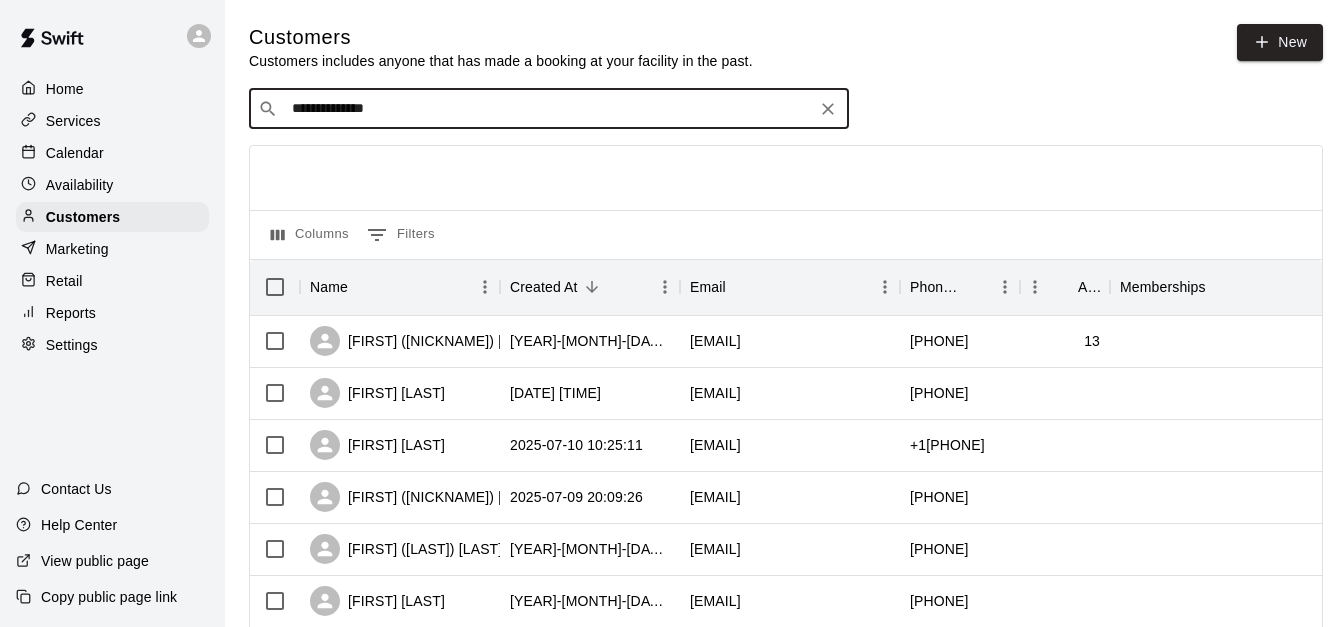 click on "**********" at bounding box center (548, 109) 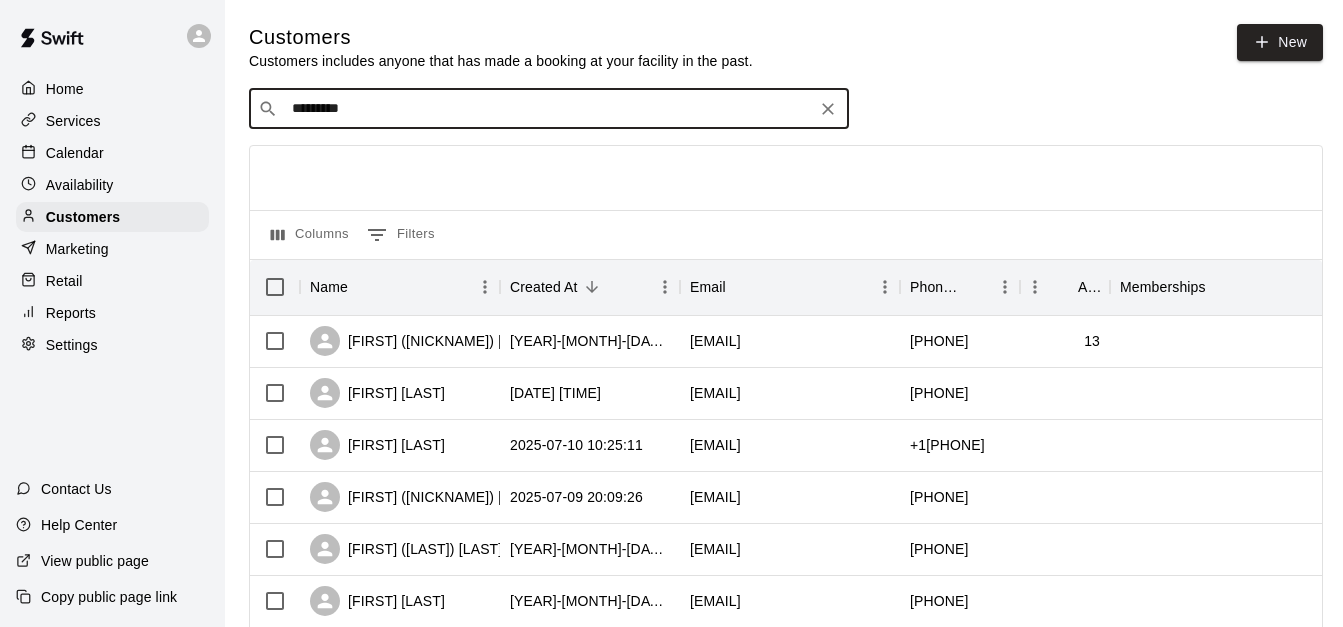 type on "********" 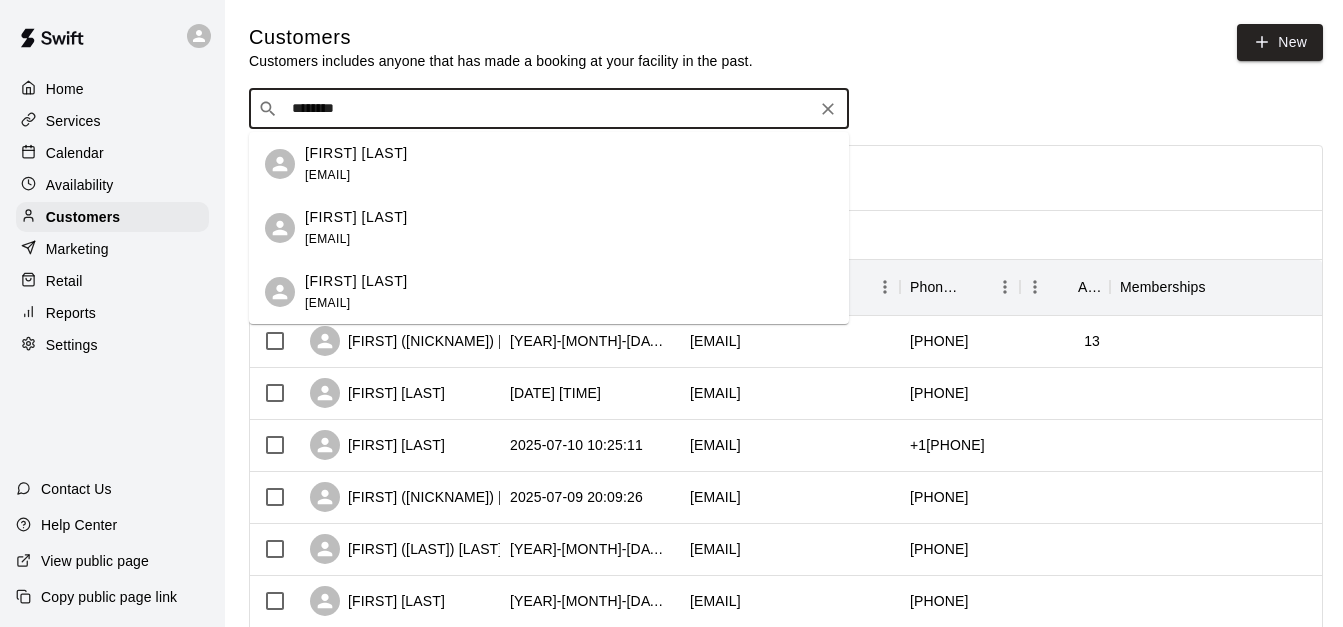 click on "[FIRST] [LAST] [EMAIL]" at bounding box center [569, 164] 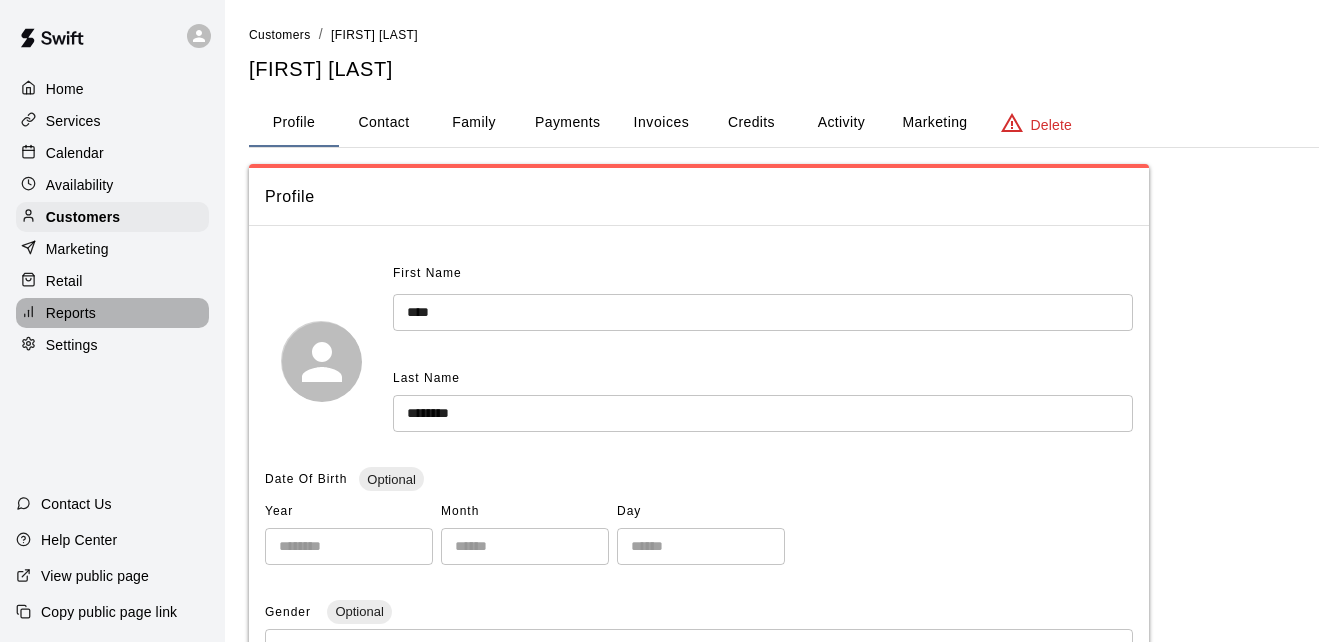 click on "Reports" at bounding box center [112, 313] 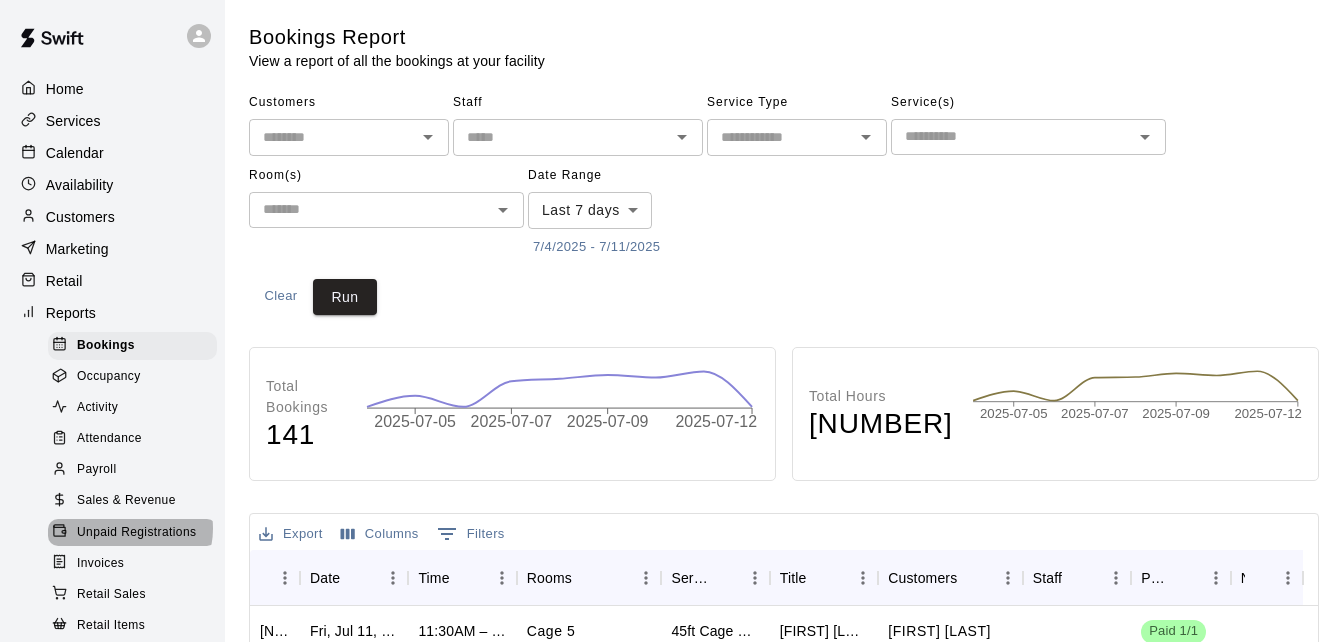 click on "Unpaid Registrations" at bounding box center [136, 533] 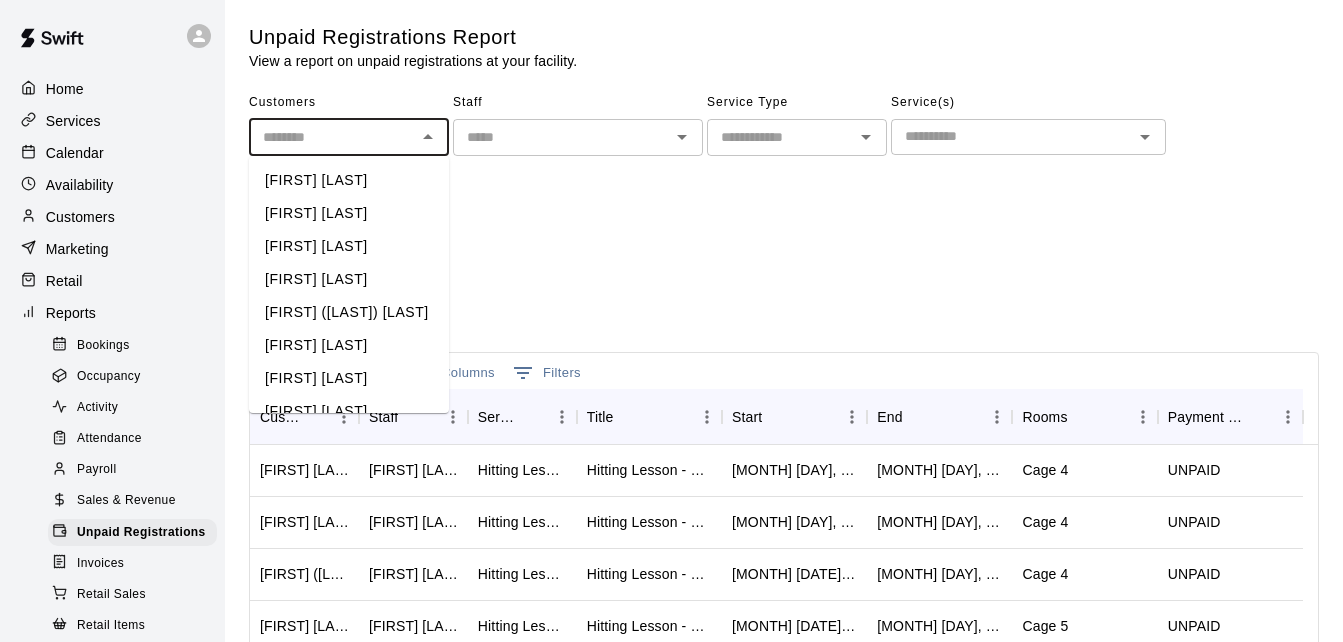 click at bounding box center (332, 137) 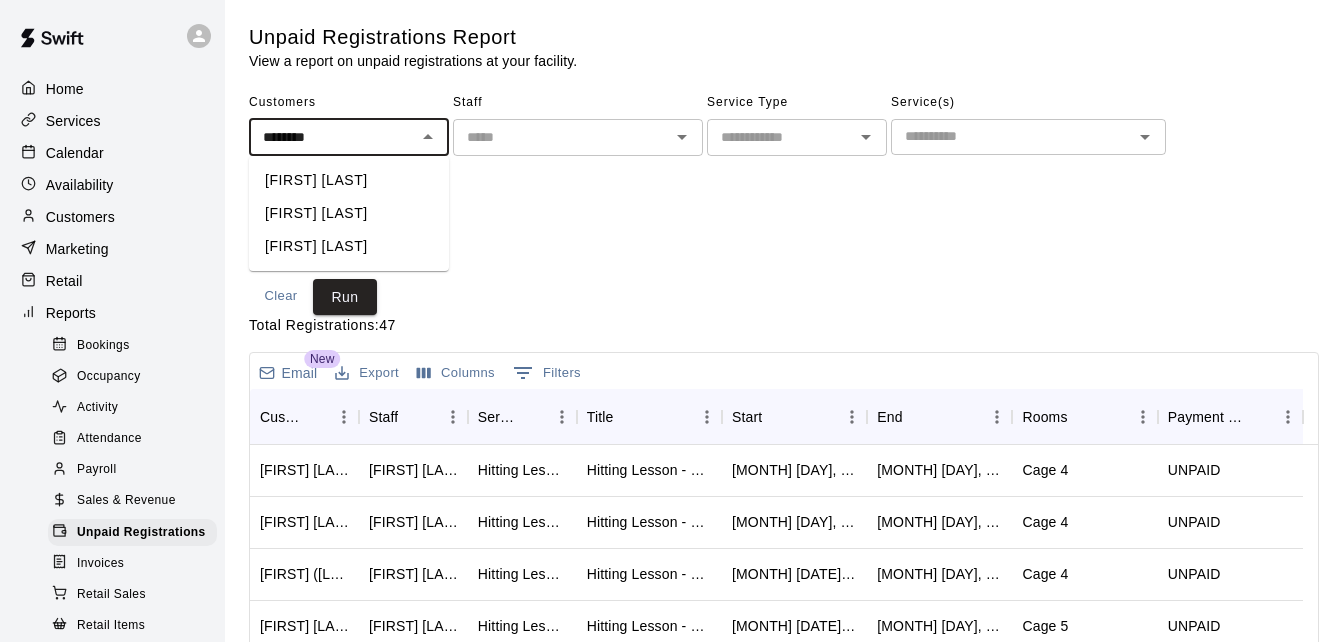 click on "[FIRST] [LAST]" at bounding box center [349, 180] 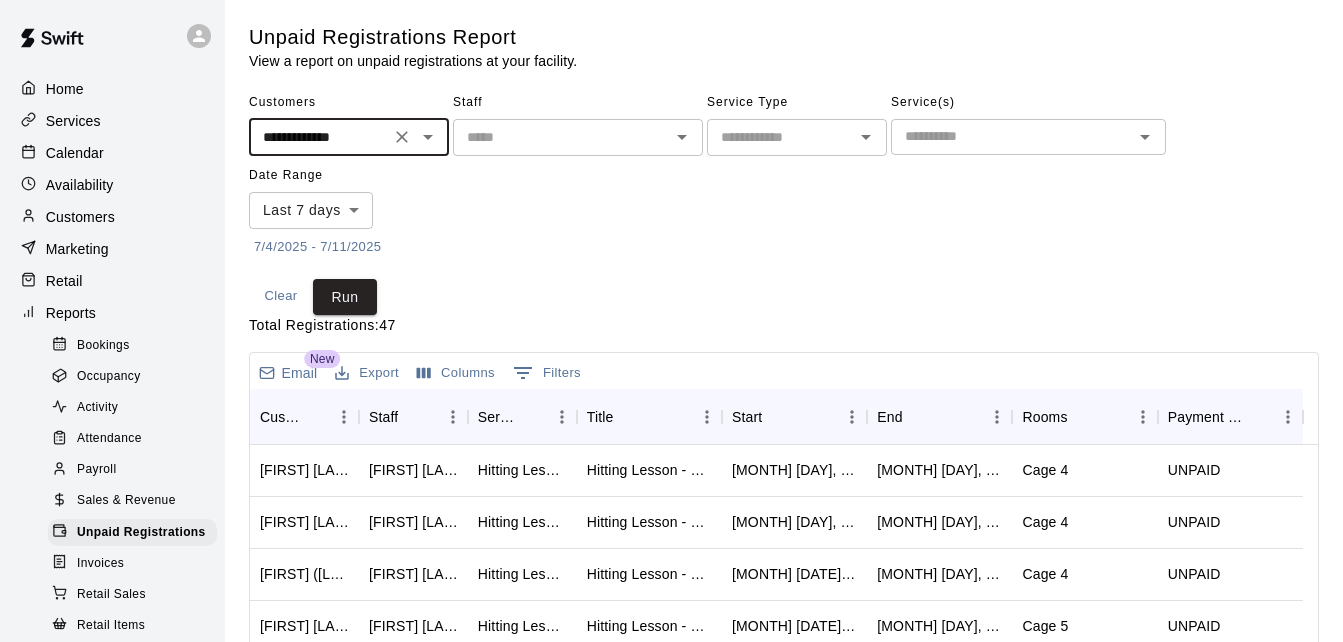 type on "**********" 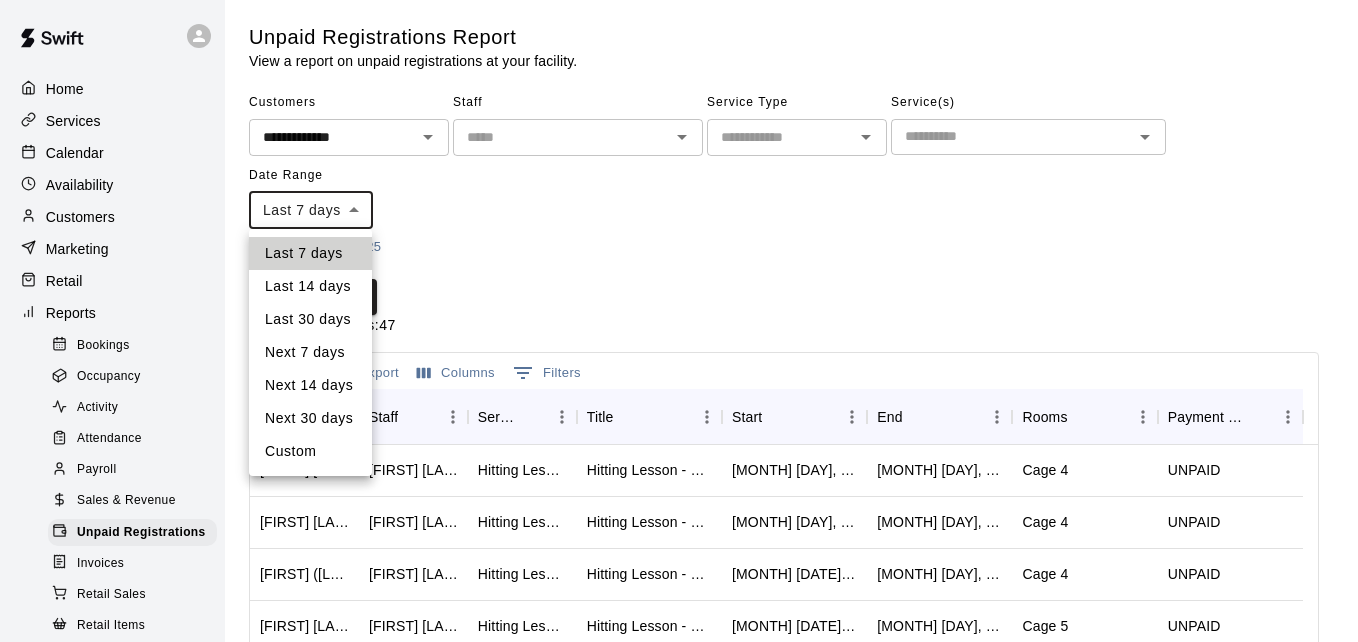 click on "**********" at bounding box center [679, 530] 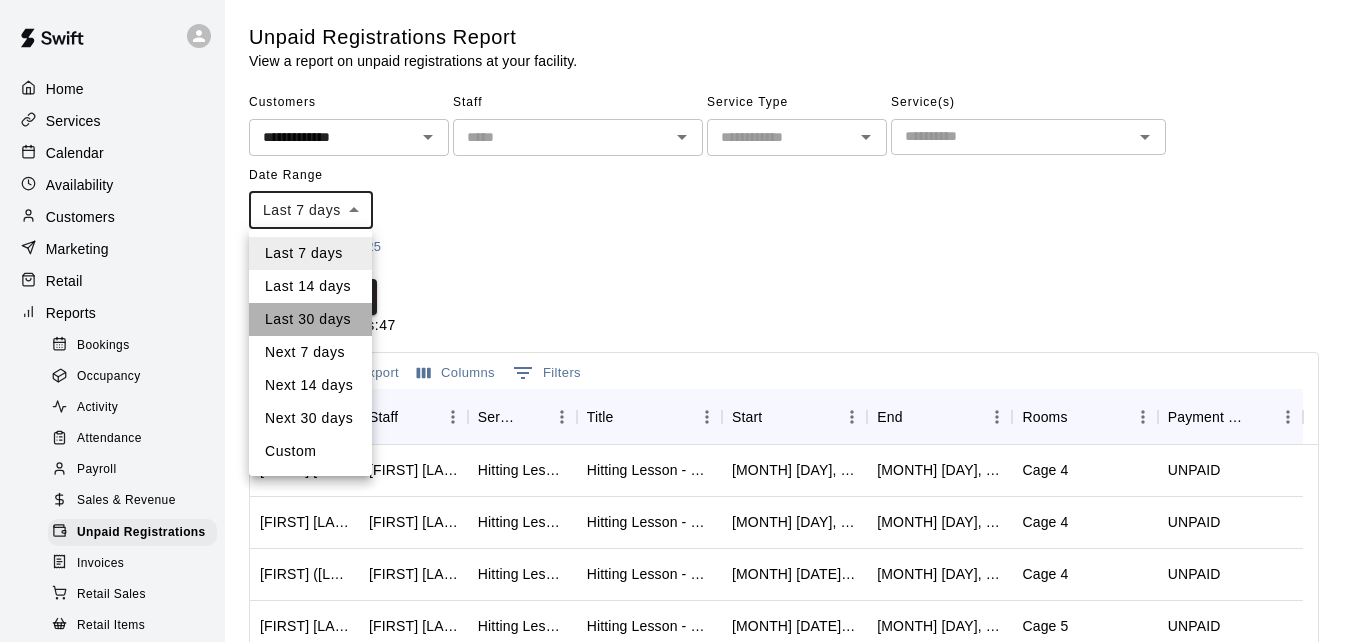 click on "Last 30 days" at bounding box center [310, 319] 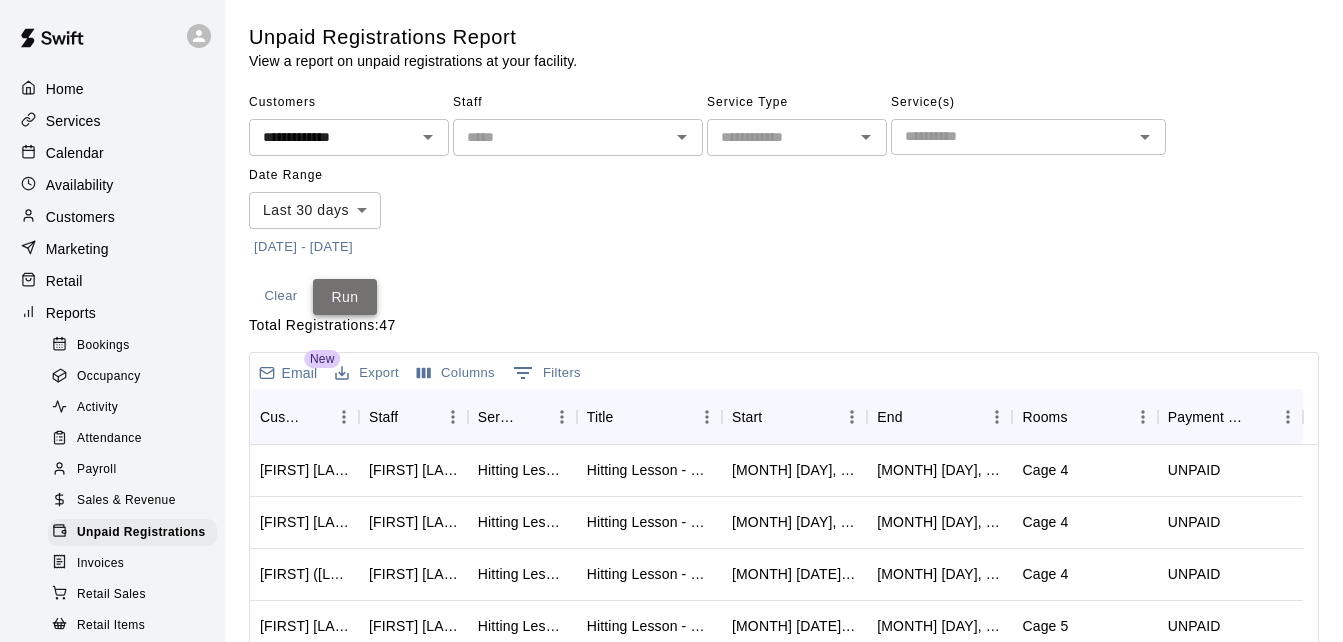 click on "Run" at bounding box center [345, 297] 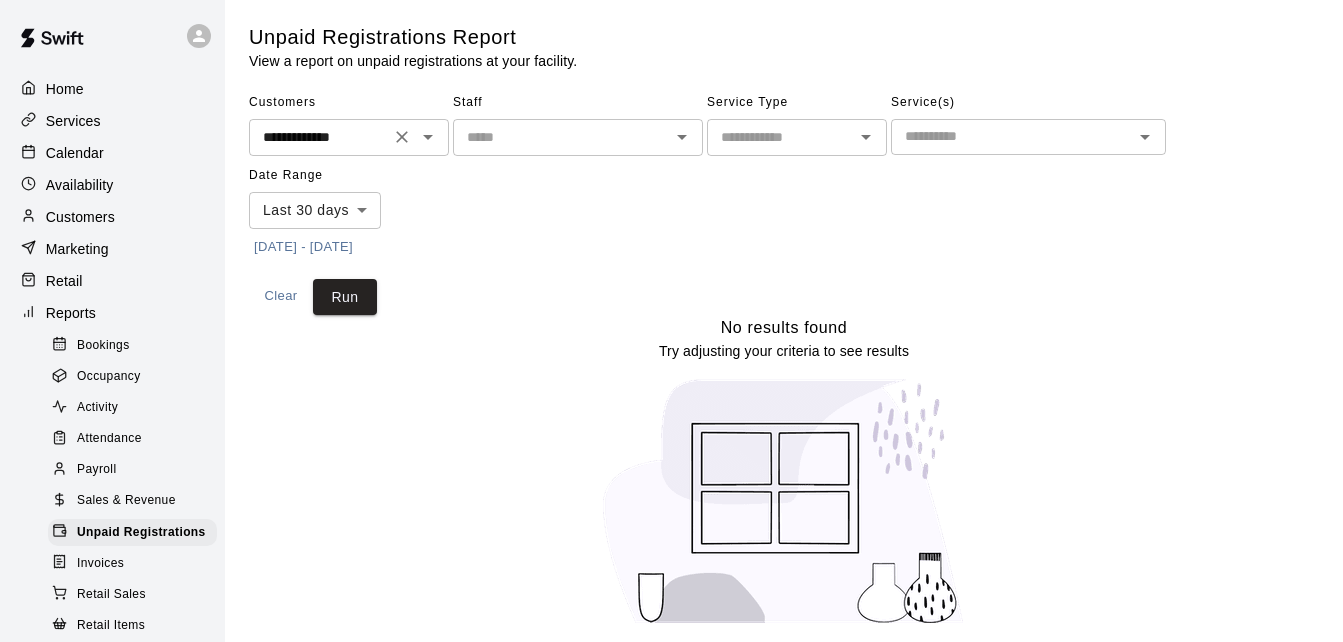 click on "**********" at bounding box center (319, 137) 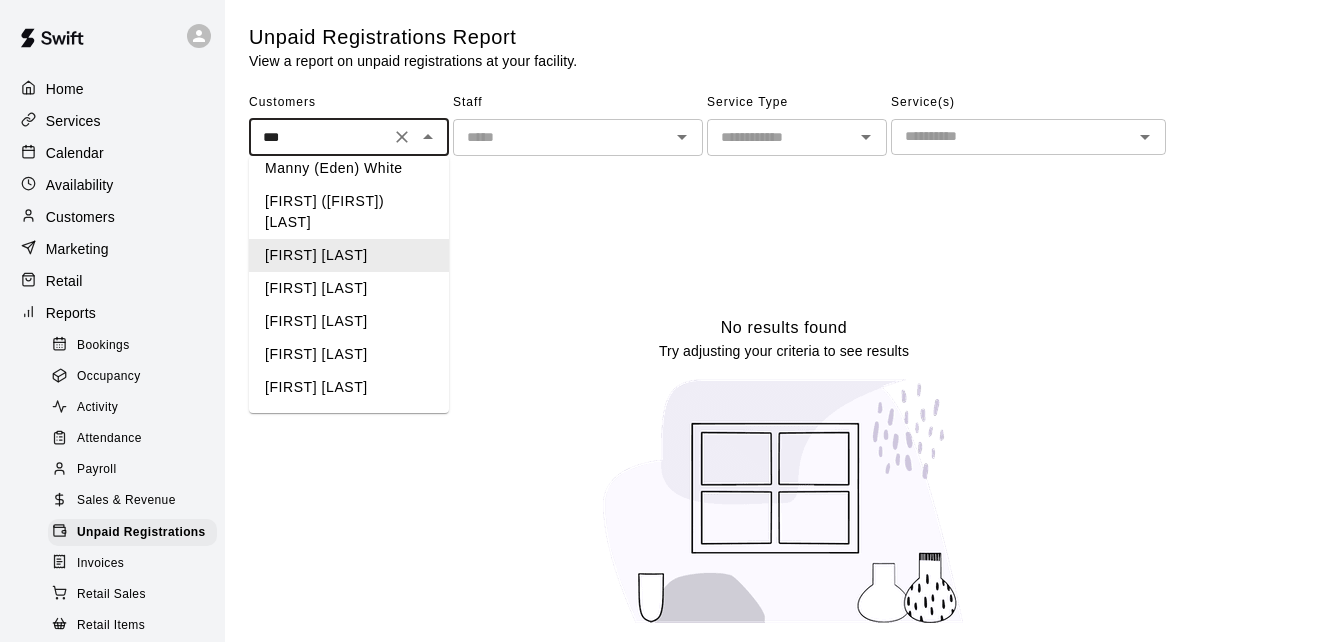 scroll, scrollTop: 0, scrollLeft: 0, axis: both 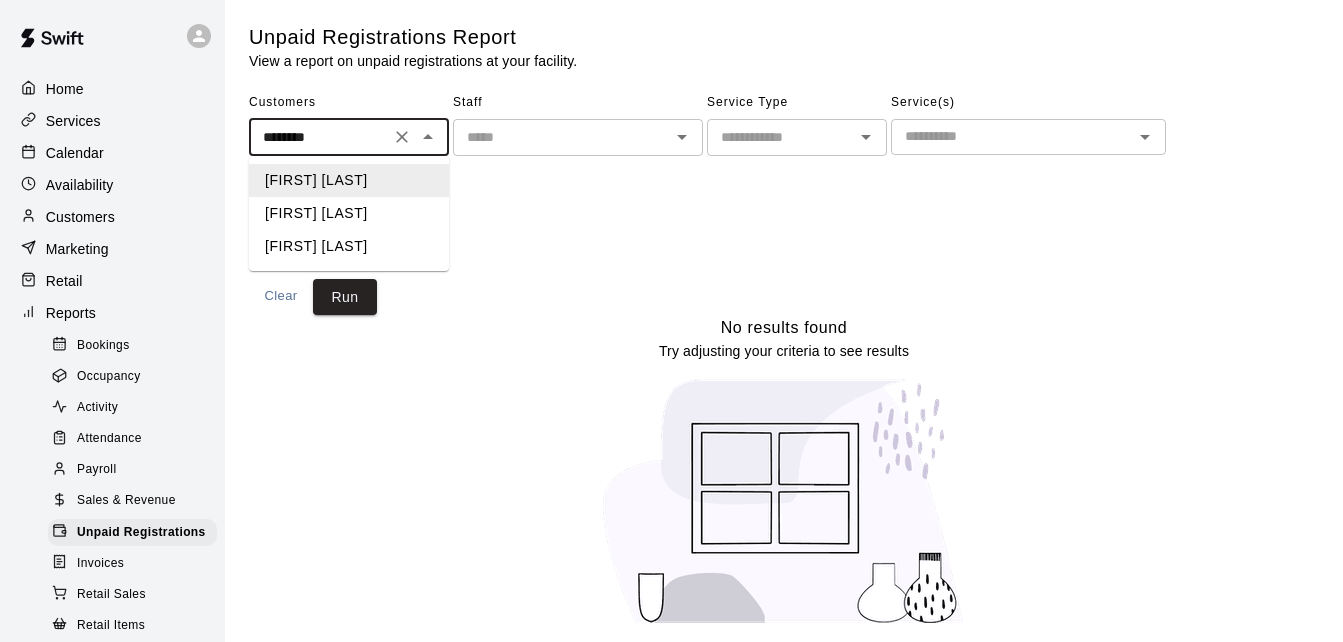 click on "[FIRST] [LAST]" at bounding box center (349, 213) 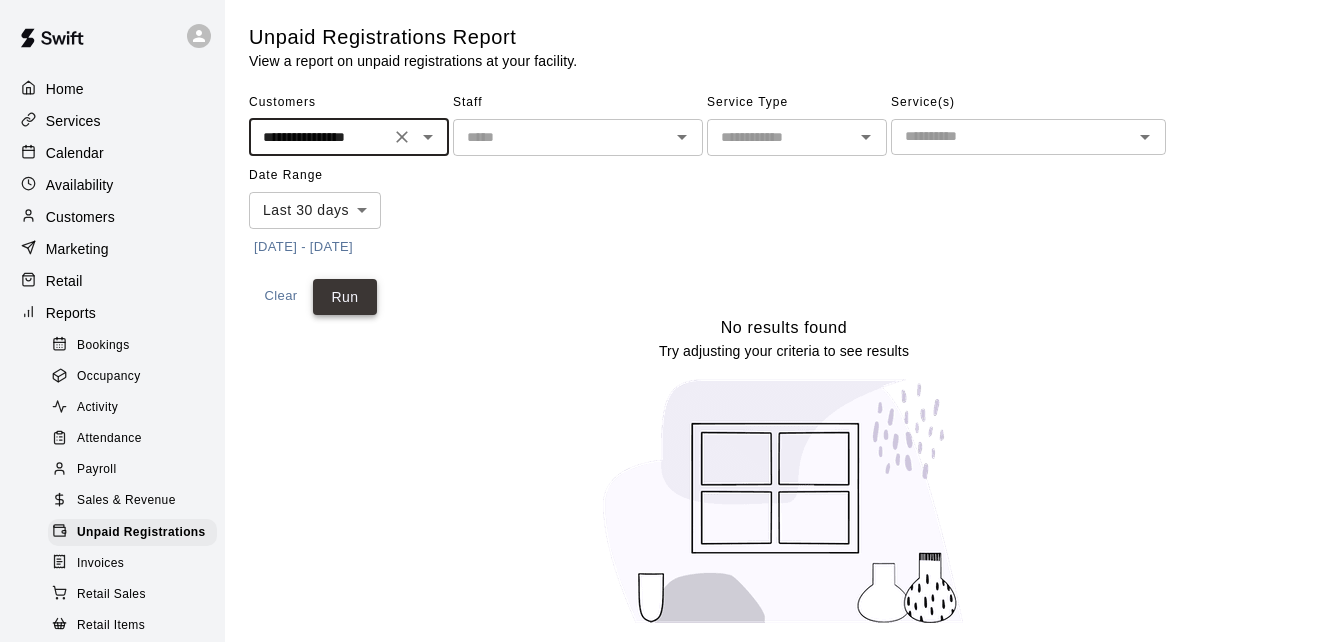 type on "**********" 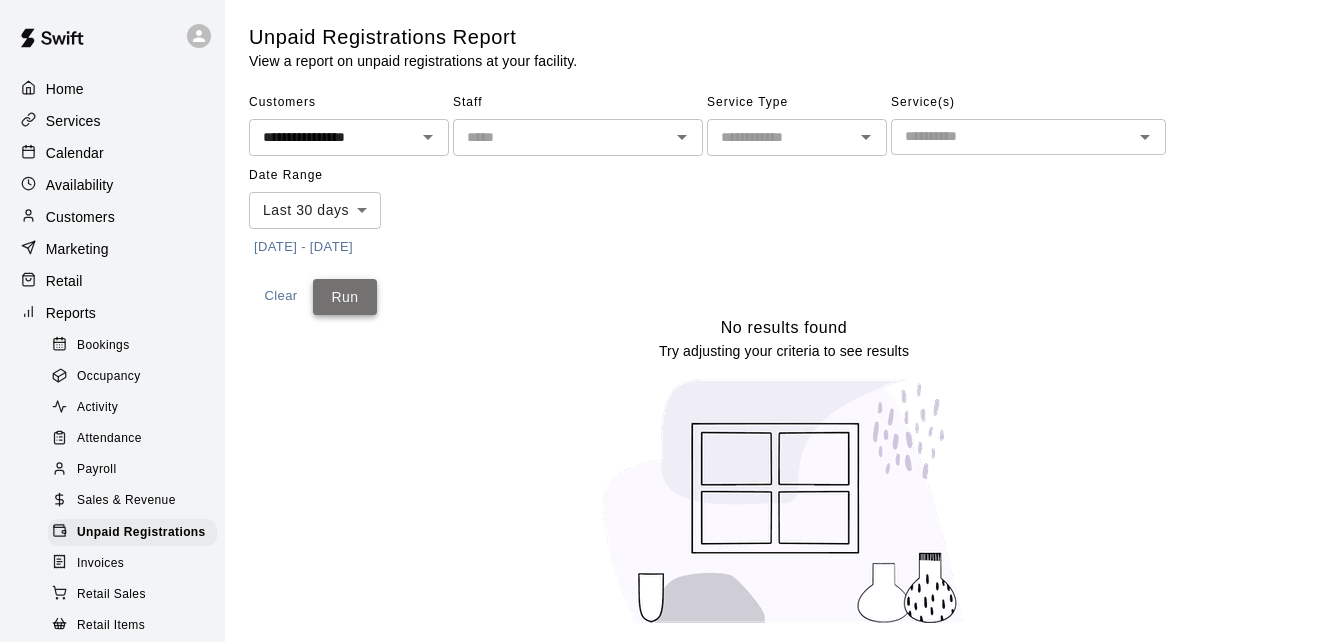 click on "Run" at bounding box center (345, 297) 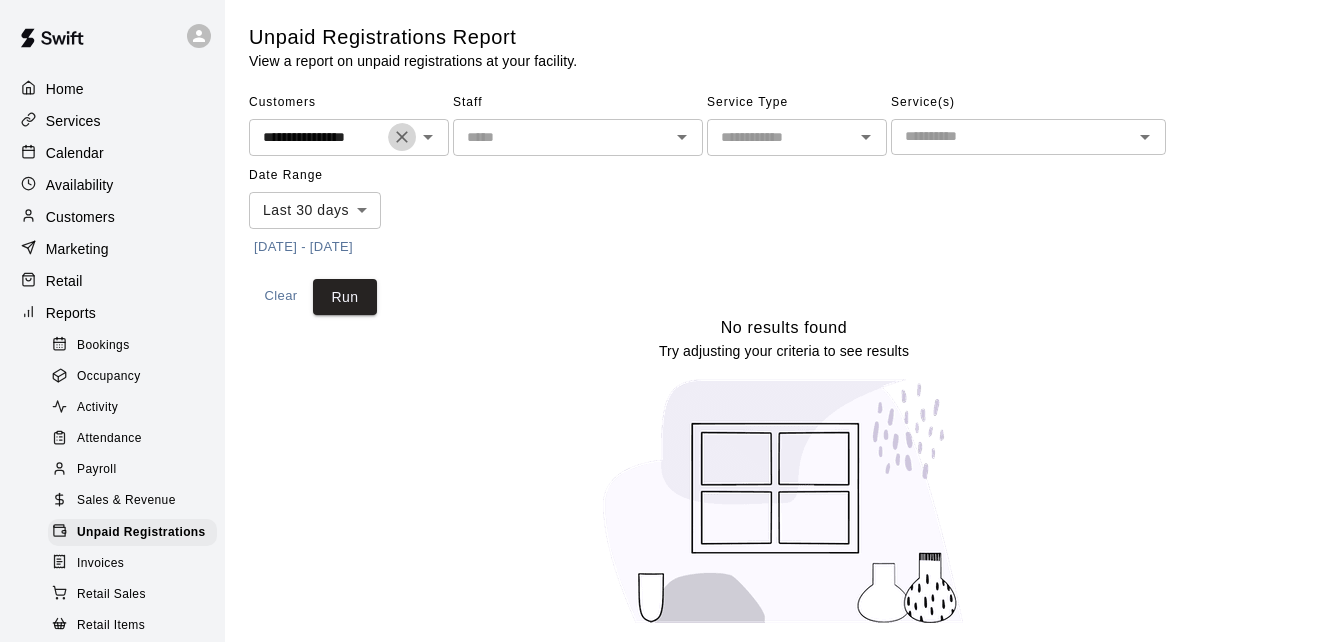 click 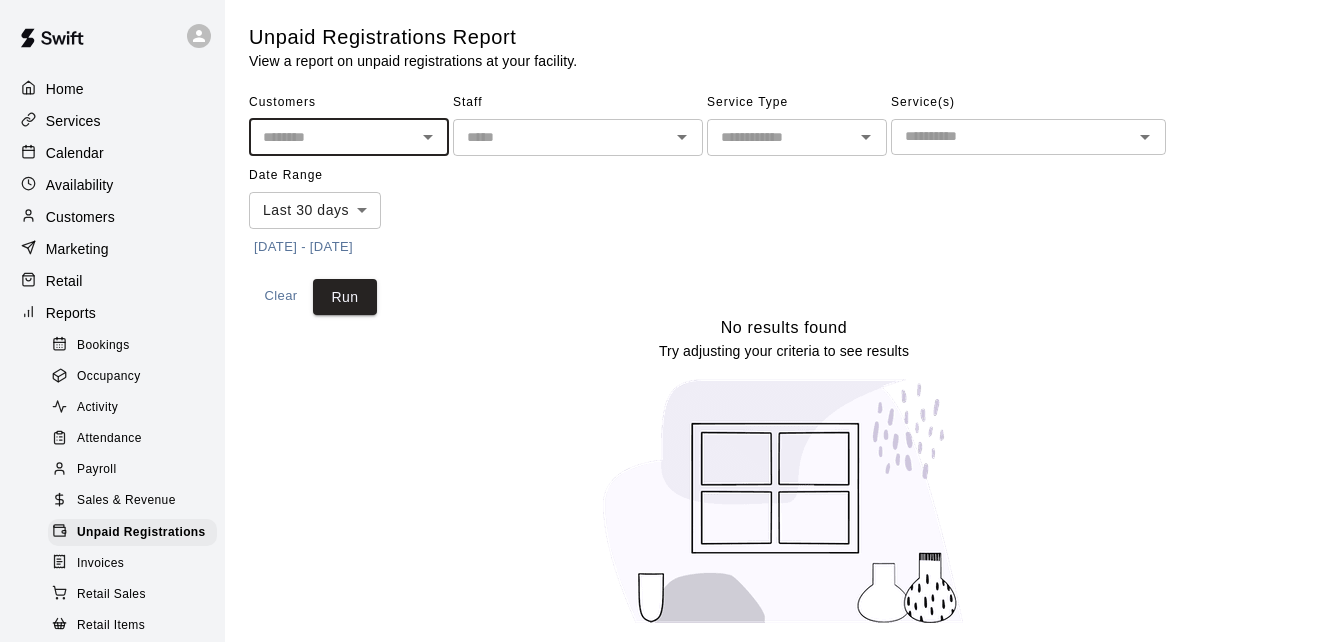 scroll, scrollTop: 0, scrollLeft: 0, axis: both 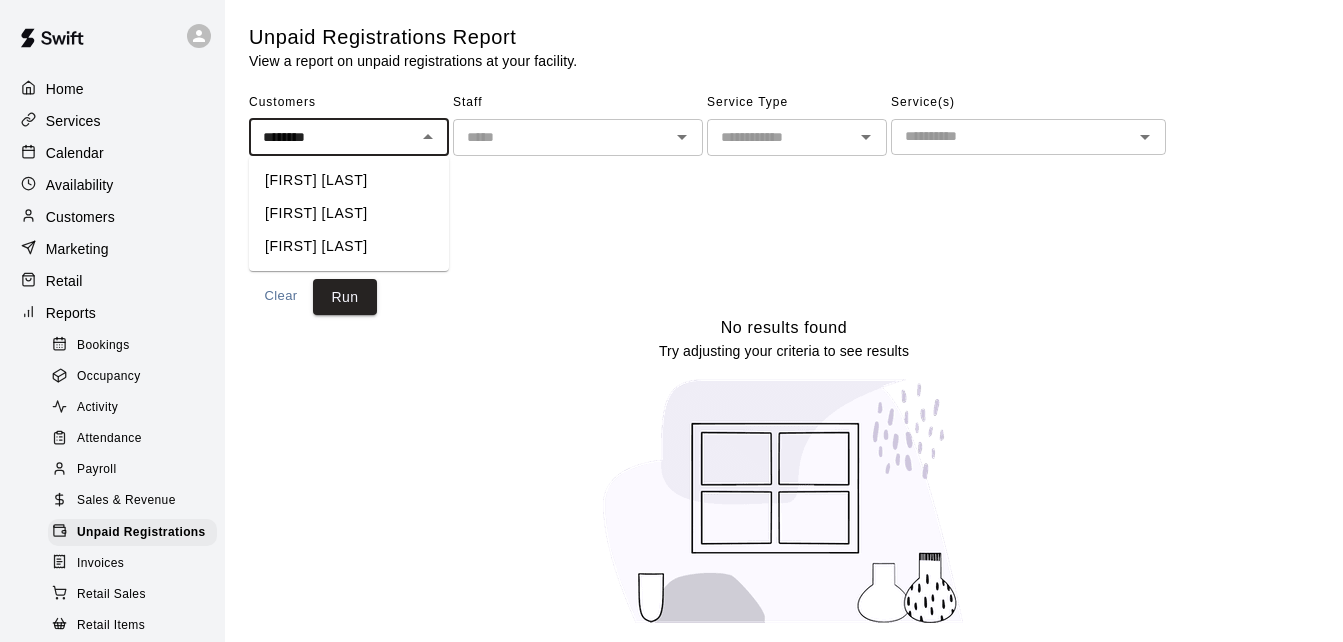 click on "[FIRST] [LAST]" at bounding box center (349, 246) 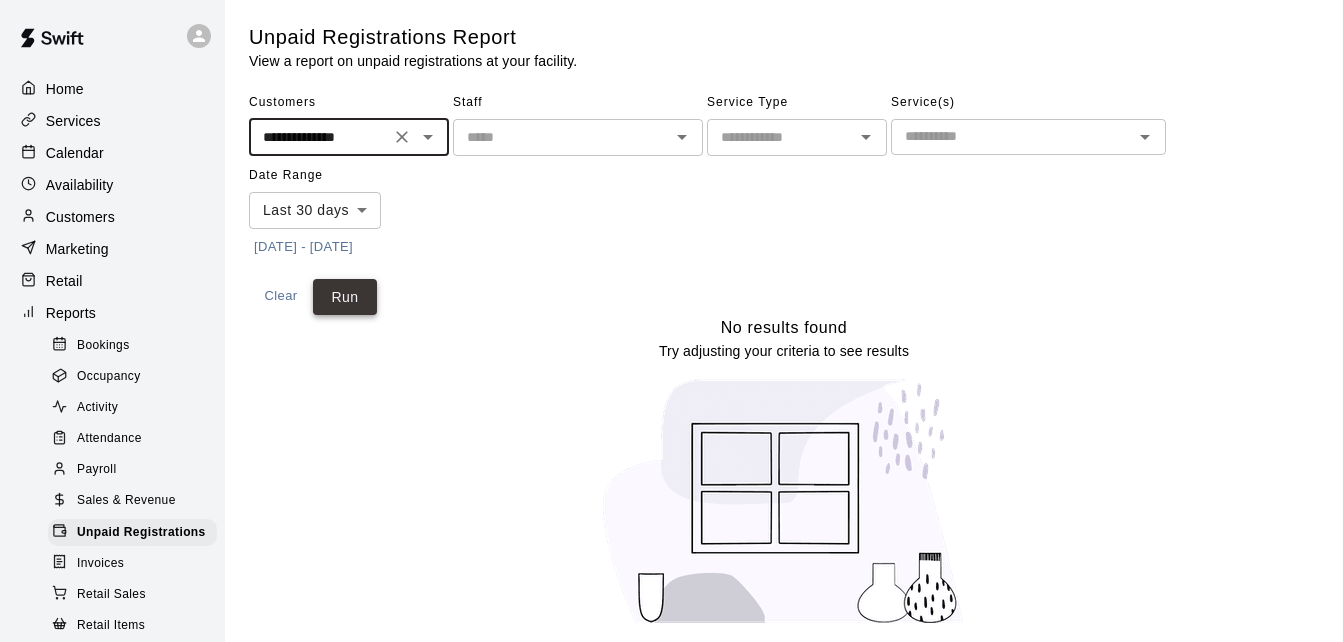 type on "**********" 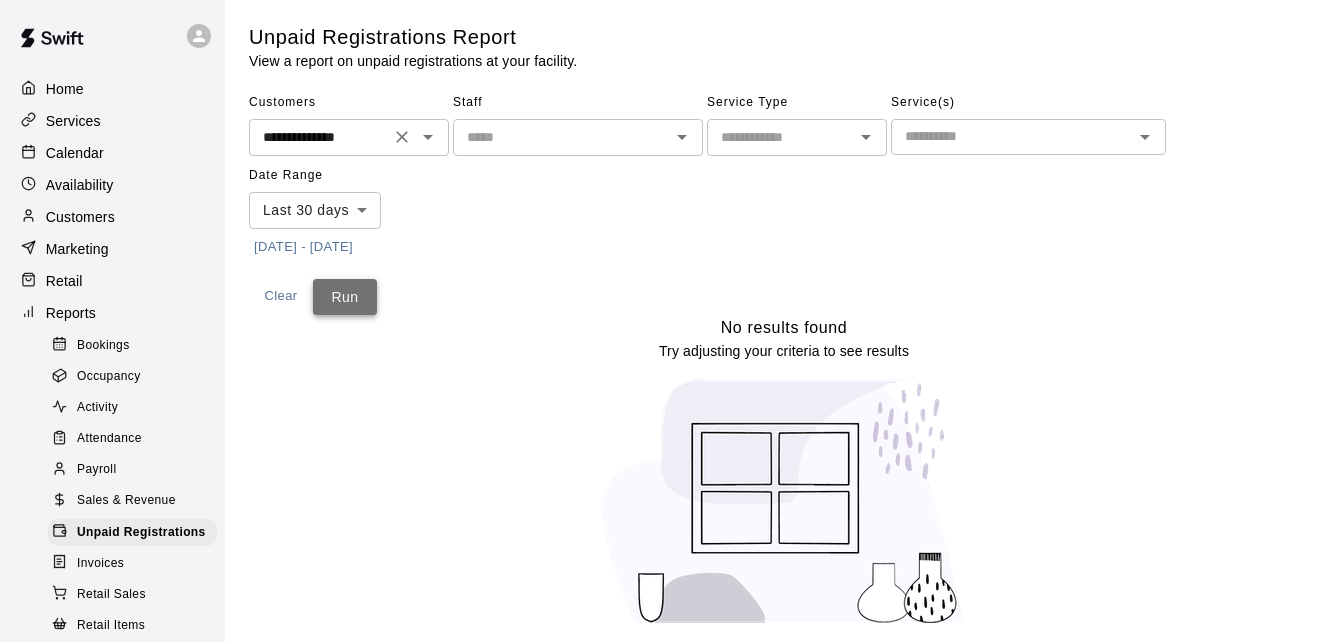 click on "Run" at bounding box center (345, 297) 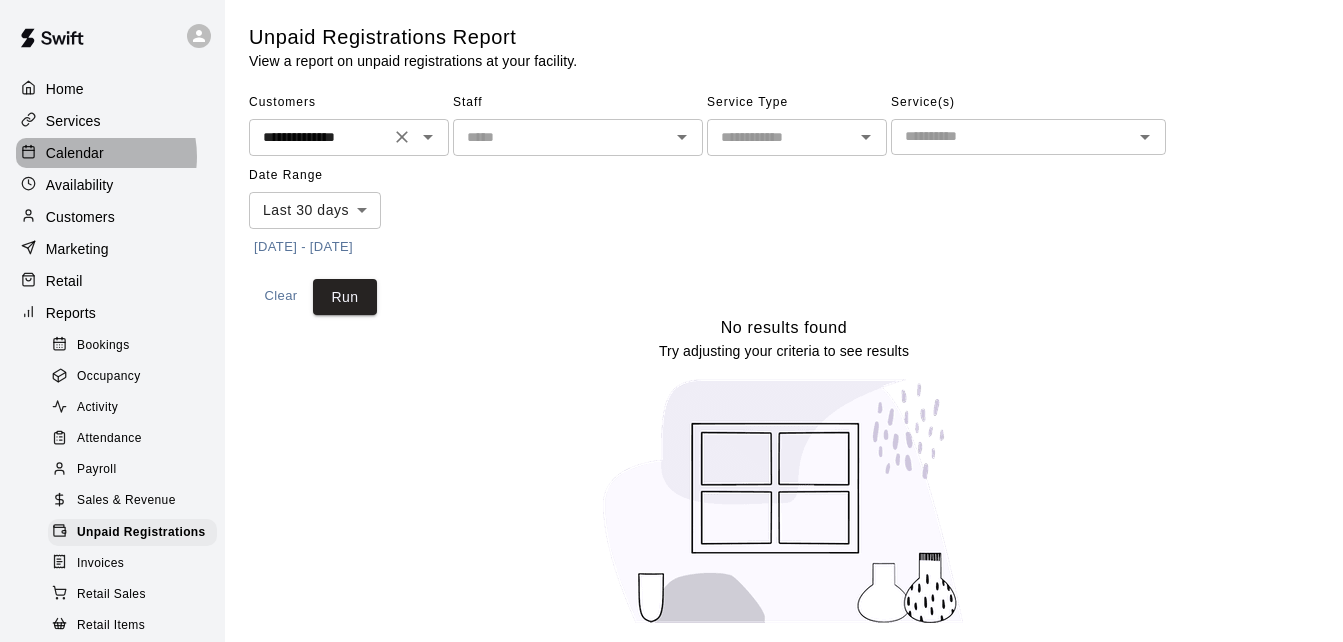 click on "Calendar" at bounding box center [75, 153] 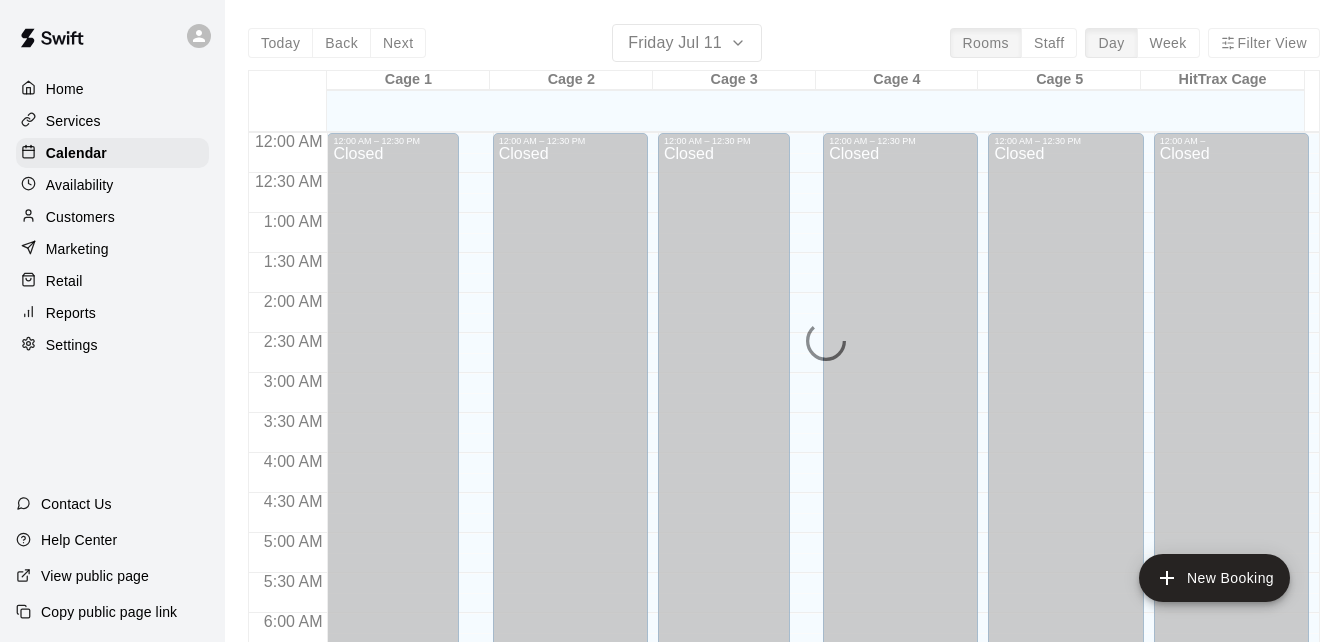scroll, scrollTop: 1328, scrollLeft: 0, axis: vertical 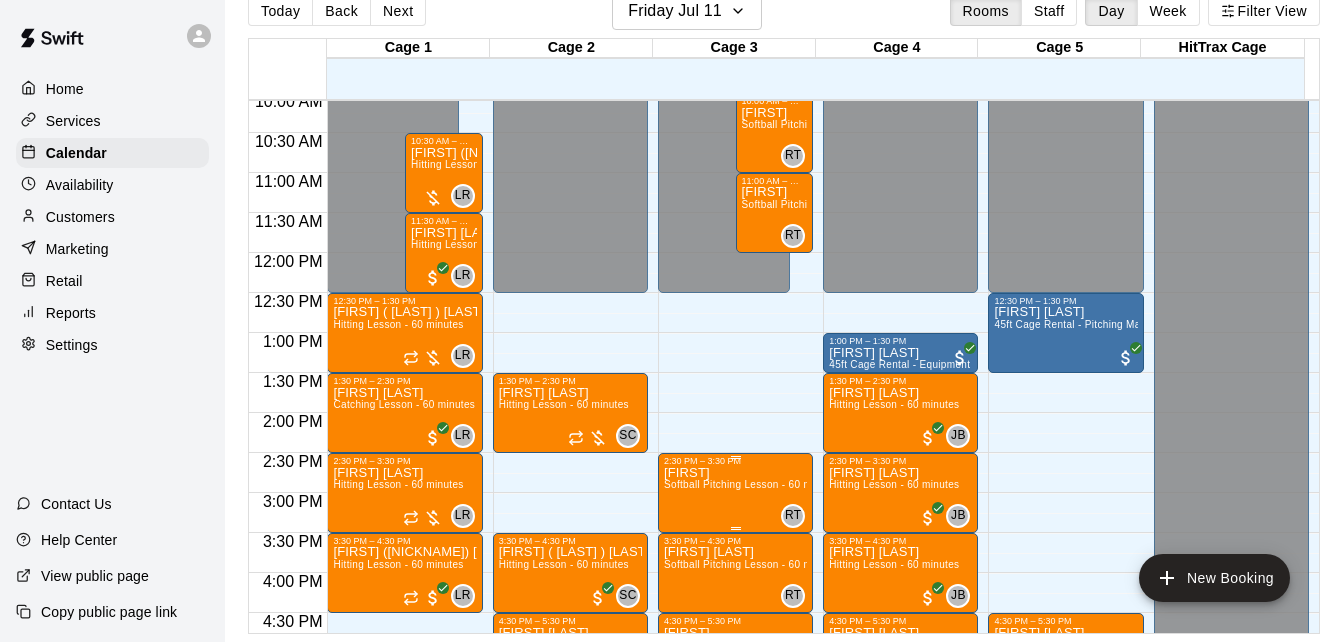 click on "Softball Pitching Lesson - 60 minutes" at bounding box center (752, 484) 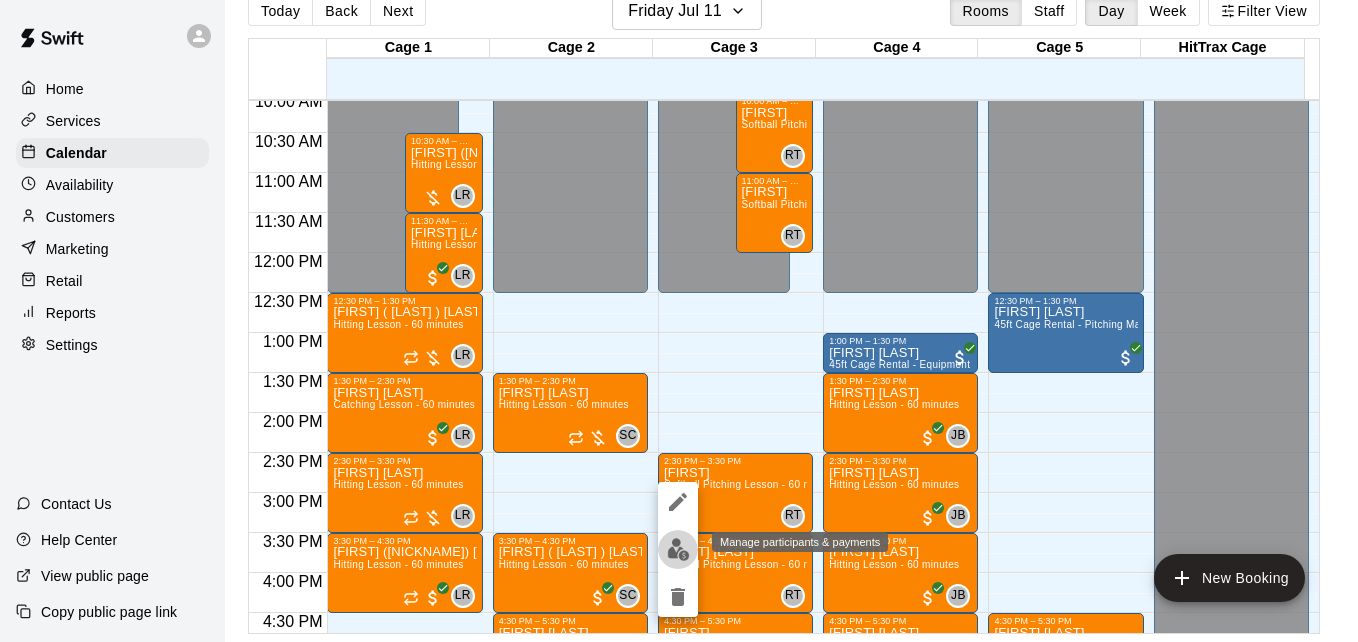 click at bounding box center (678, 549) 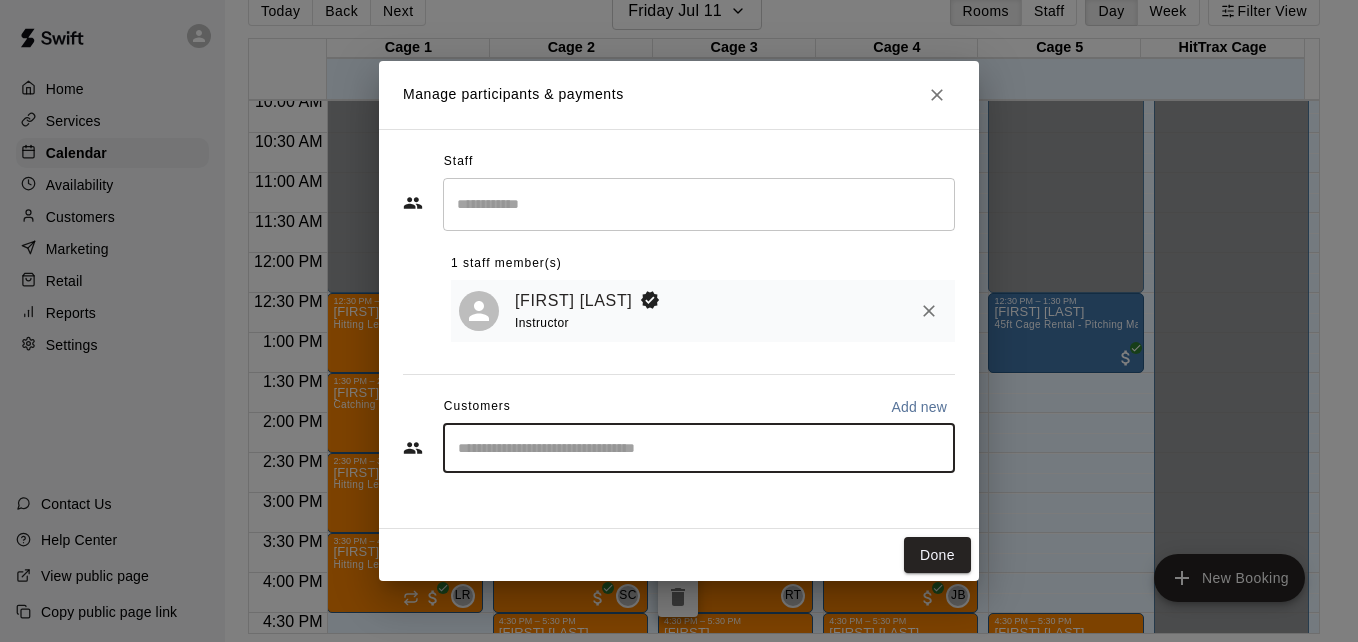 click at bounding box center (699, 448) 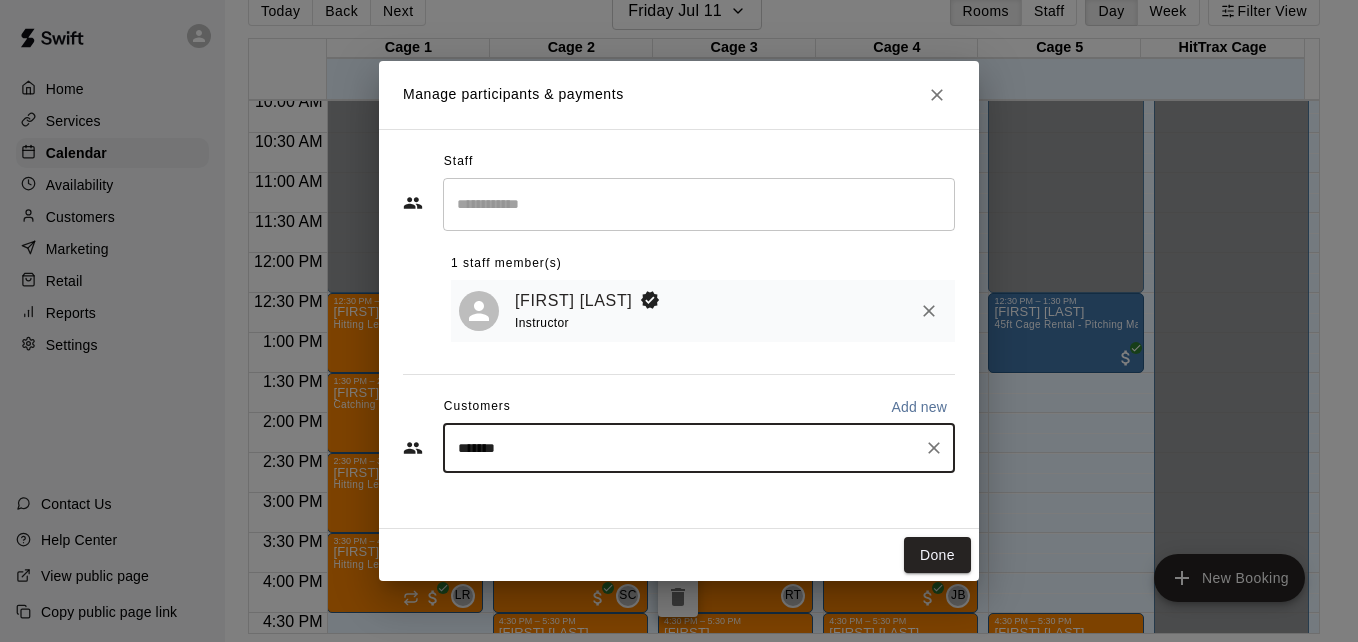 type on "********" 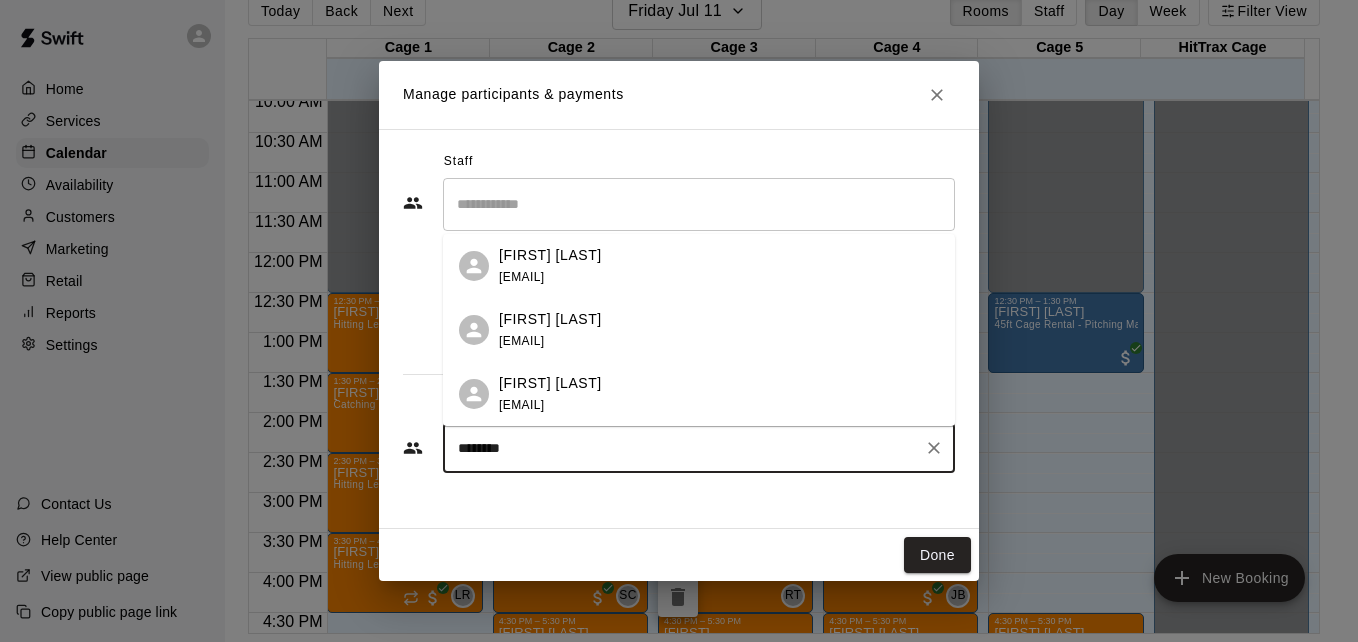 click on "[FIRST] [LAST] [EMAIL]" at bounding box center [719, 330] 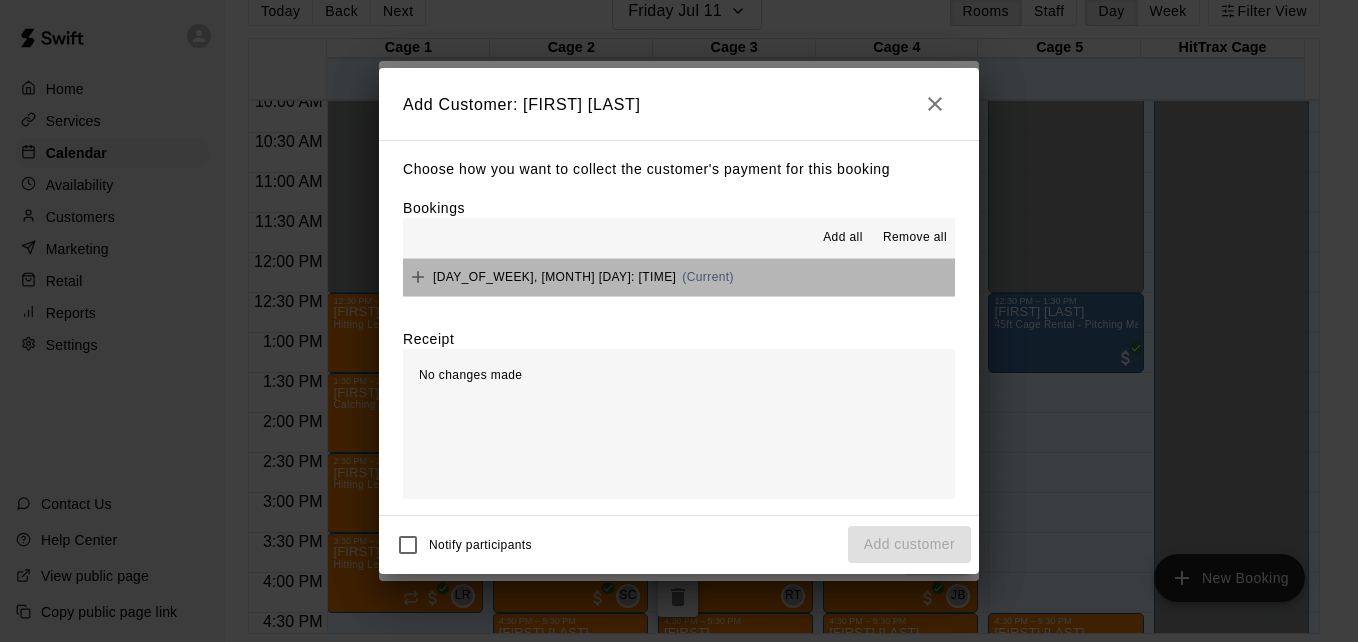 click on "[DAY_OF_WEEK], [MONTH] [DAY]: [TIME] [AM/PM] (Current)" at bounding box center (679, 277) 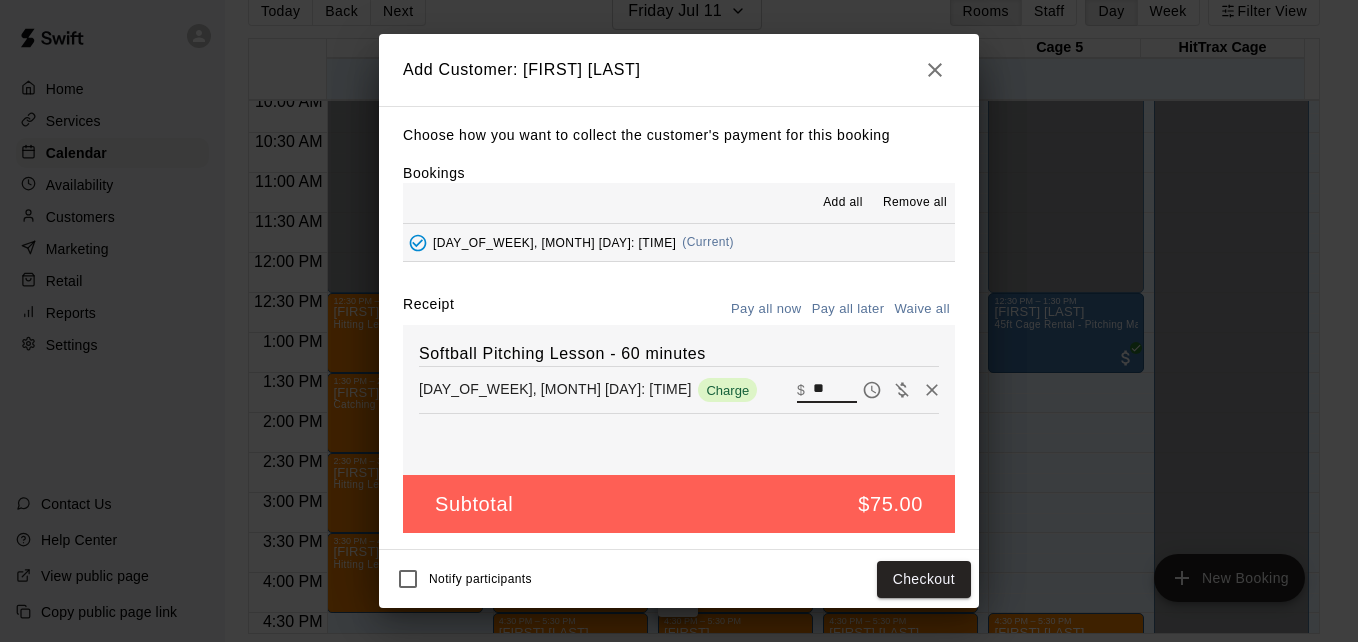 click on "**" at bounding box center (835, 390) 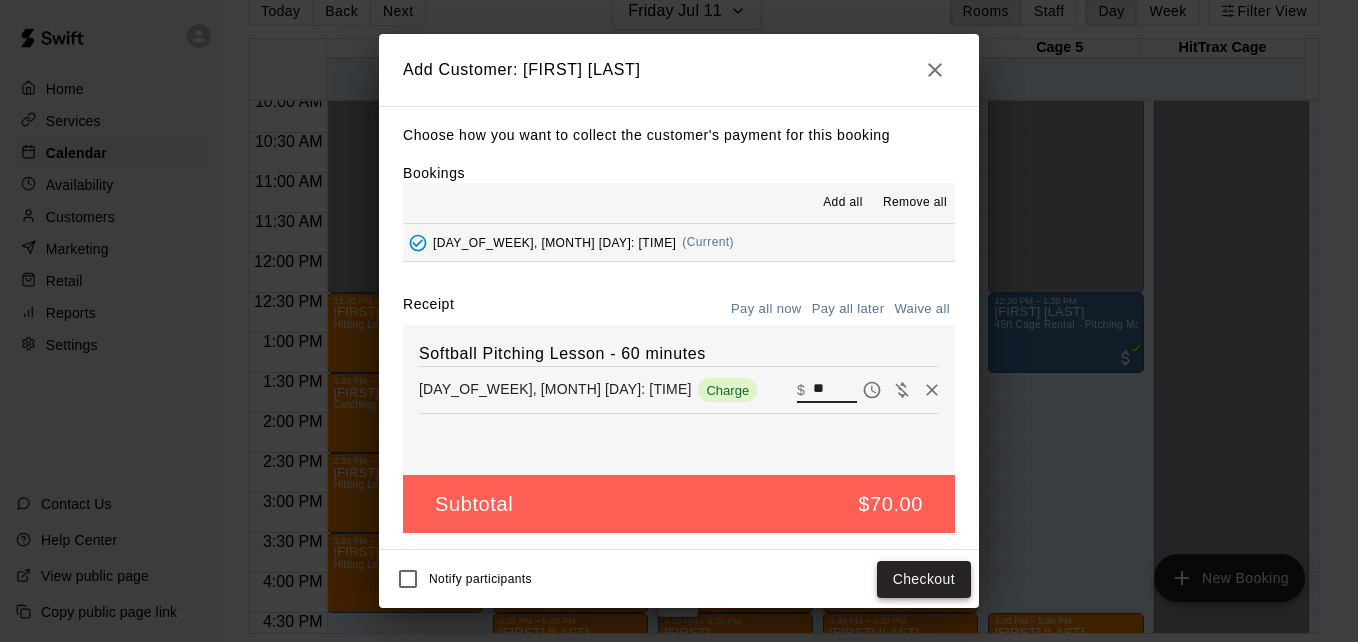 type on "**" 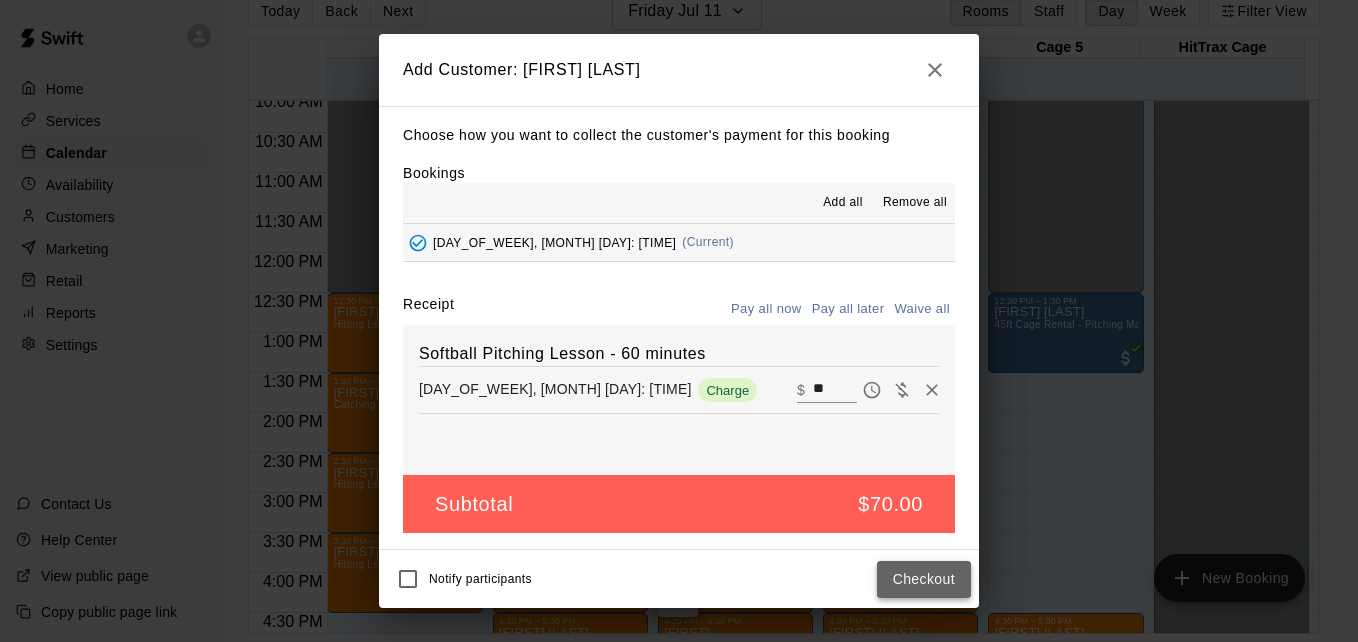click on "Checkout" at bounding box center [924, 579] 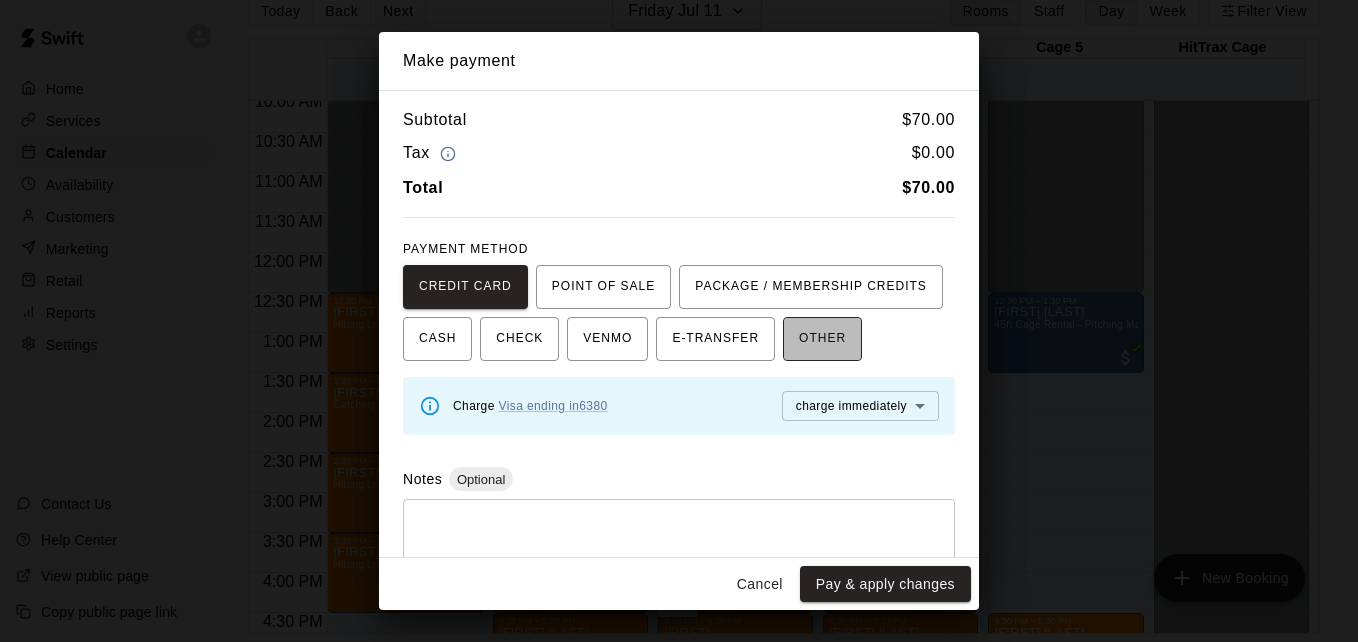 click on "OTHER" at bounding box center (822, 339) 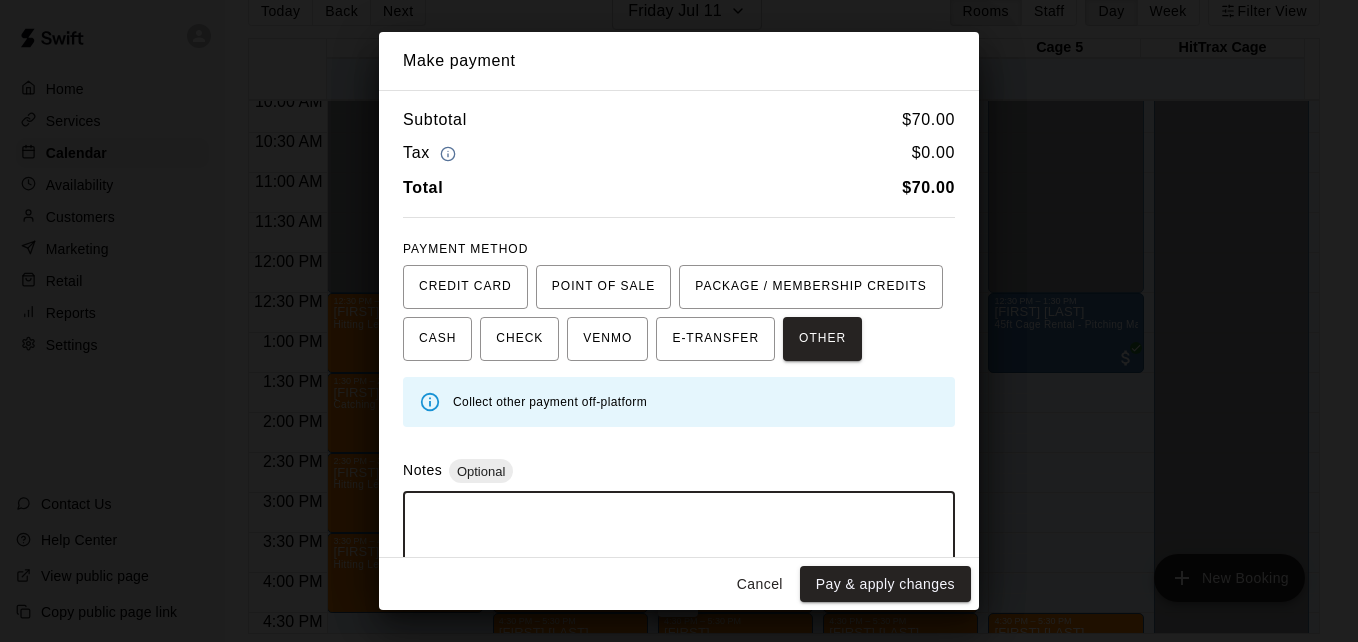 click at bounding box center [679, 538] 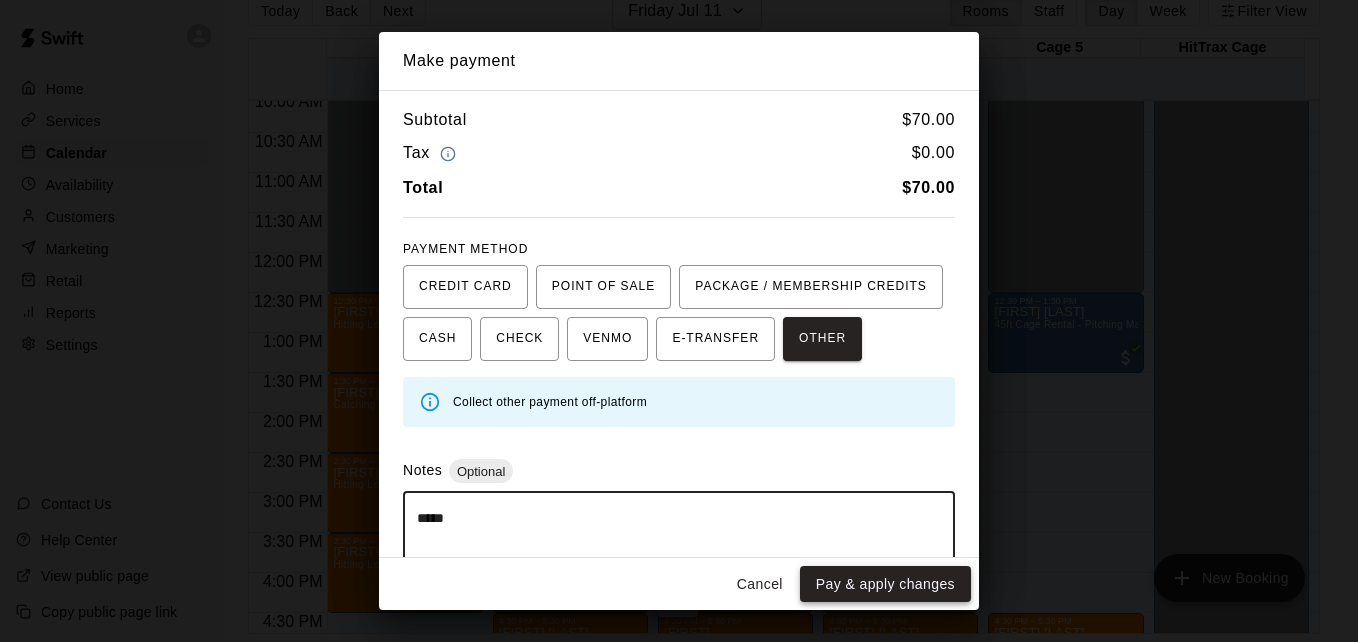 type on "*****" 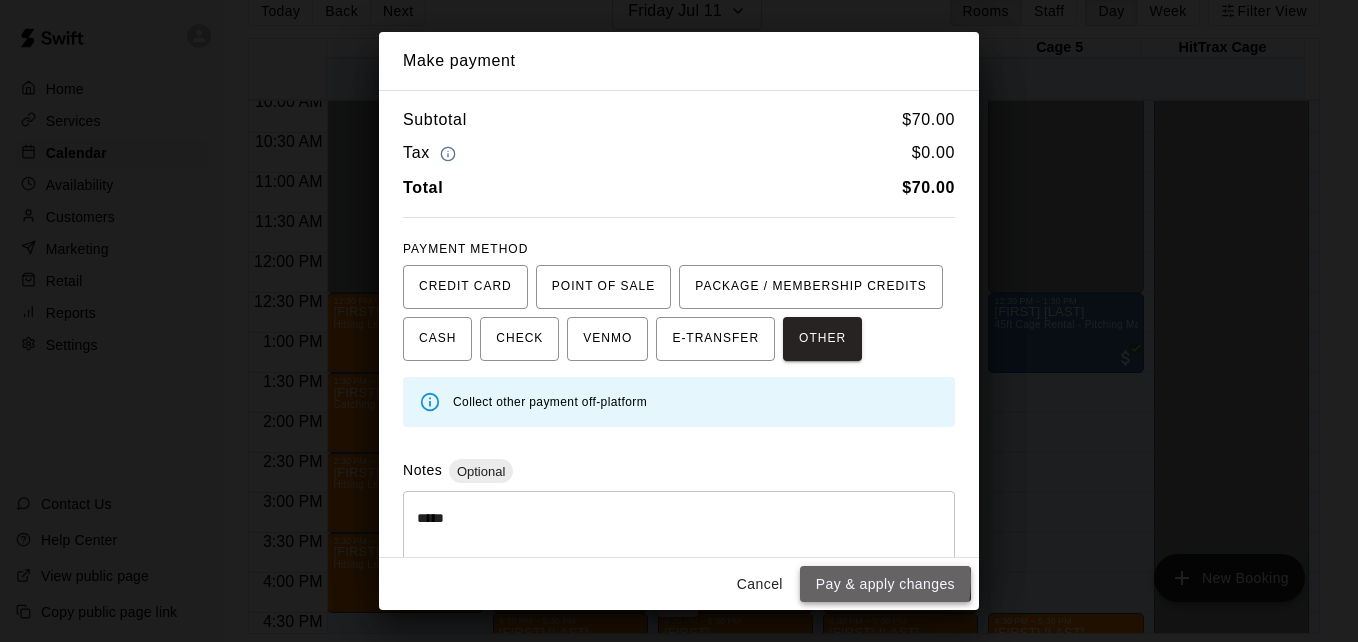 click on "Pay & apply changes" at bounding box center (885, 584) 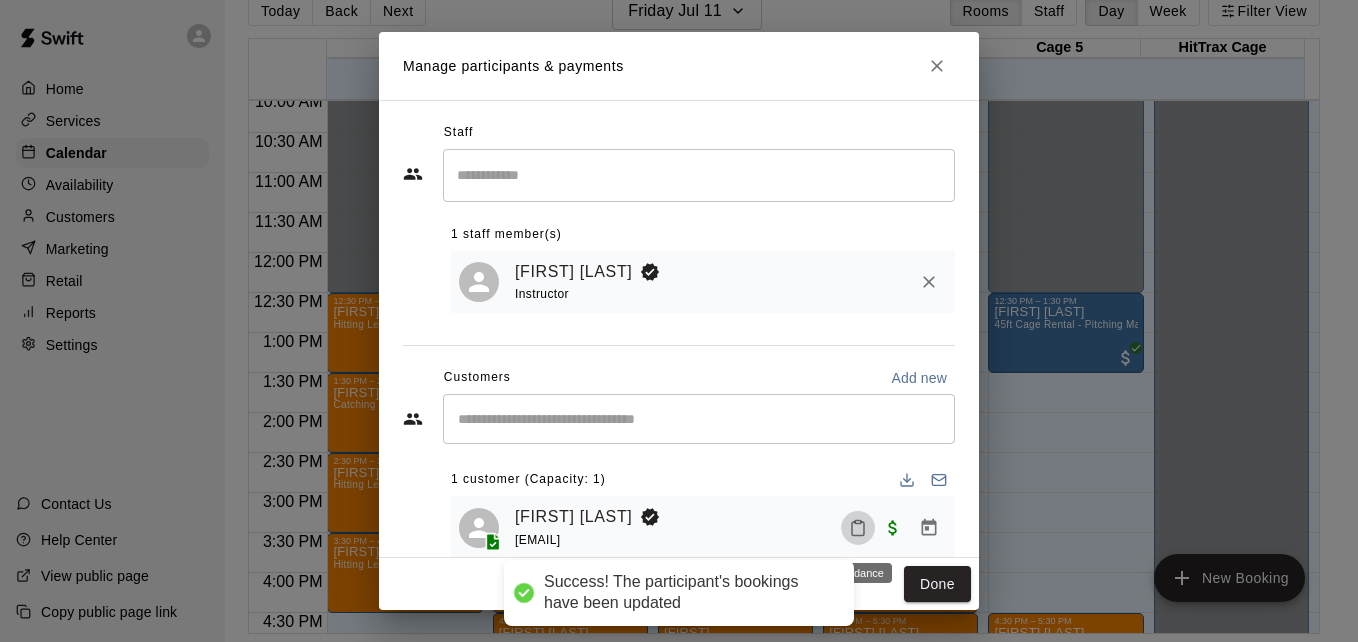 click 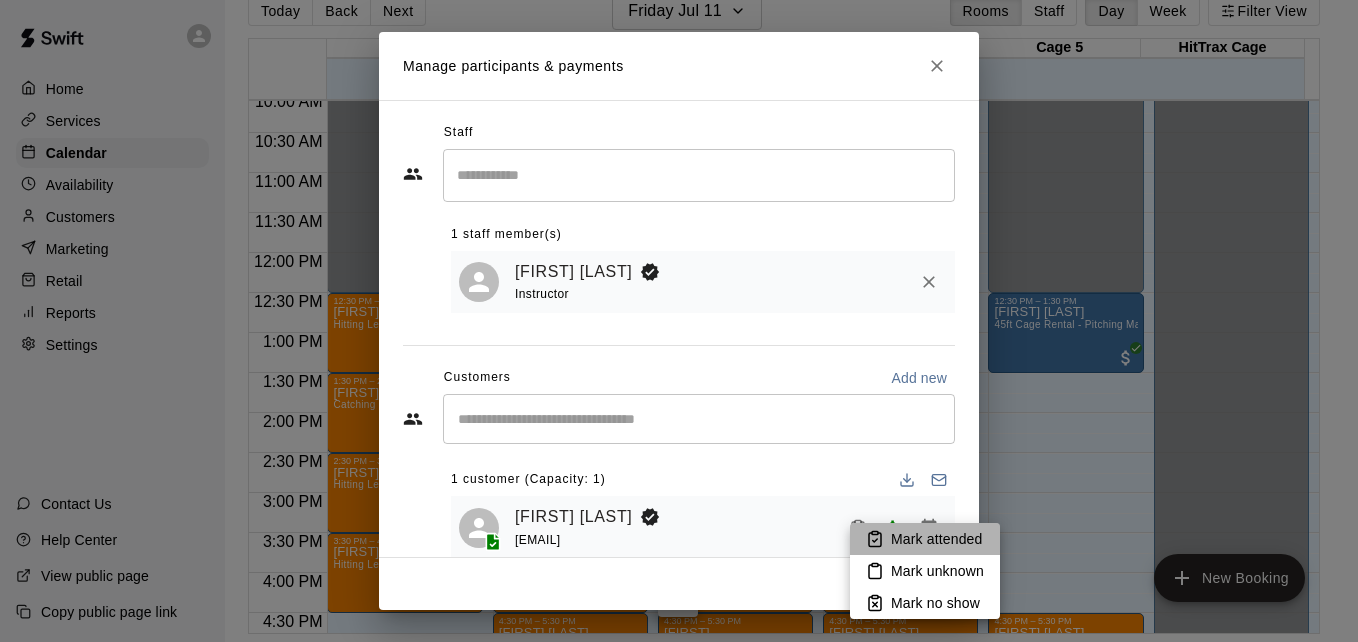 click on "Mark attended" at bounding box center (936, 539) 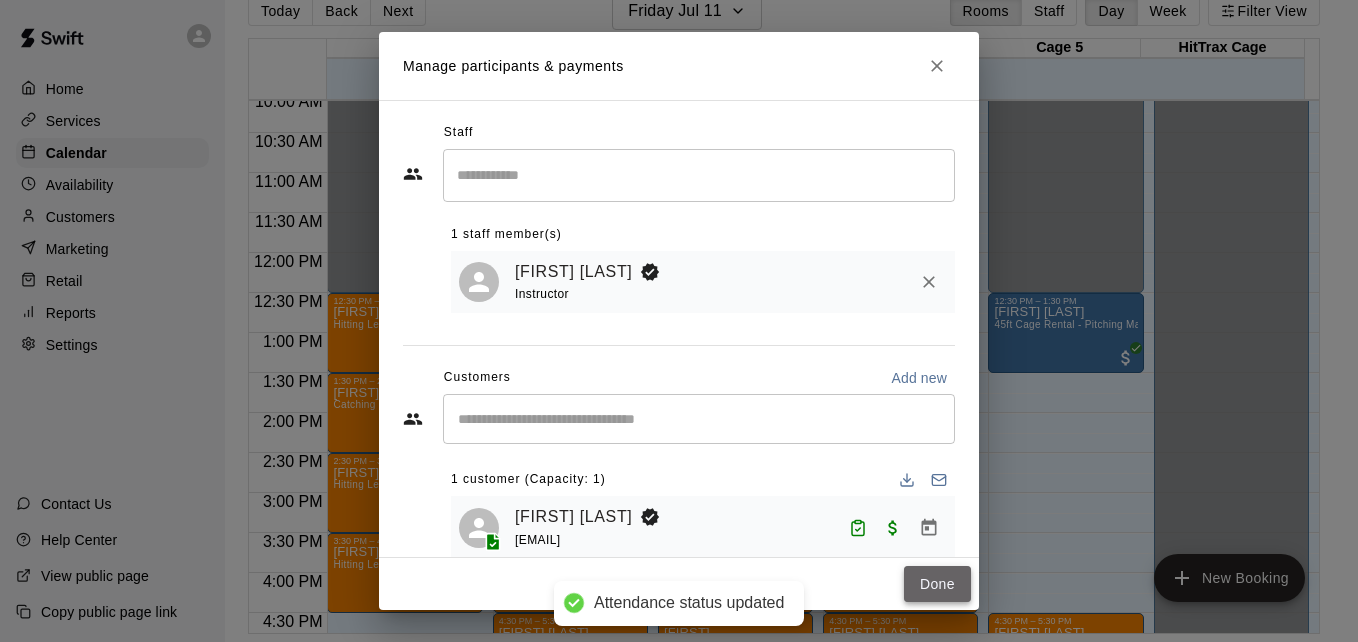 click on "Done" at bounding box center [937, 584] 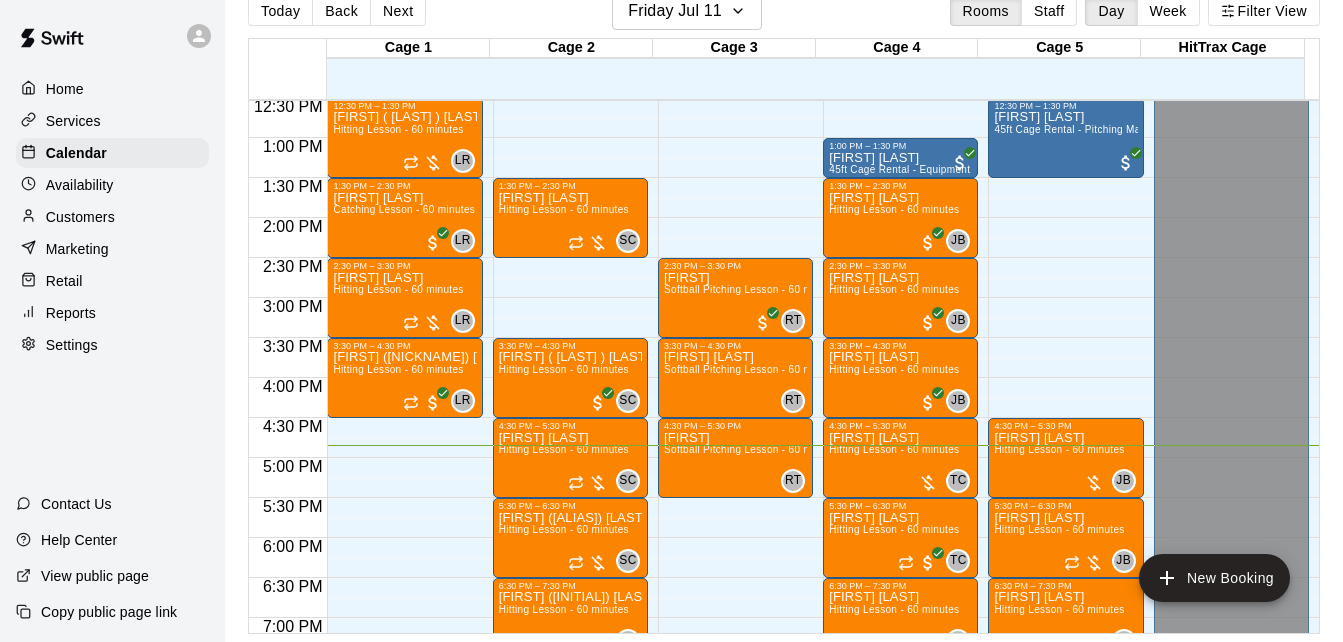 scroll, scrollTop: 1008, scrollLeft: 0, axis: vertical 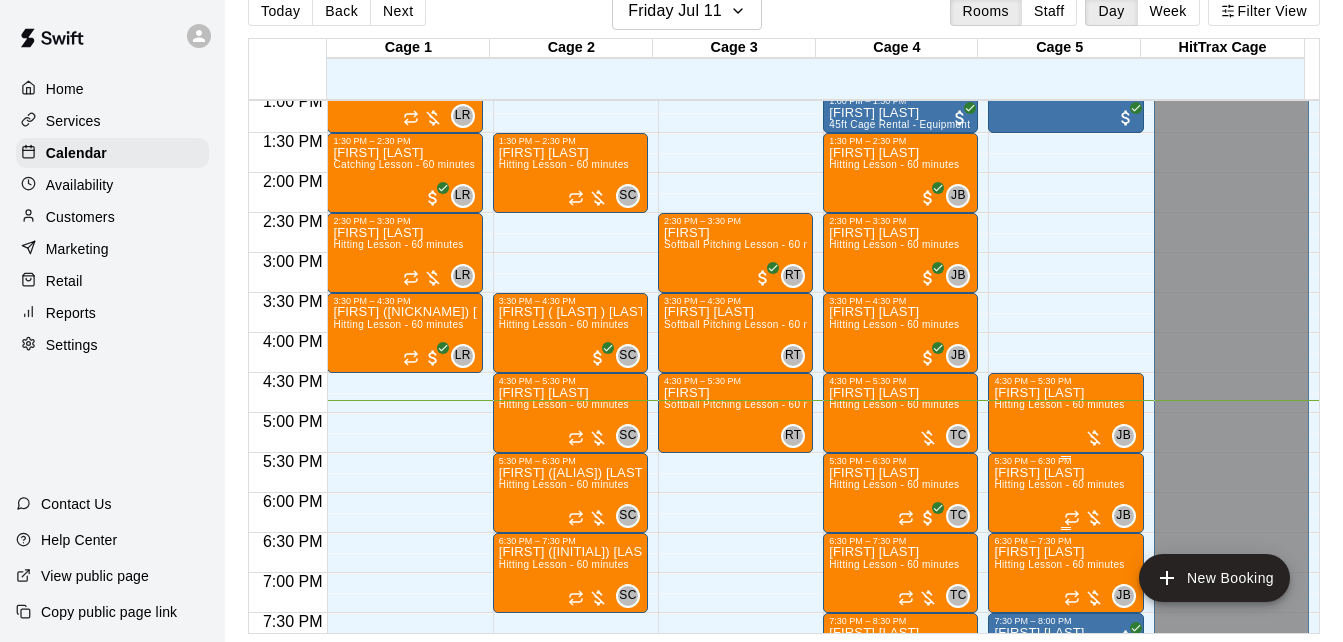 click on "[FIRST] [LAST] [EVENT] - 60 minutes" at bounding box center [1059, 787] 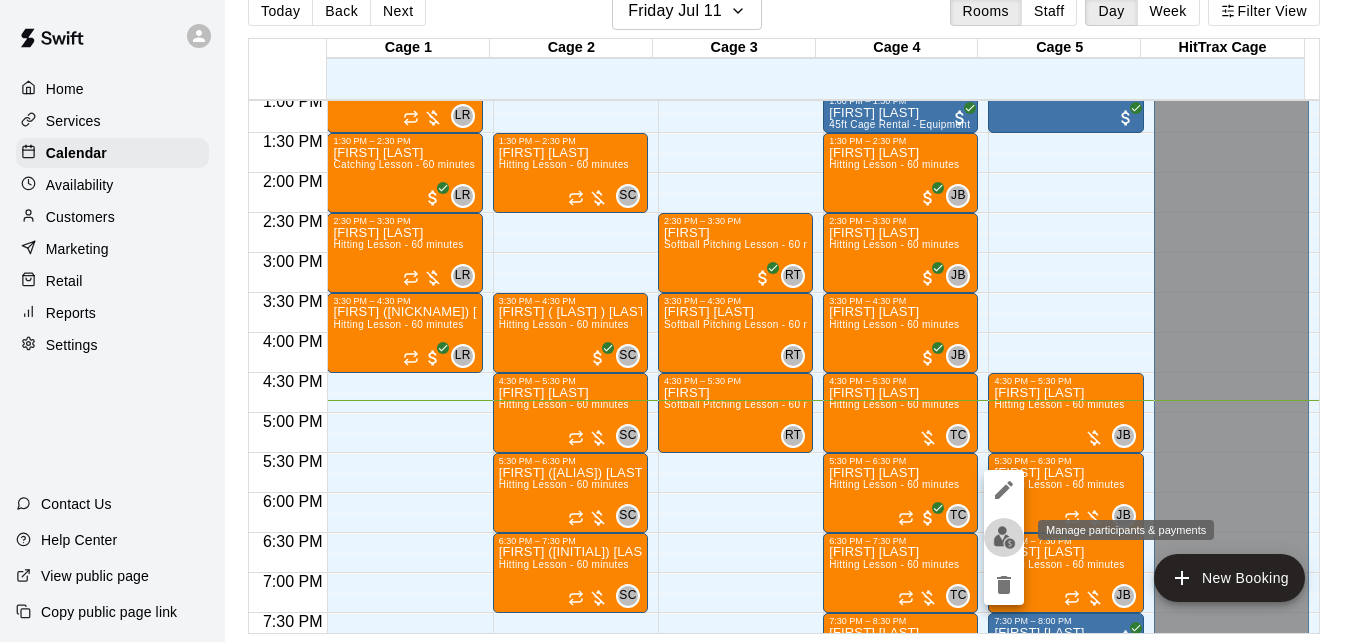 click at bounding box center (1004, 537) 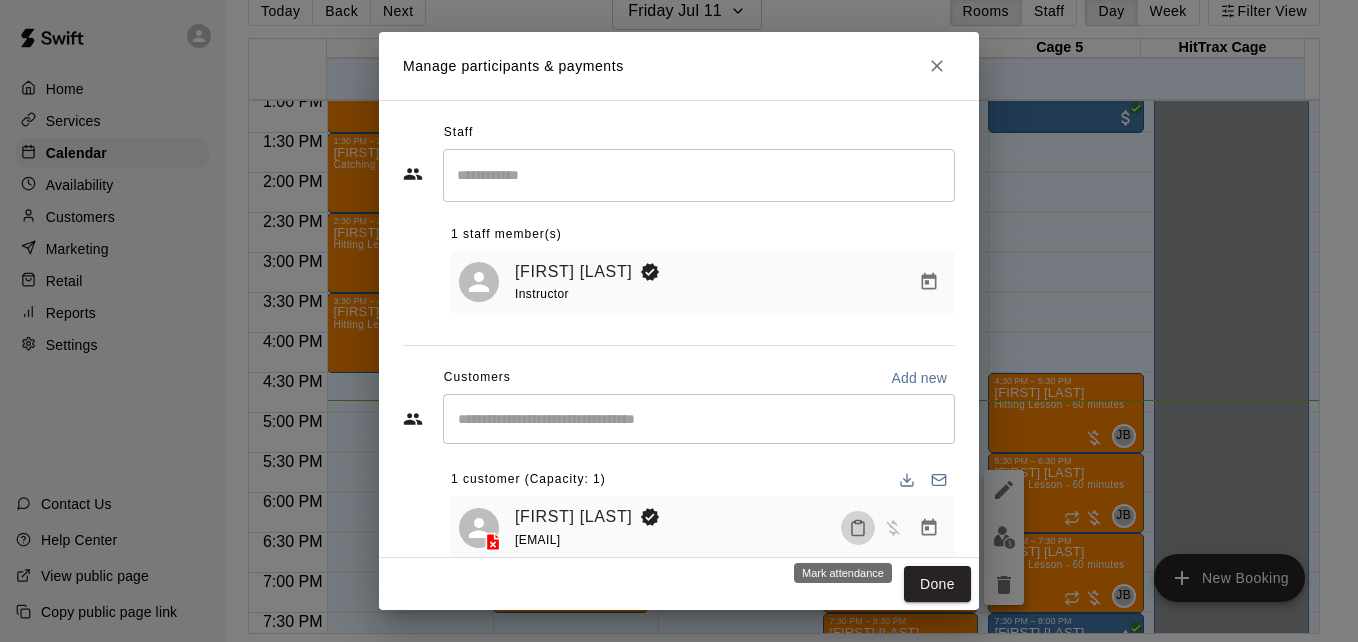 click 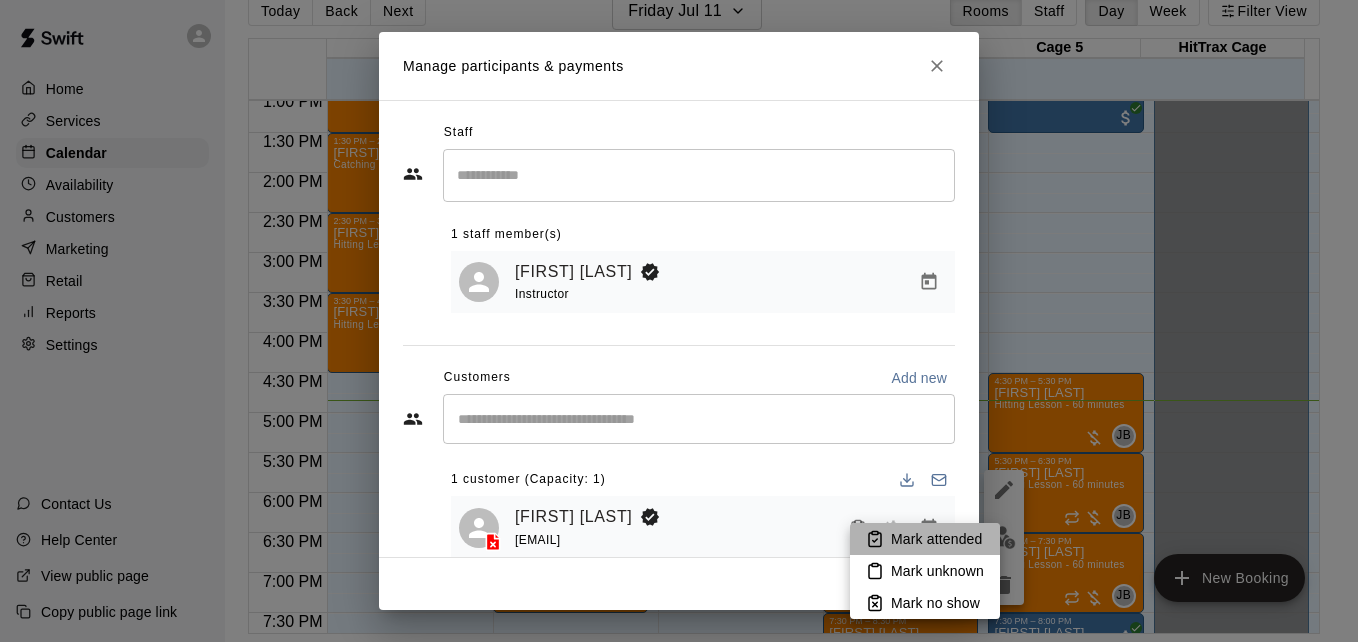 click on "Mark attended" at bounding box center (936, 539) 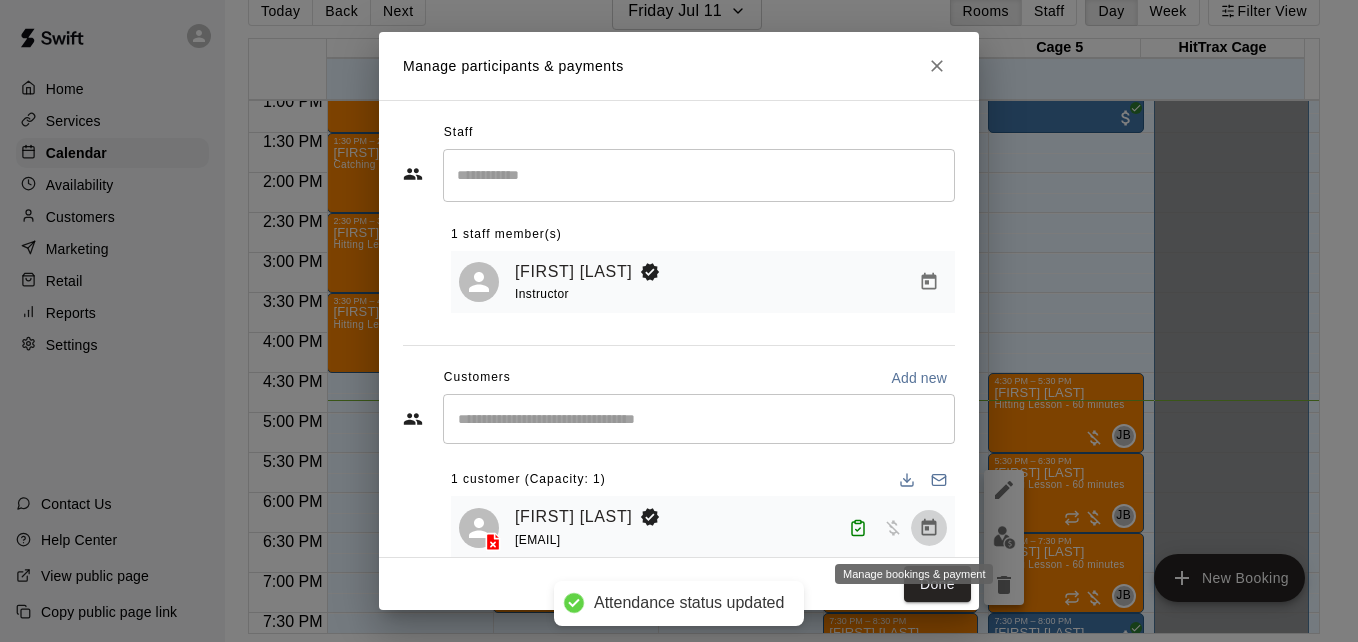 click 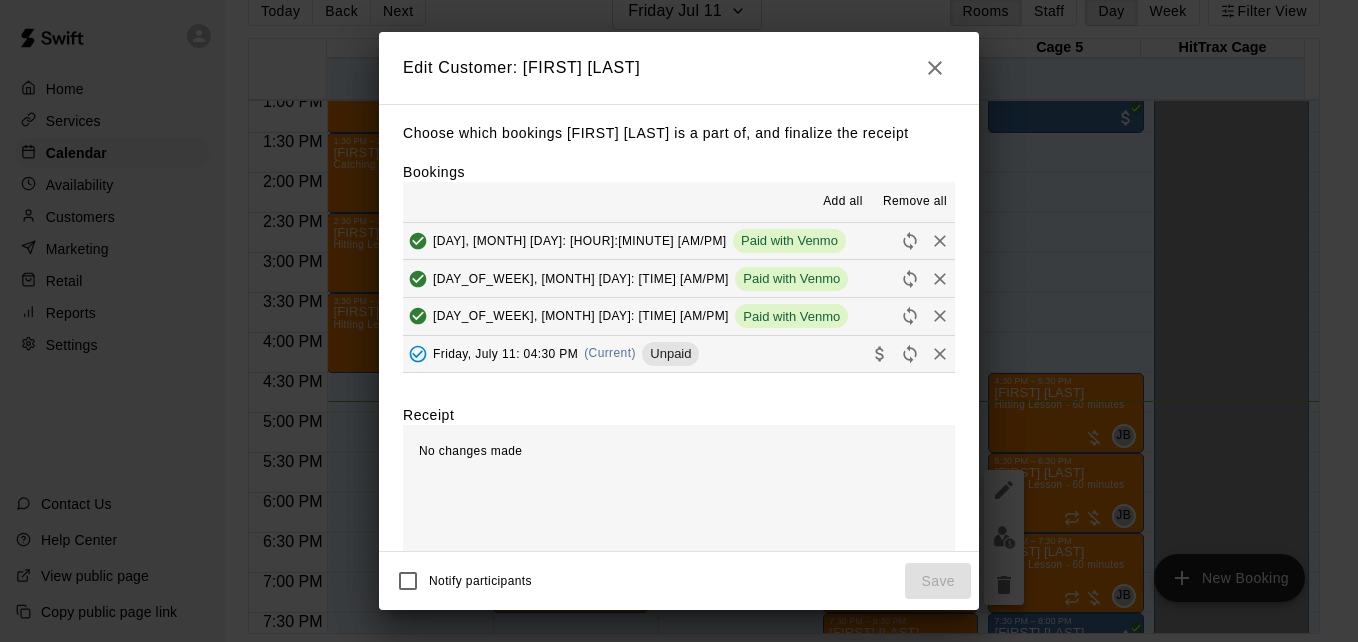 click on "[DAY], [MONTH] [DATE]: [TIME] [TIME] ([GENERAL]) [STATUS]" at bounding box center (679, 354) 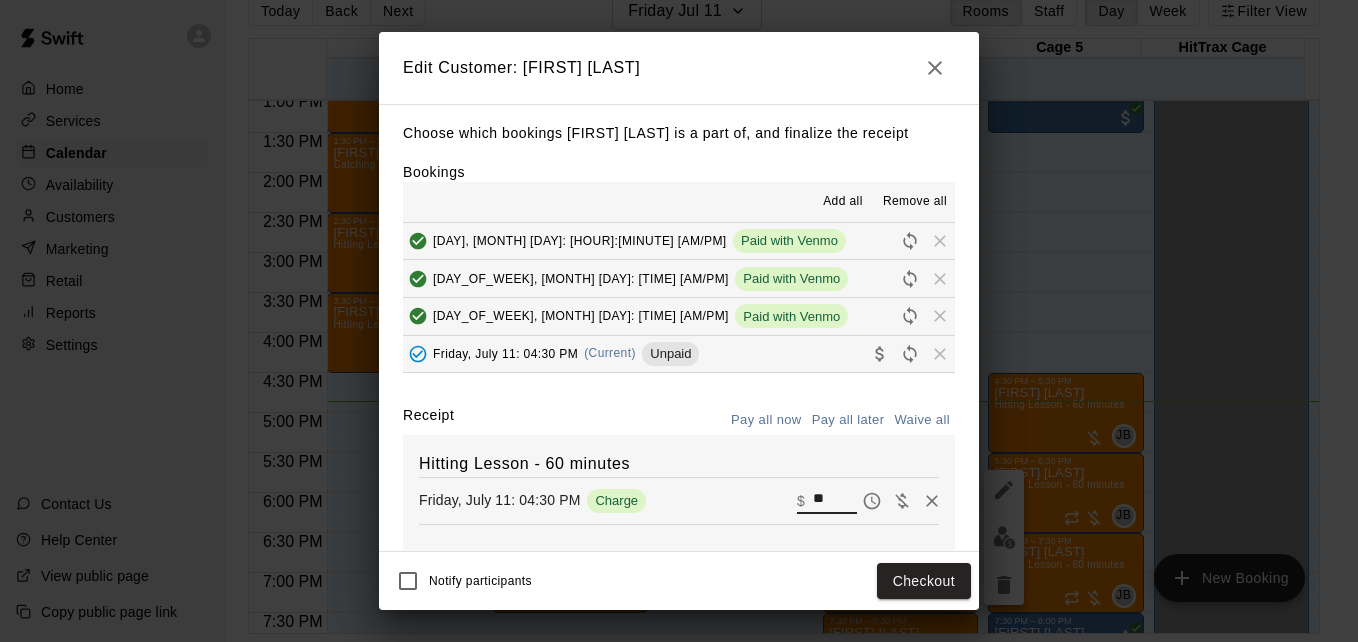 click on "**" at bounding box center [835, 501] 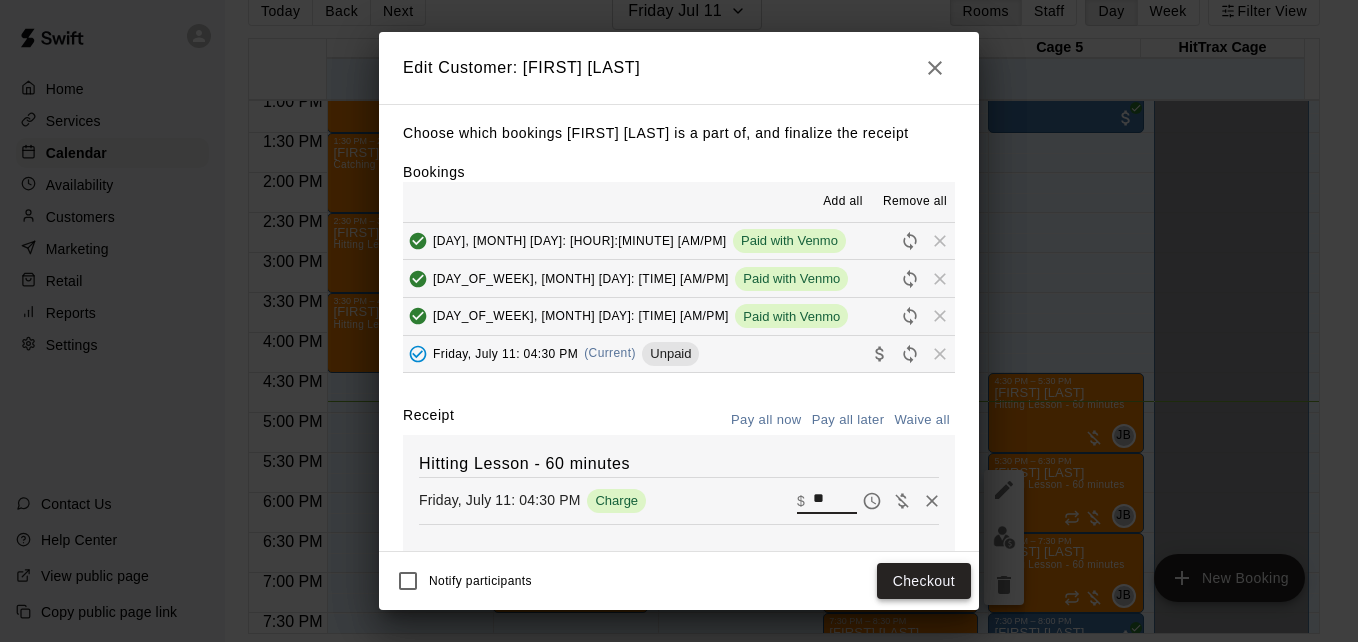 type on "**" 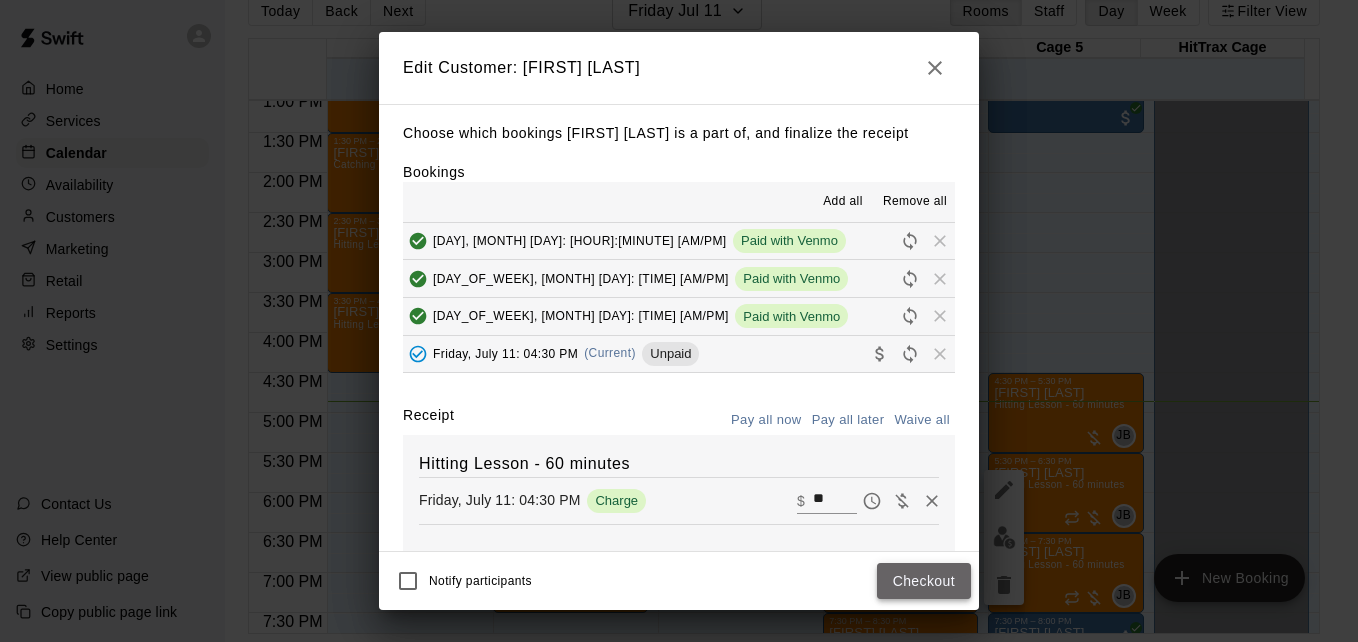 click on "Checkout" at bounding box center [924, 581] 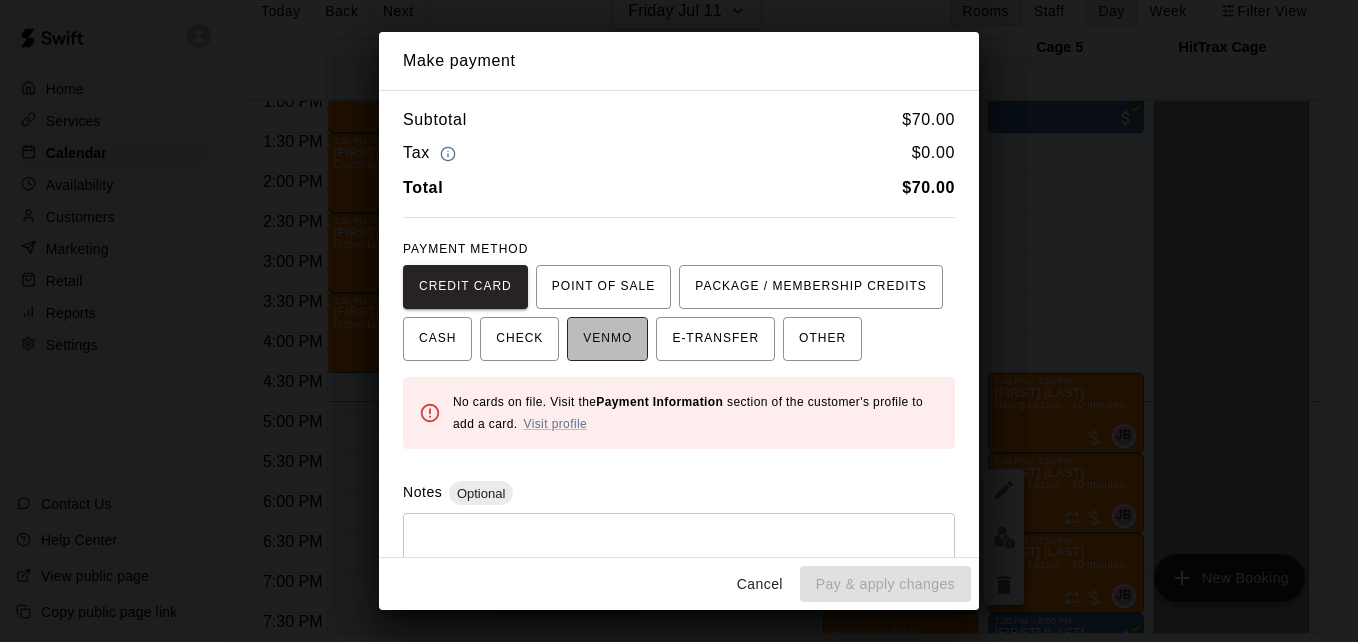 click on "VENMO" at bounding box center (607, 339) 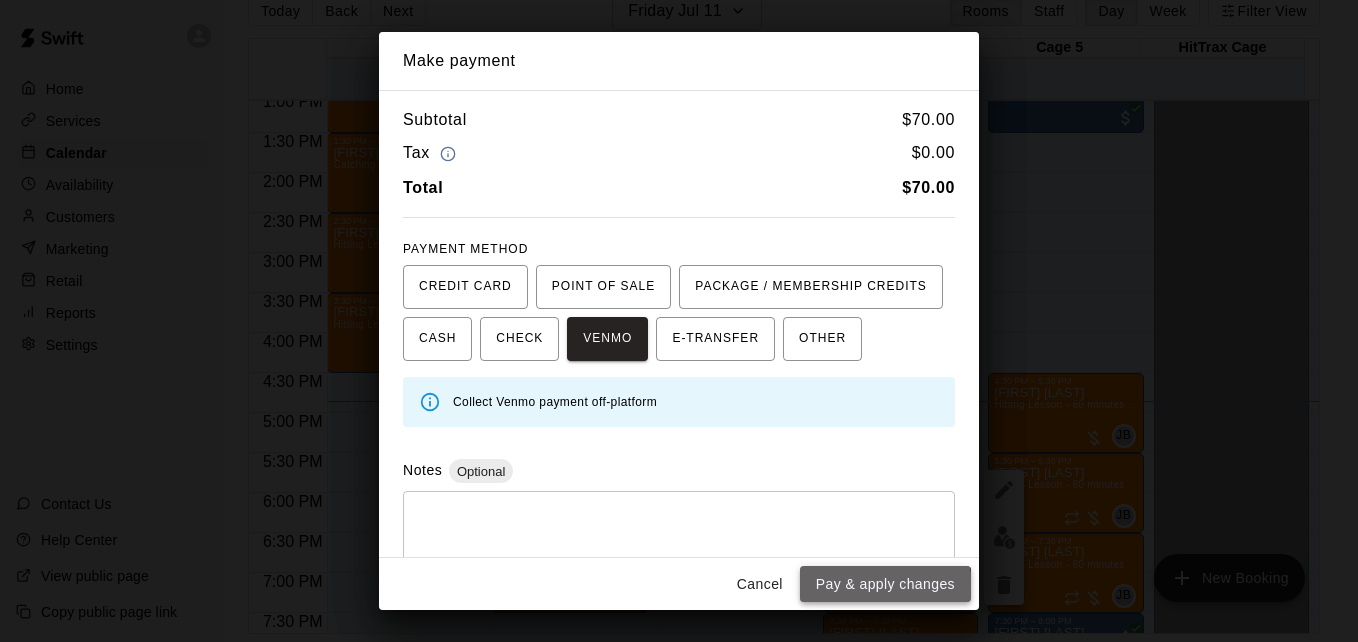 click on "Pay & apply changes" at bounding box center [885, 584] 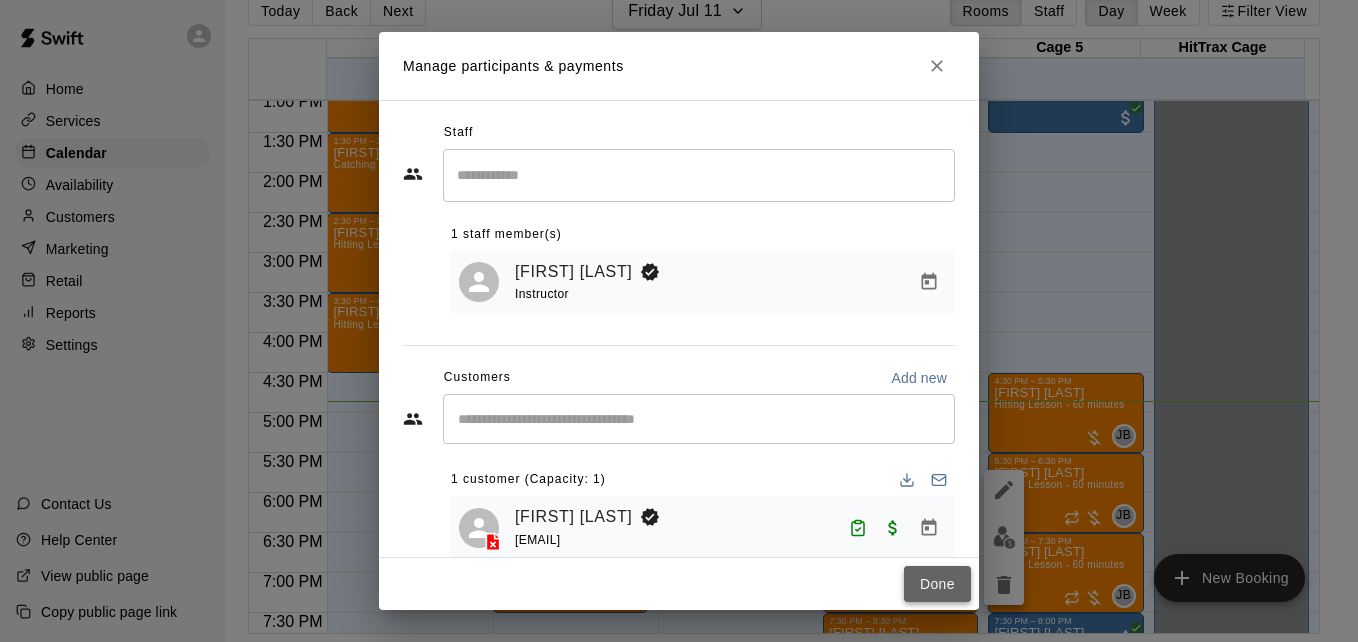 click on "Done" at bounding box center [937, 584] 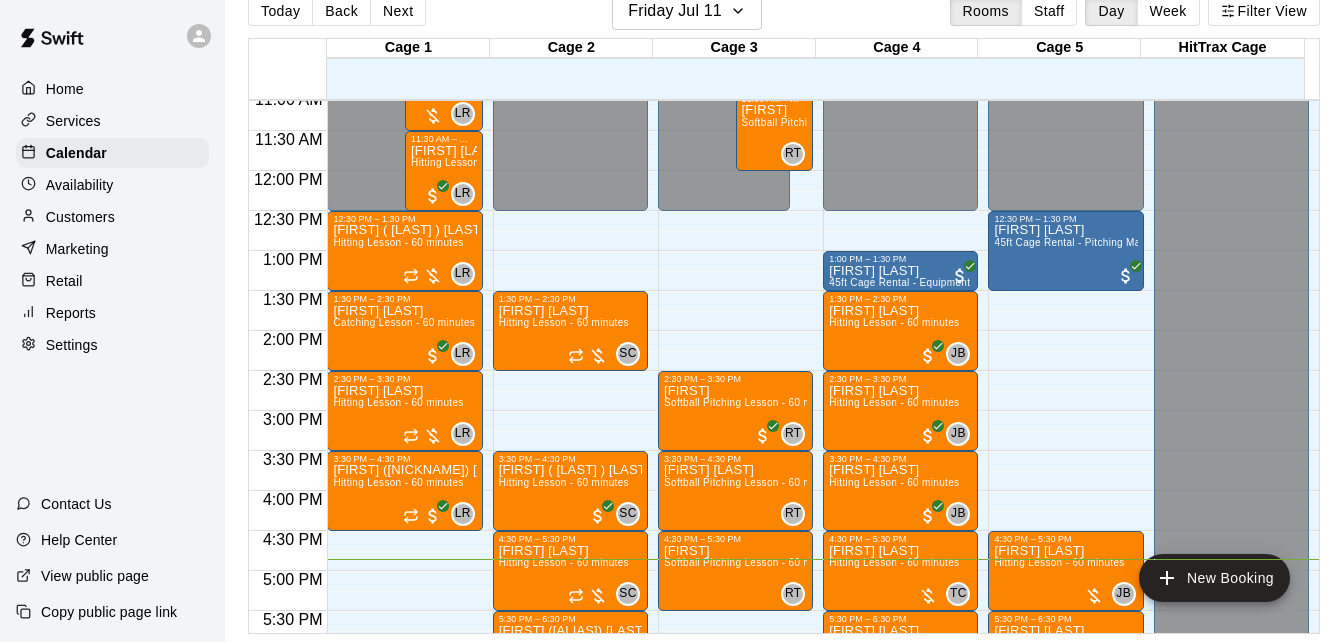 scroll, scrollTop: 888, scrollLeft: 0, axis: vertical 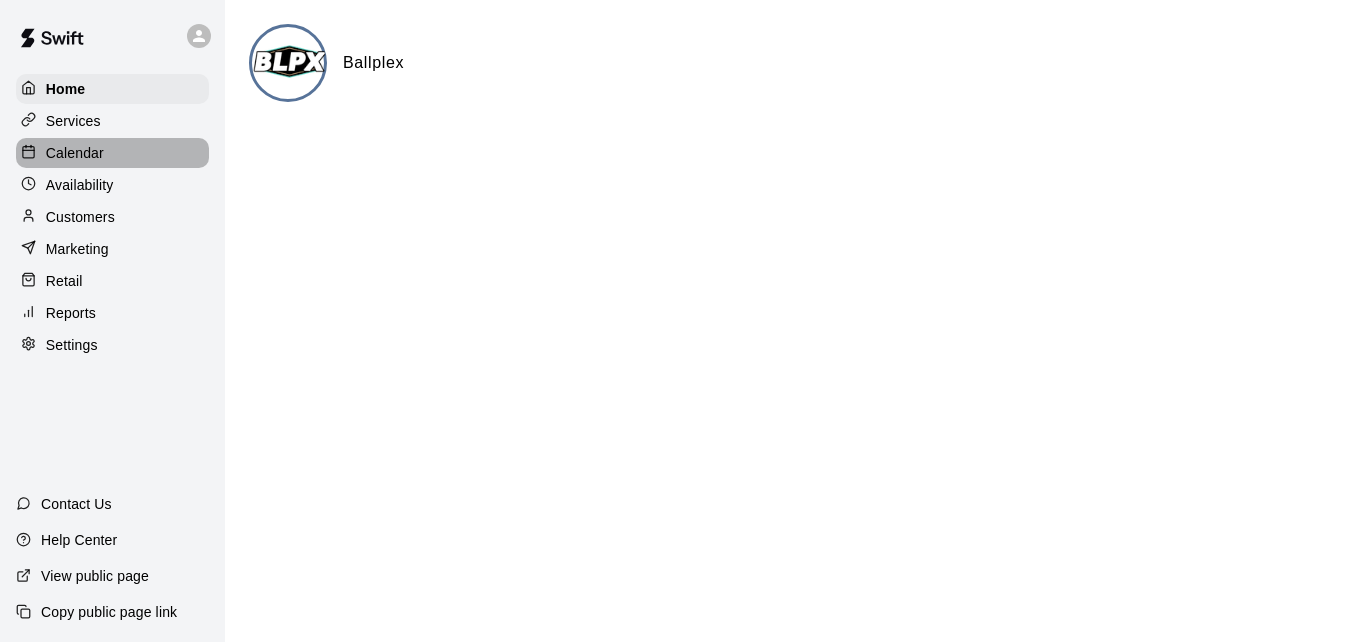 click on "Calendar" at bounding box center (75, 153) 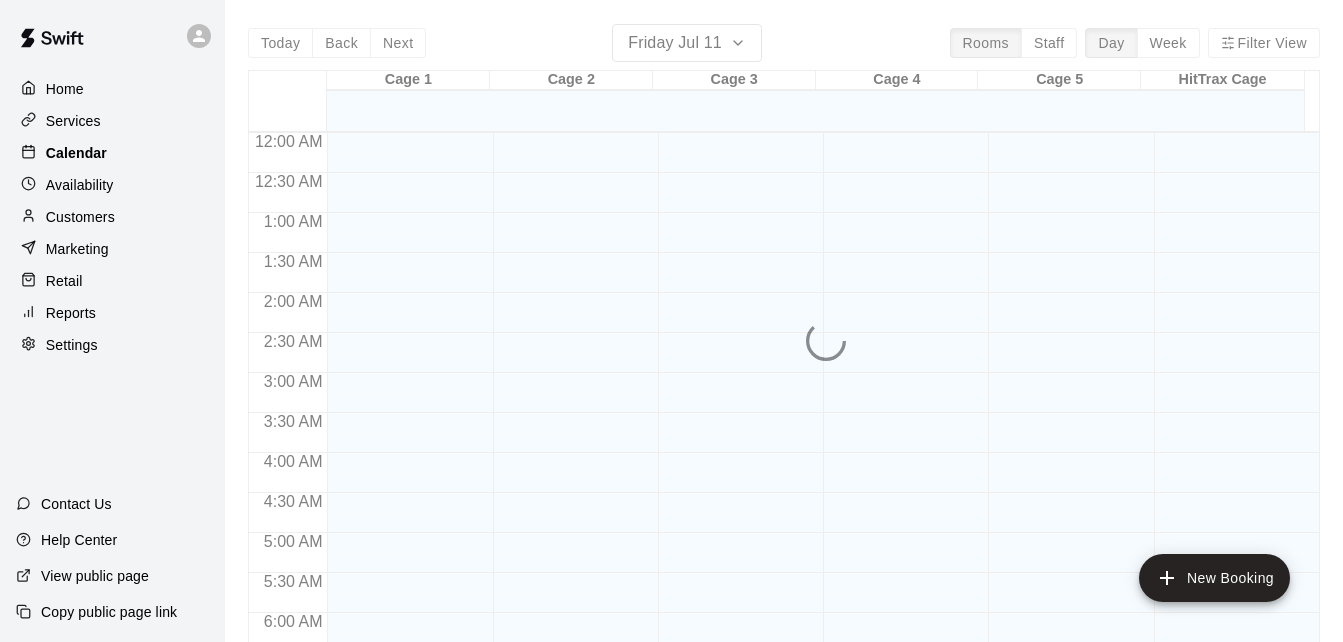 scroll, scrollTop: 1328, scrollLeft: 0, axis: vertical 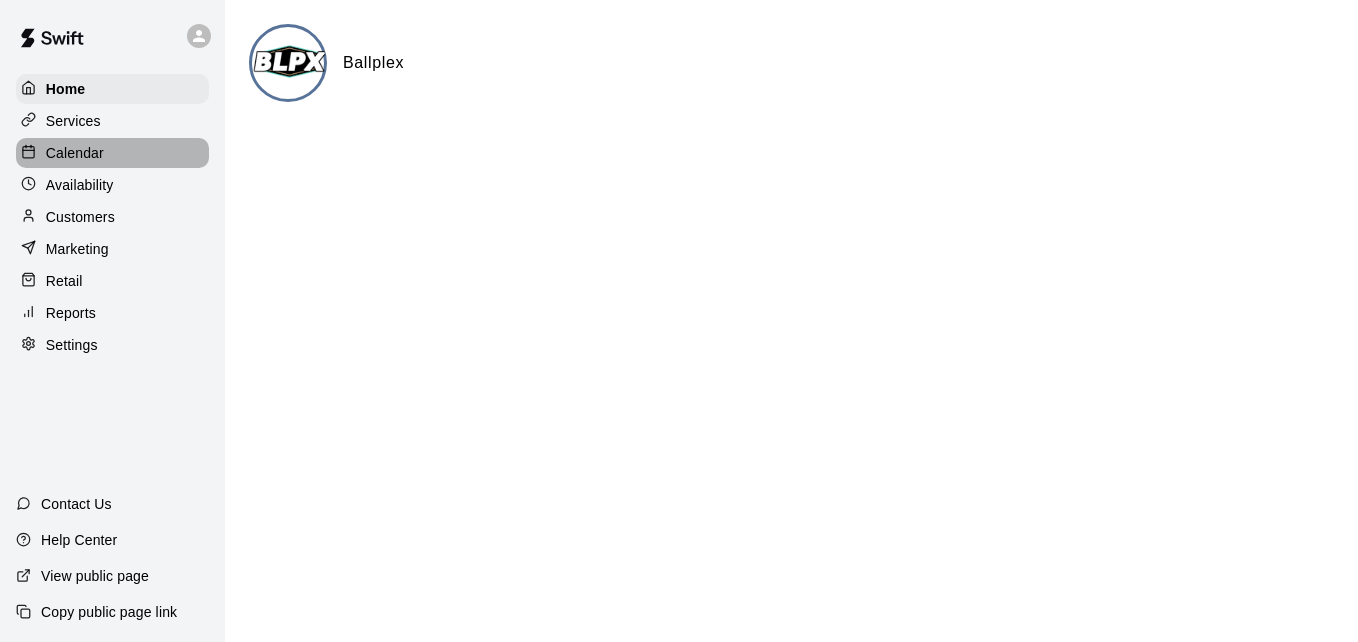click on "Calendar" at bounding box center (112, 153) 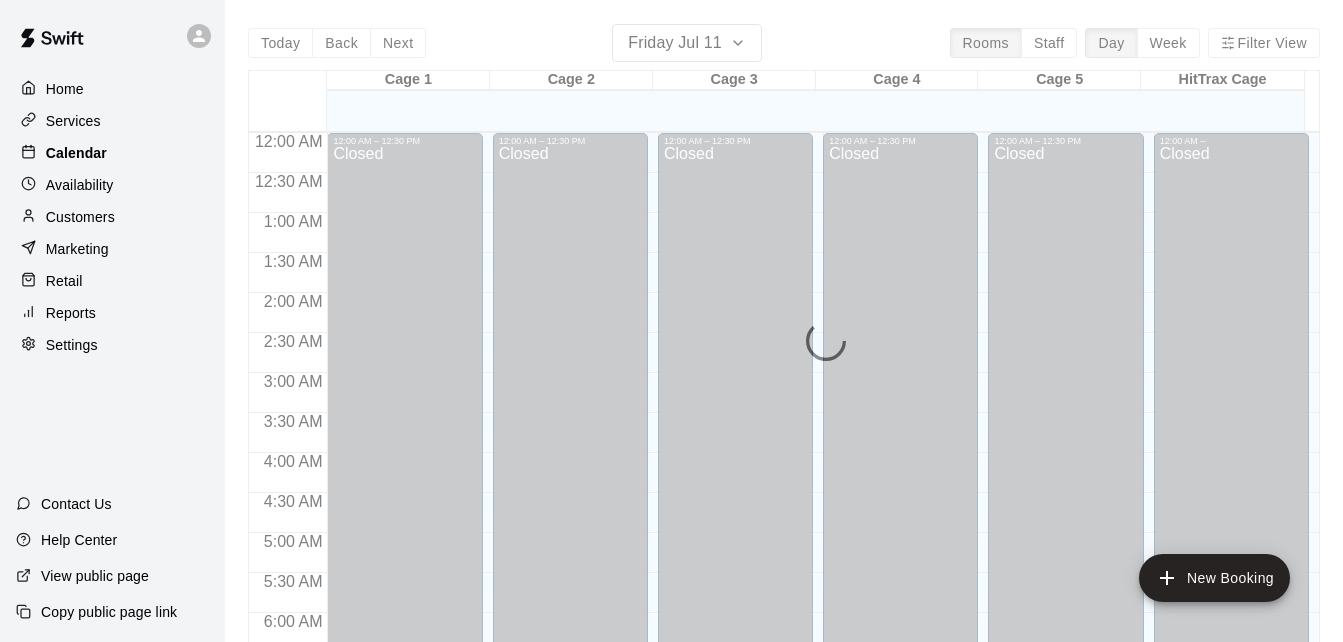 scroll, scrollTop: 1328, scrollLeft: 0, axis: vertical 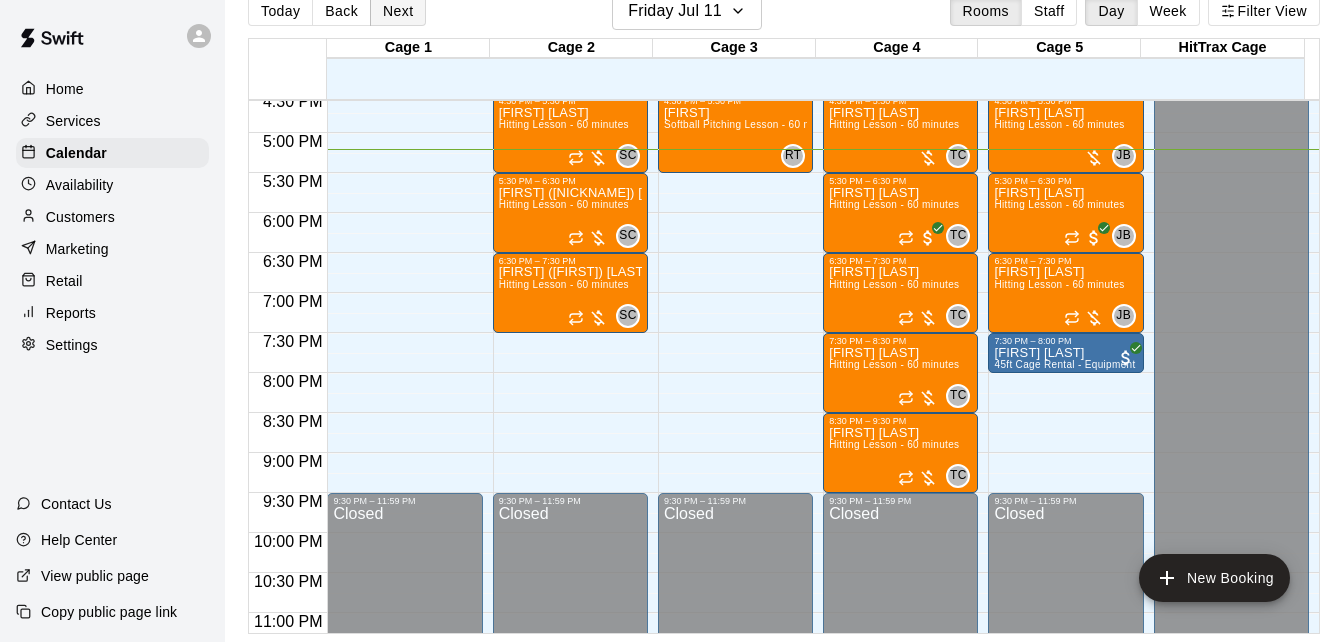 click on "Next" at bounding box center [398, 11] 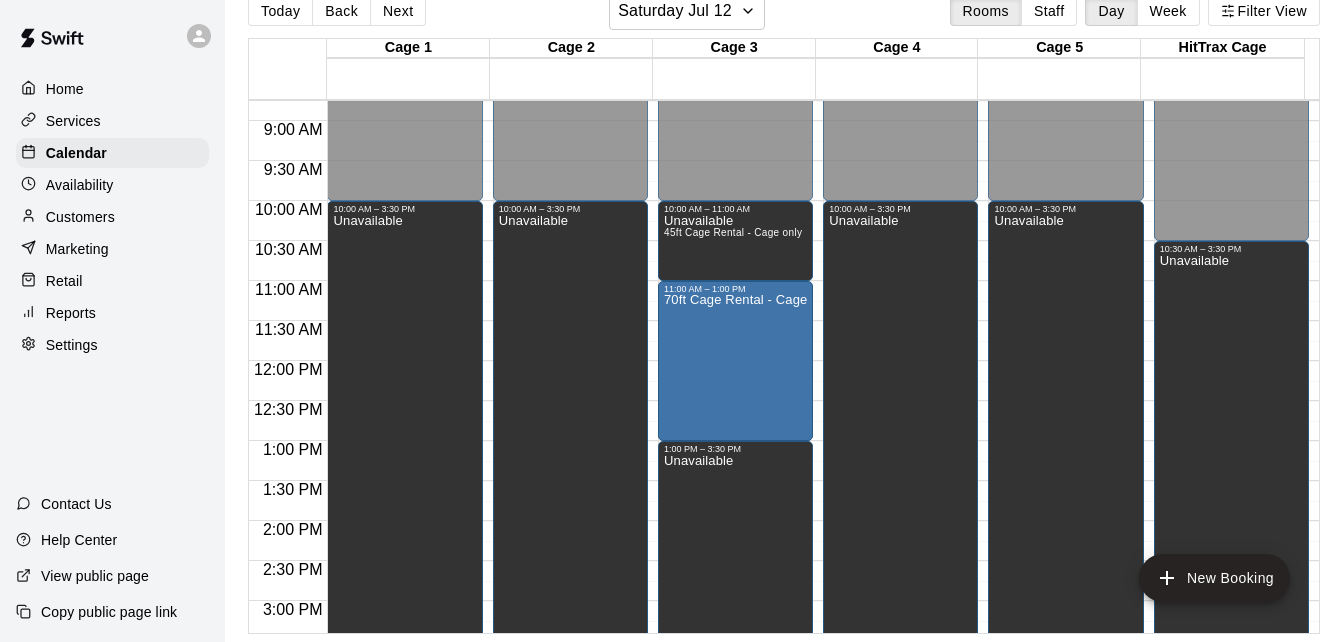 scroll, scrollTop: 680, scrollLeft: 0, axis: vertical 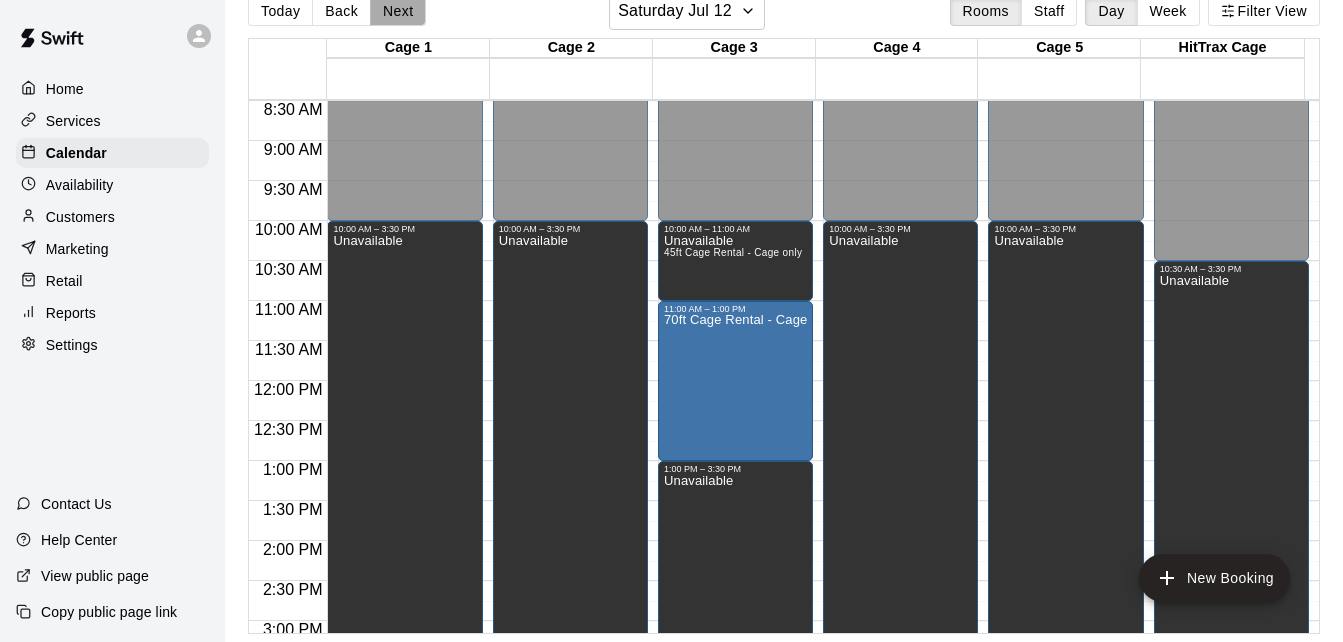 click on "Next" at bounding box center [398, 11] 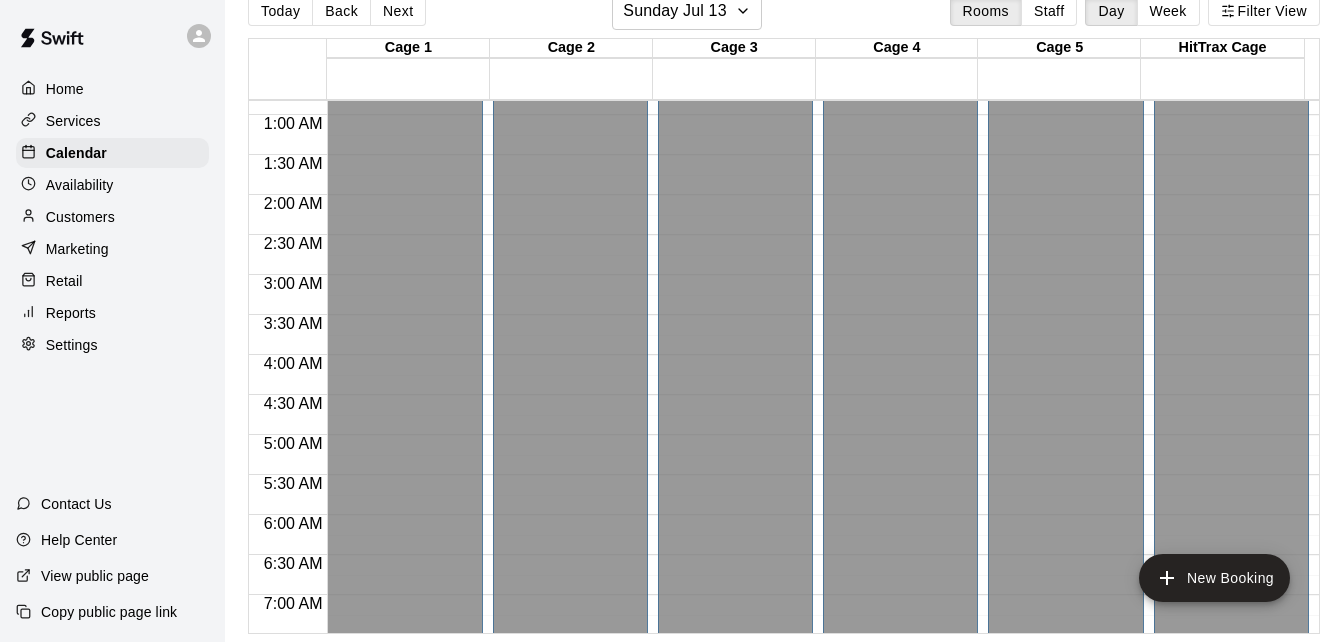 scroll, scrollTop: 0, scrollLeft: 0, axis: both 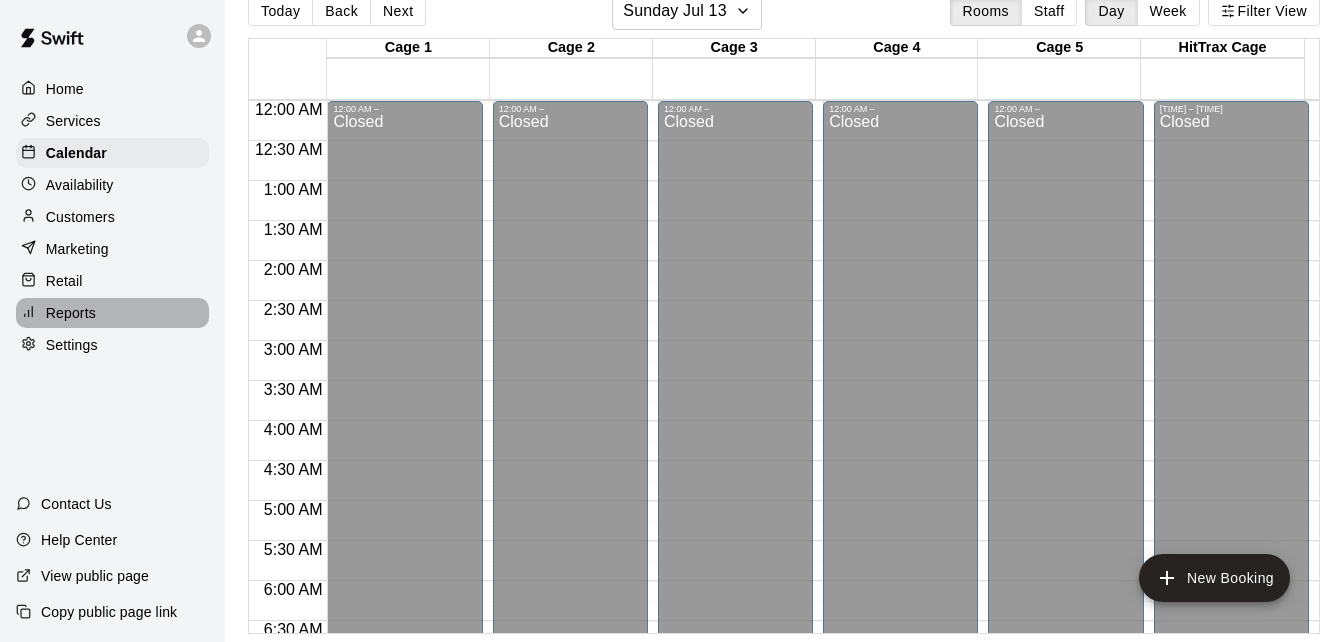 click on "Reports" at bounding box center (71, 313) 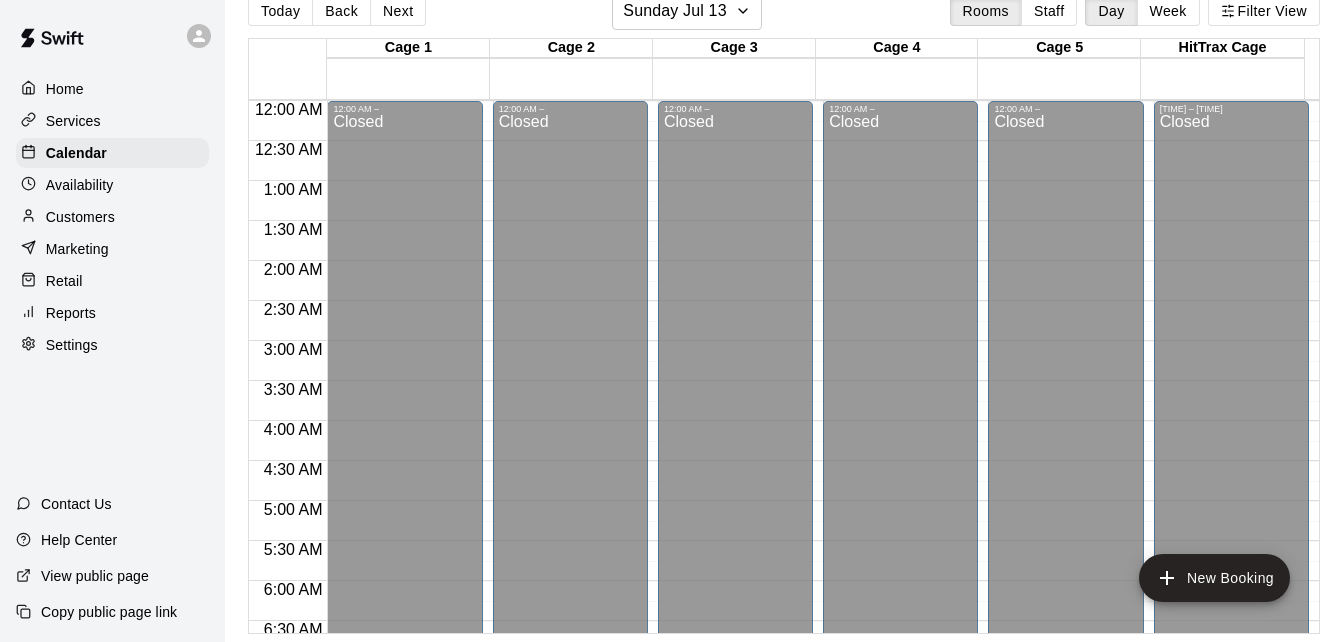 scroll, scrollTop: 0, scrollLeft: 0, axis: both 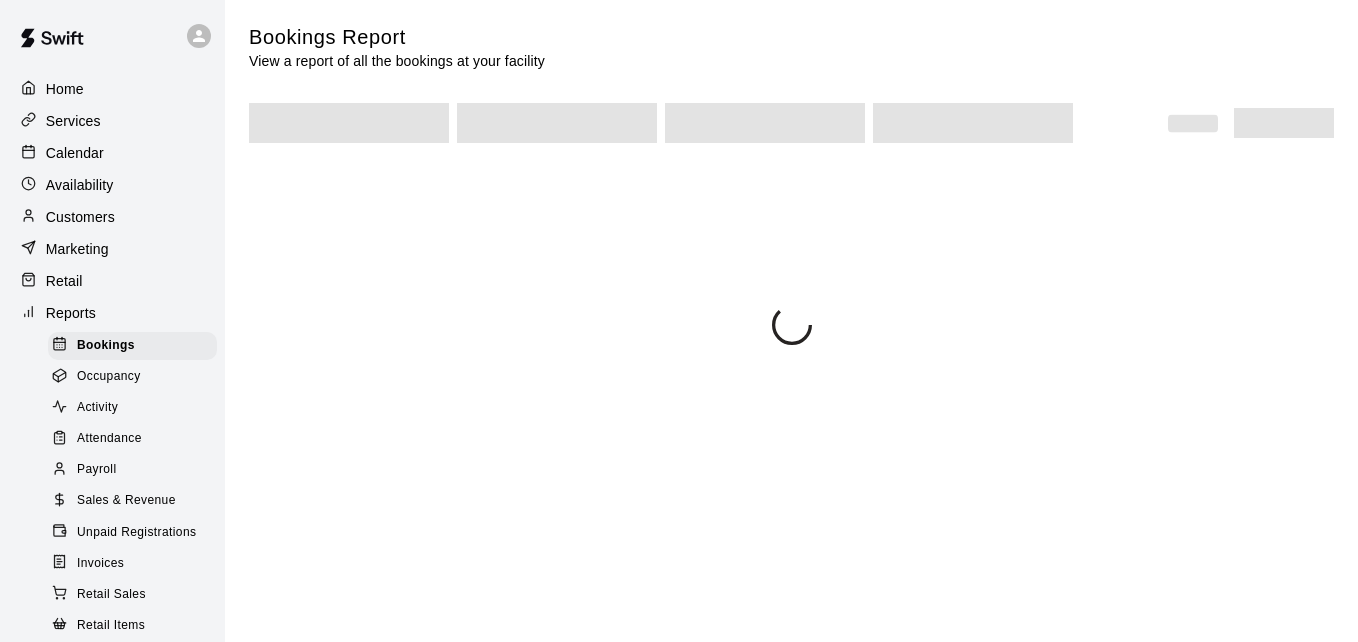 click on "Unpaid Registrations" at bounding box center [136, 533] 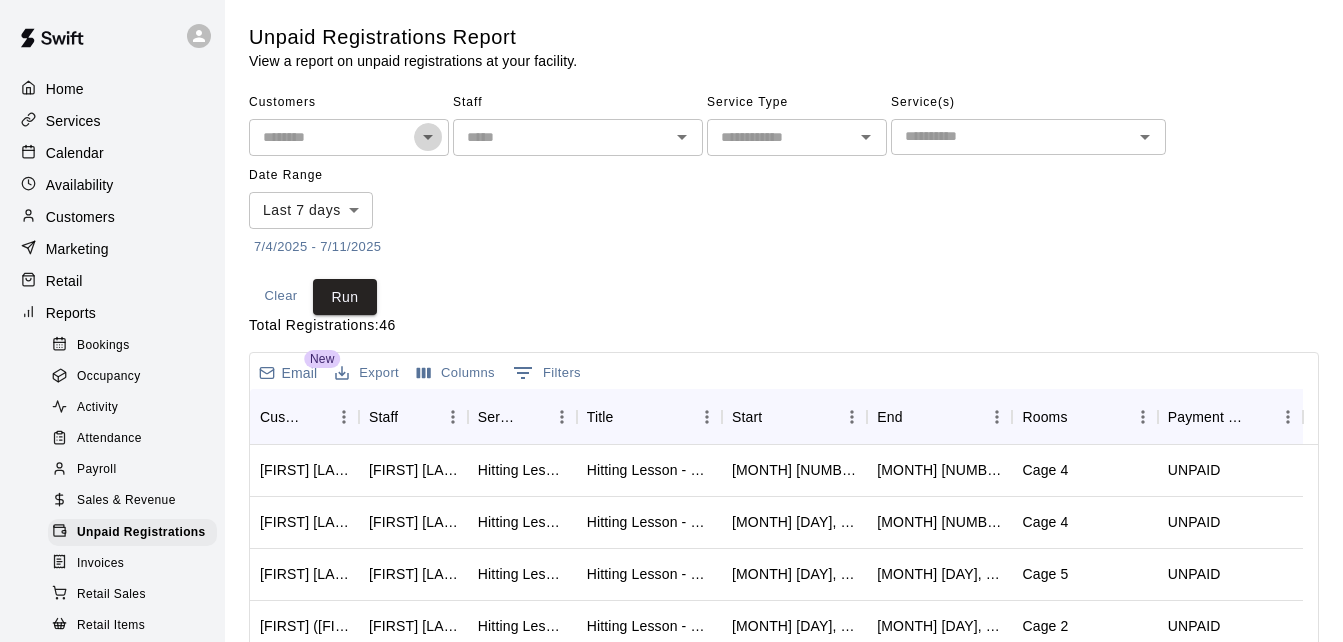 click 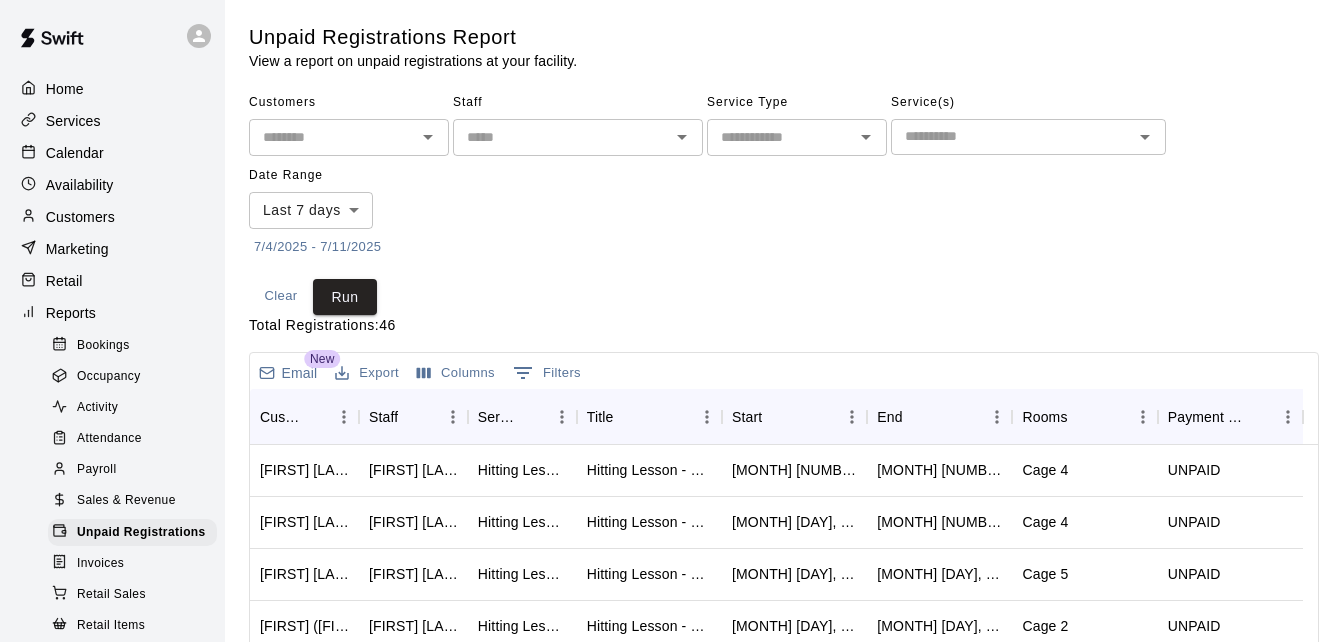 click on "Customers ​ Staff ​ Service Type ​ Service(s) ​ Date Range Last 7 days **** ​ 7/4/2025 - 7/11/2025" at bounding box center (784, 175) 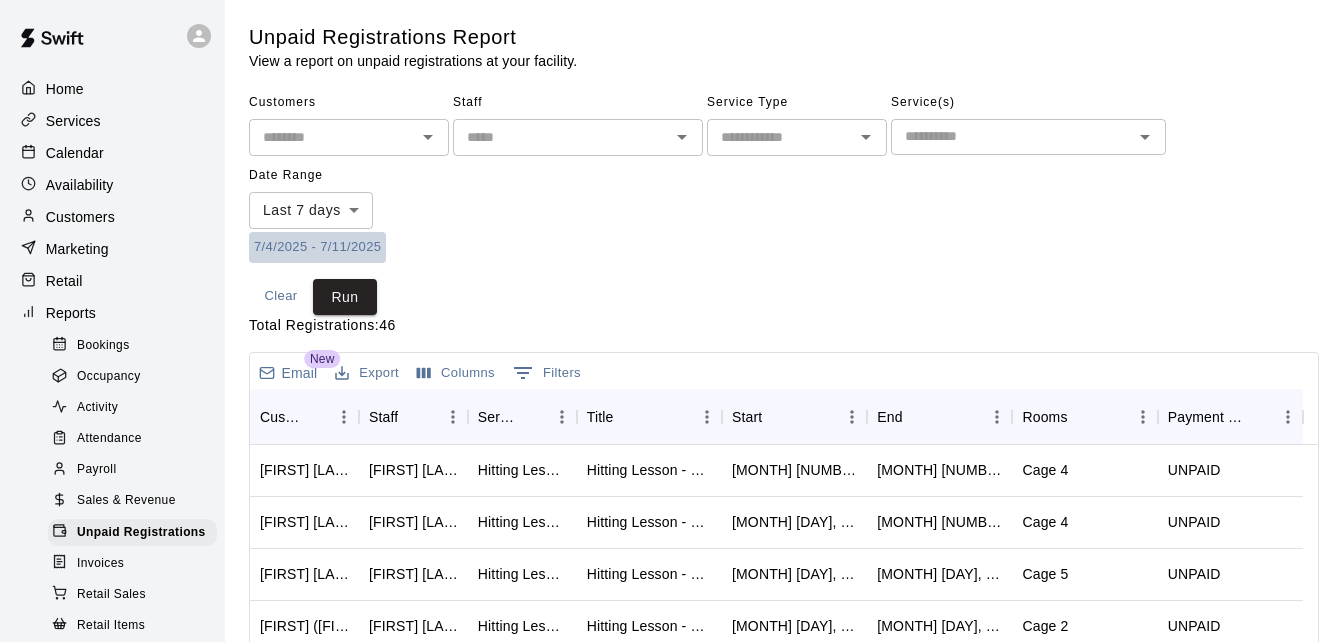 click on "7/4/2025 - 7/11/2025" at bounding box center [317, 247] 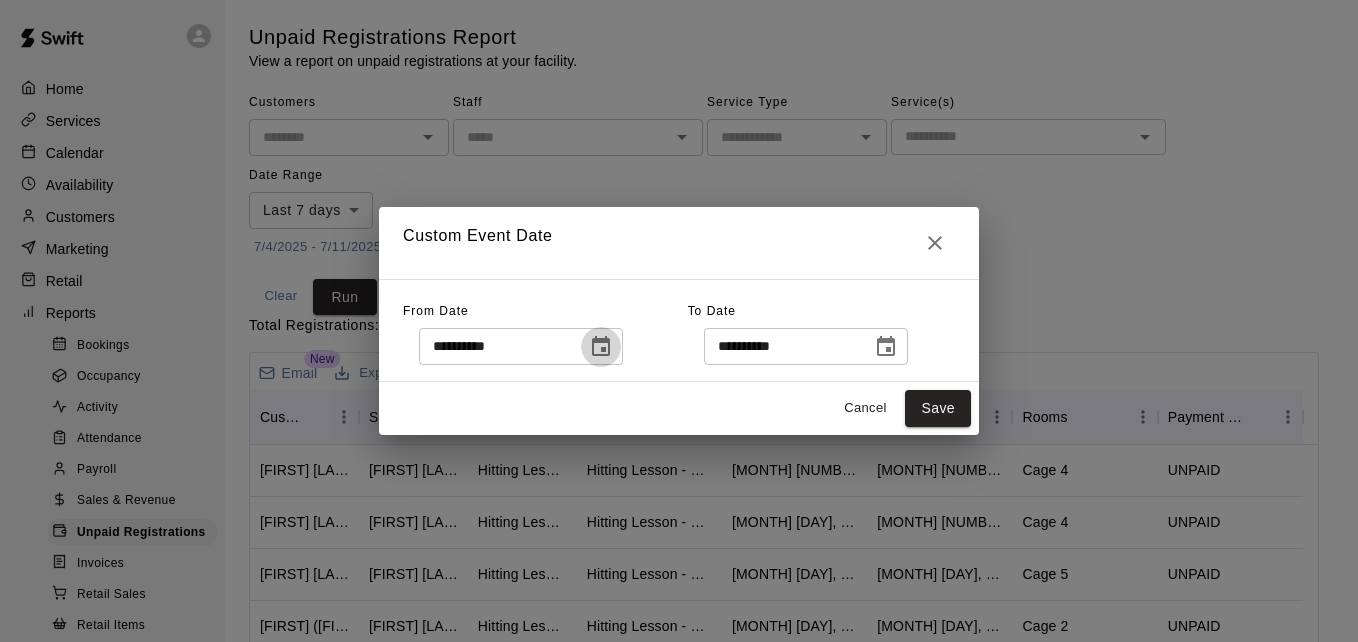 click 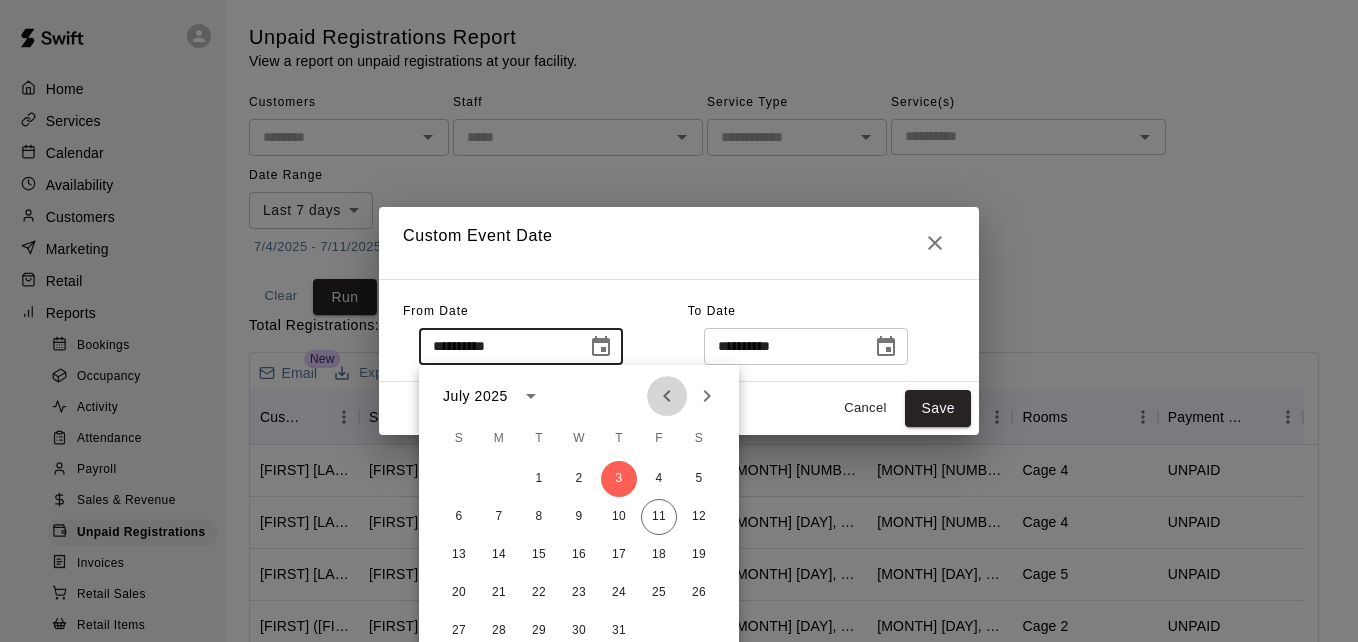 click 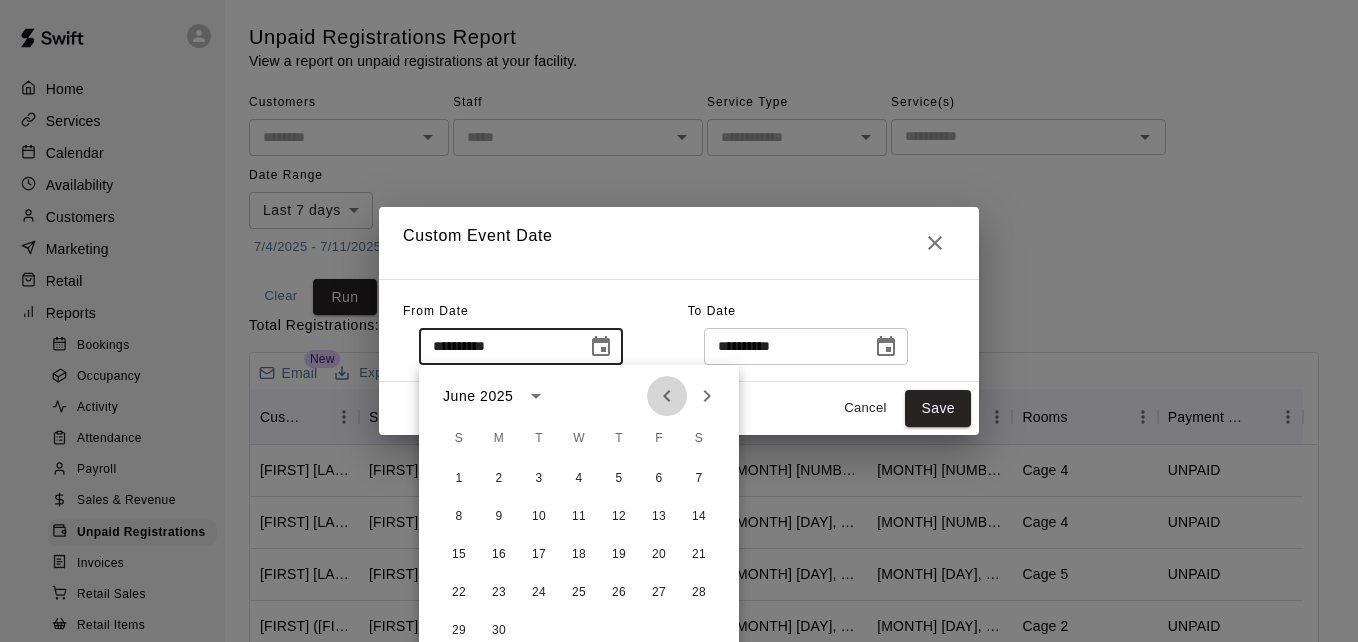 click 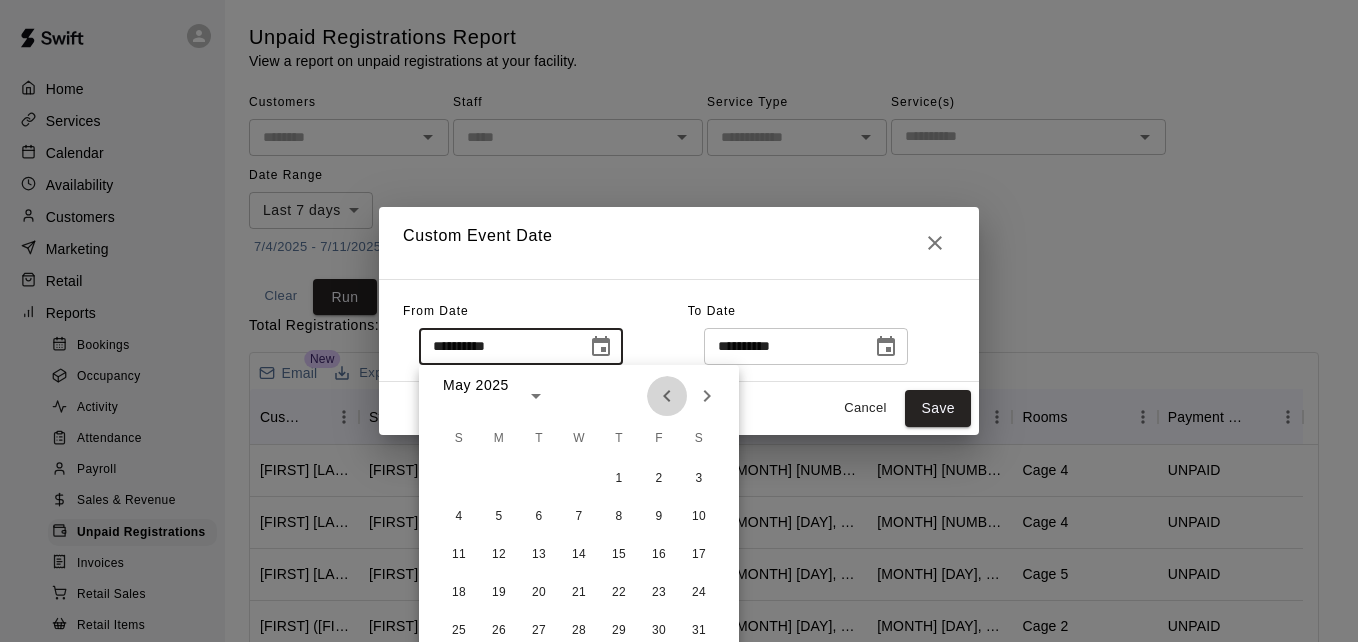 click 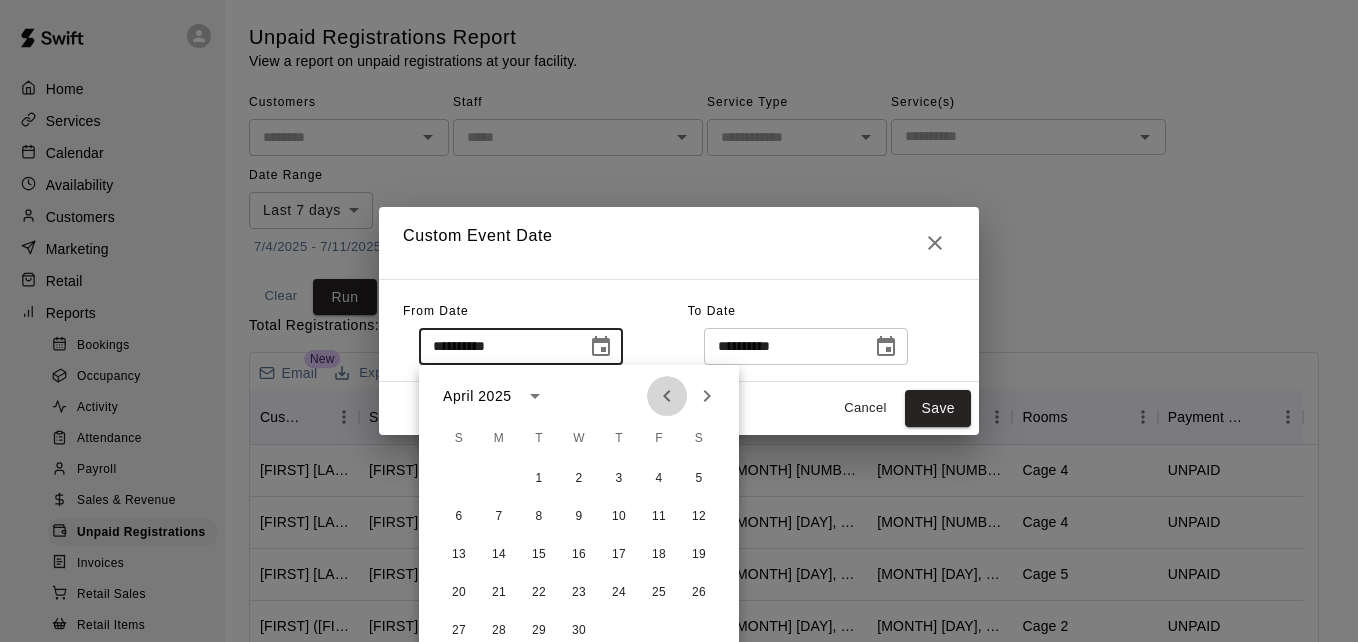 click 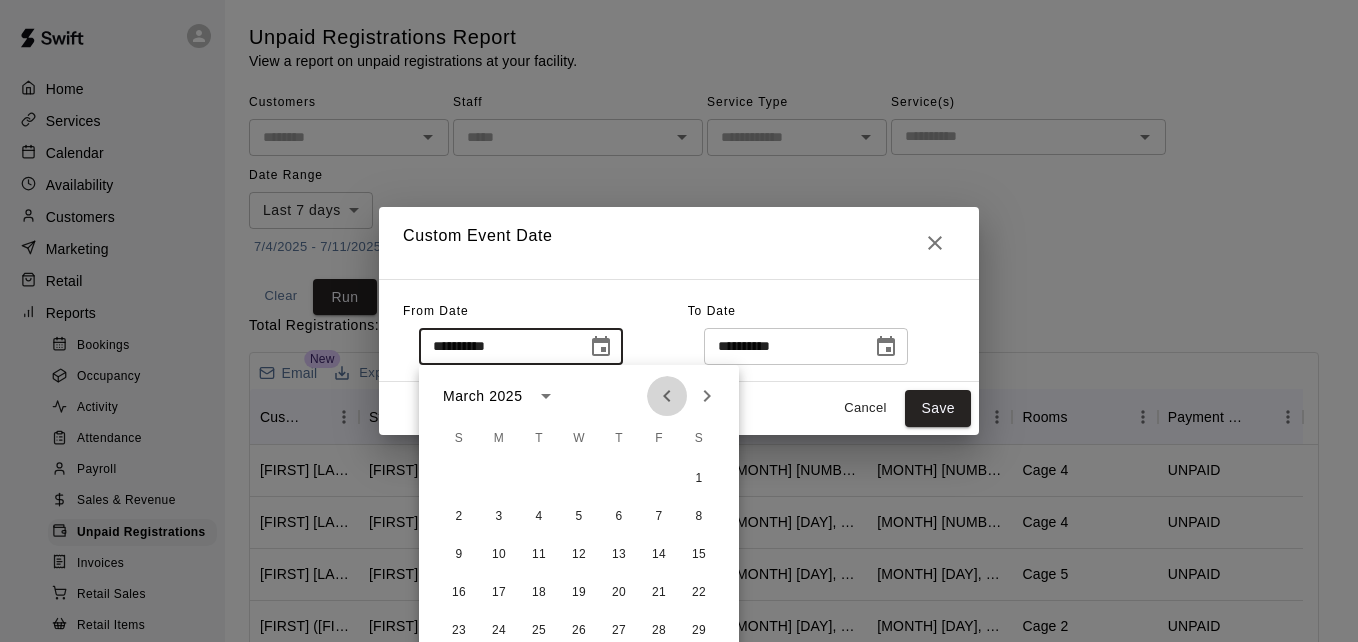 click 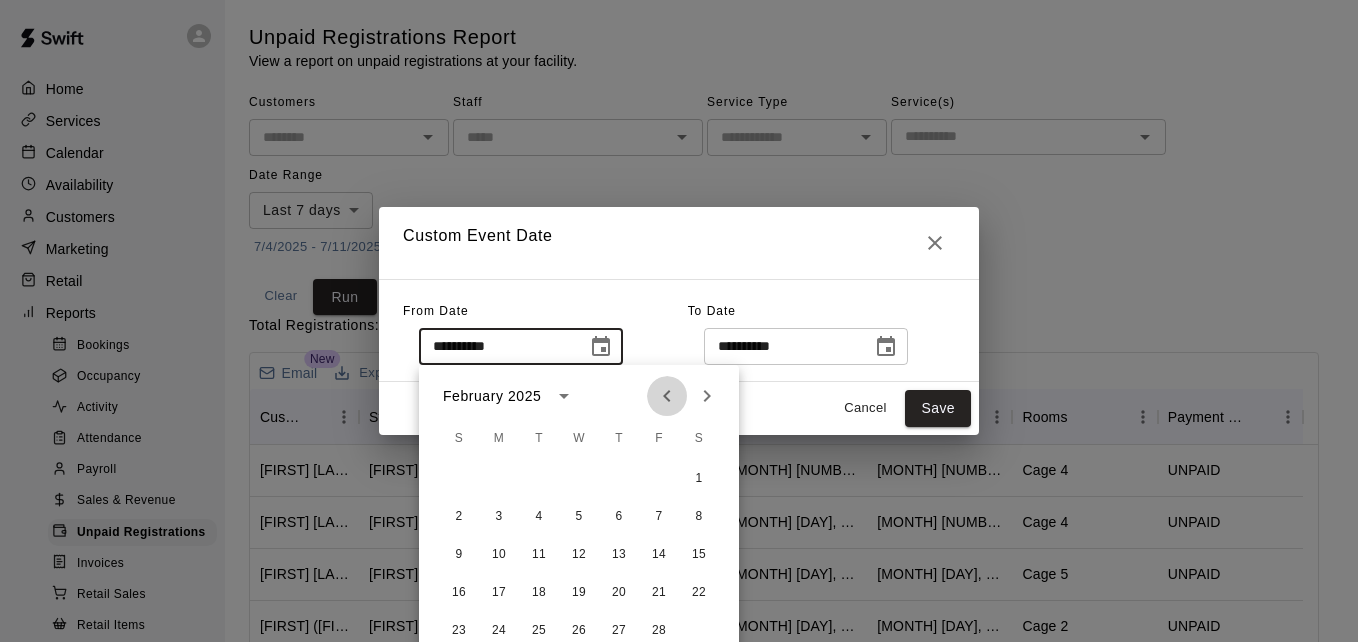 click 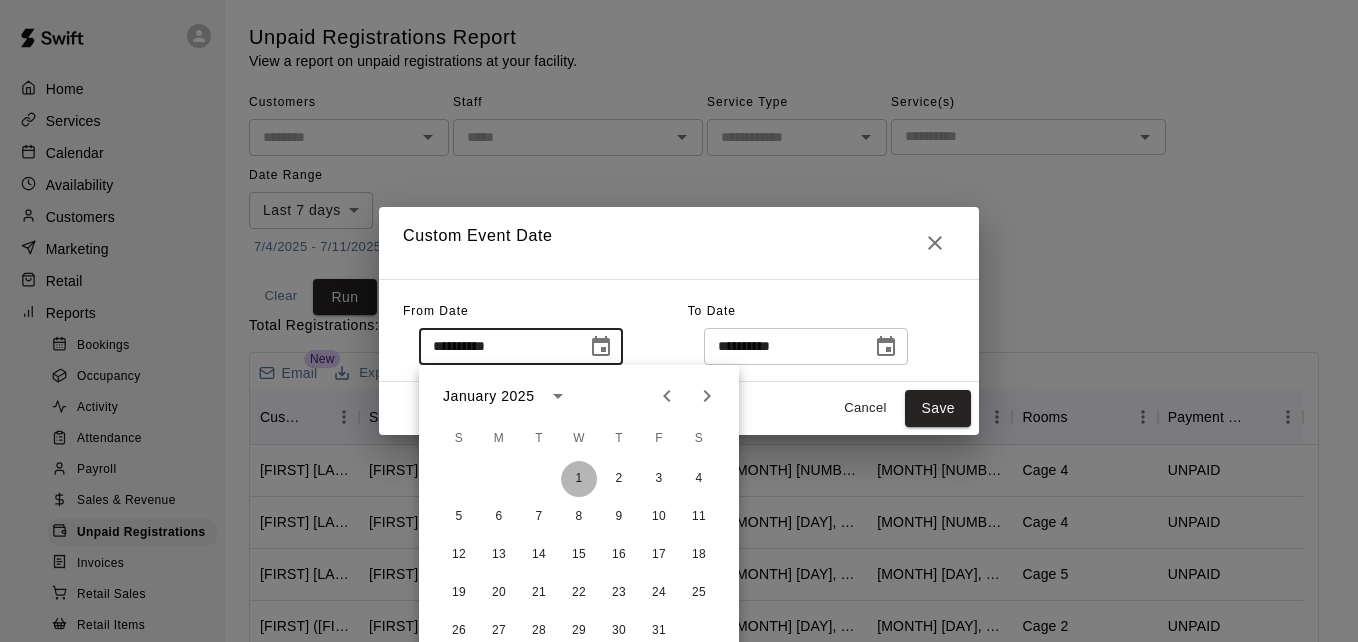 click on "1" at bounding box center [579, 479] 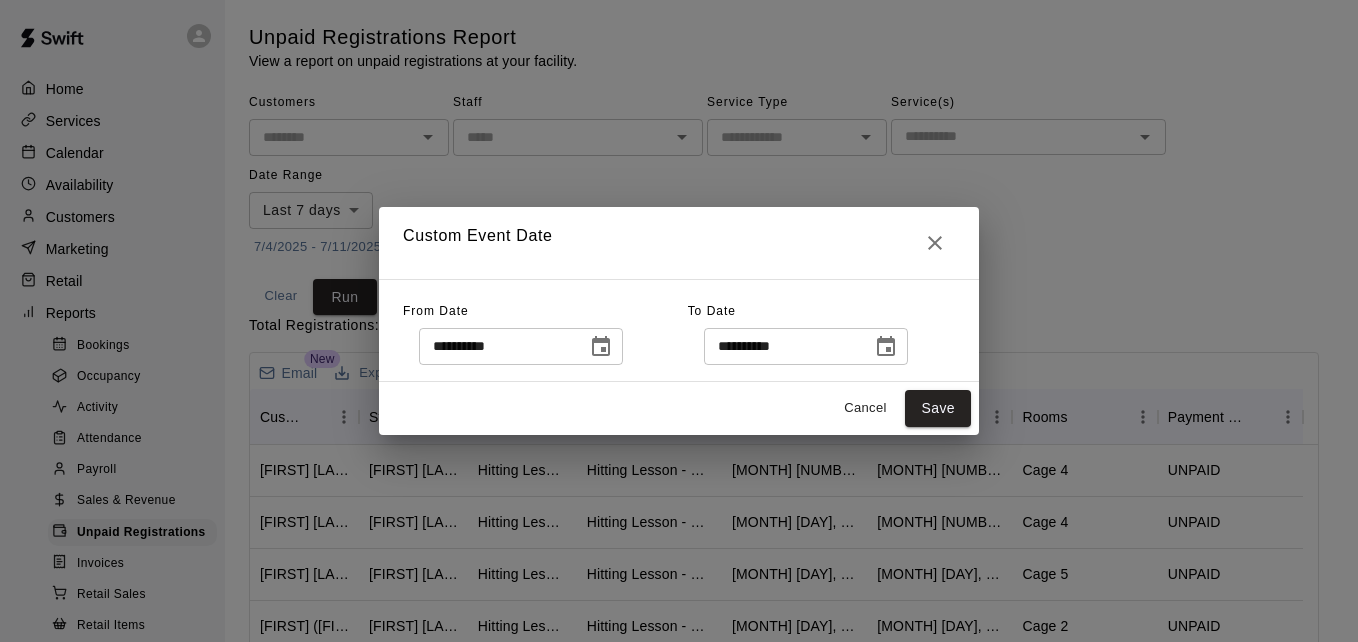 type on "**********" 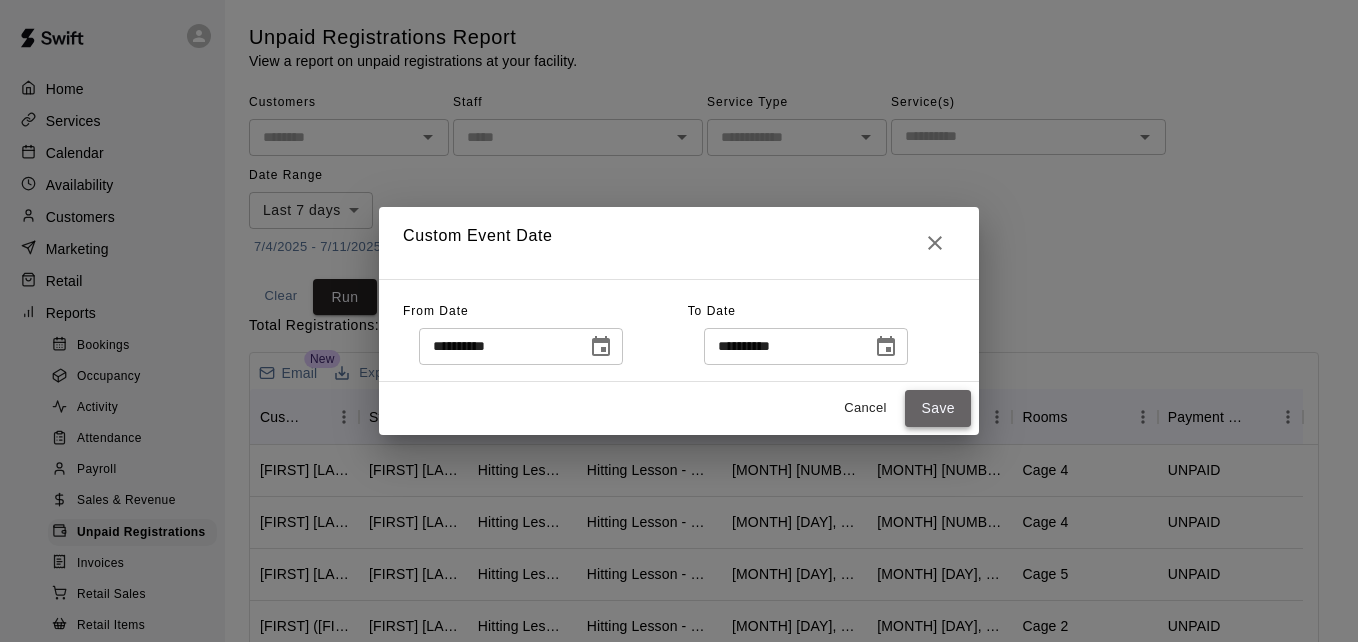 click on "Save" at bounding box center (938, 408) 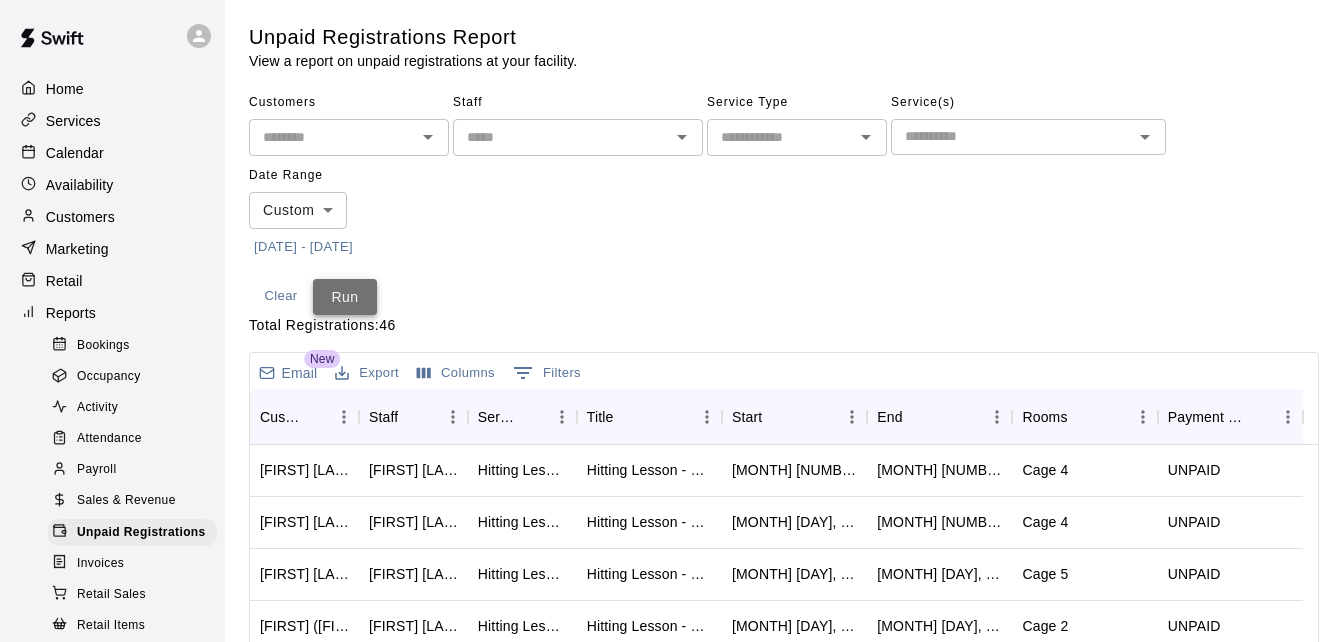 click on "Run" at bounding box center (345, 297) 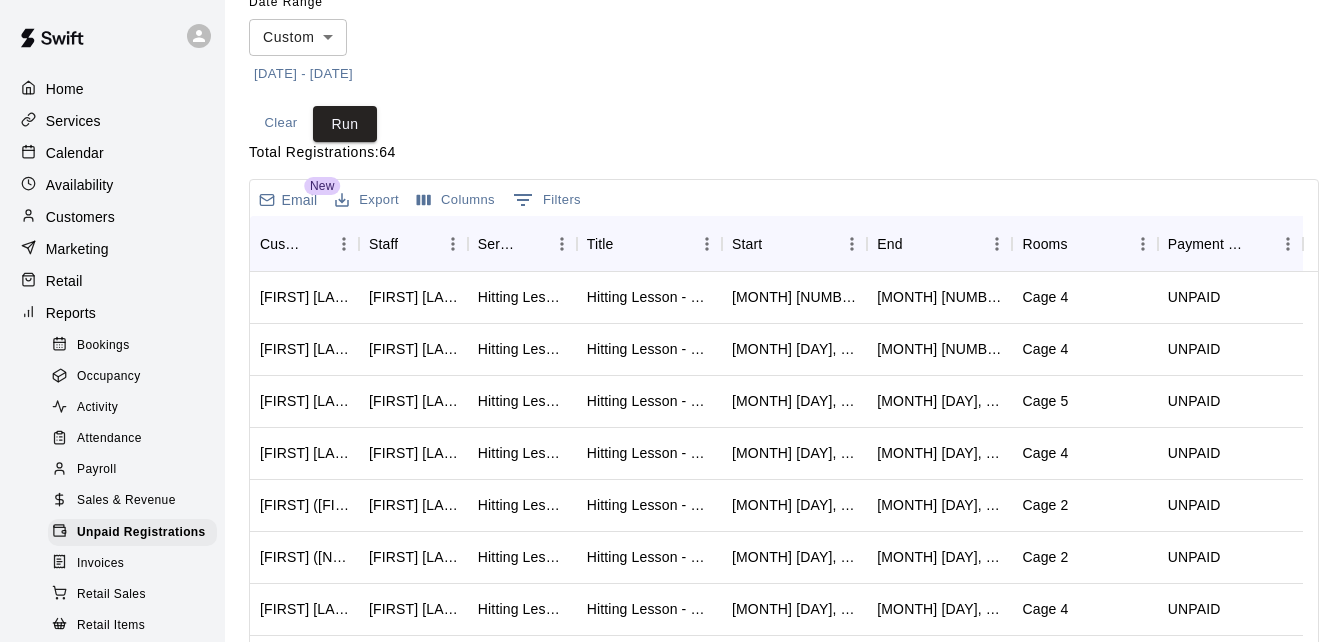 scroll, scrollTop: 200, scrollLeft: 0, axis: vertical 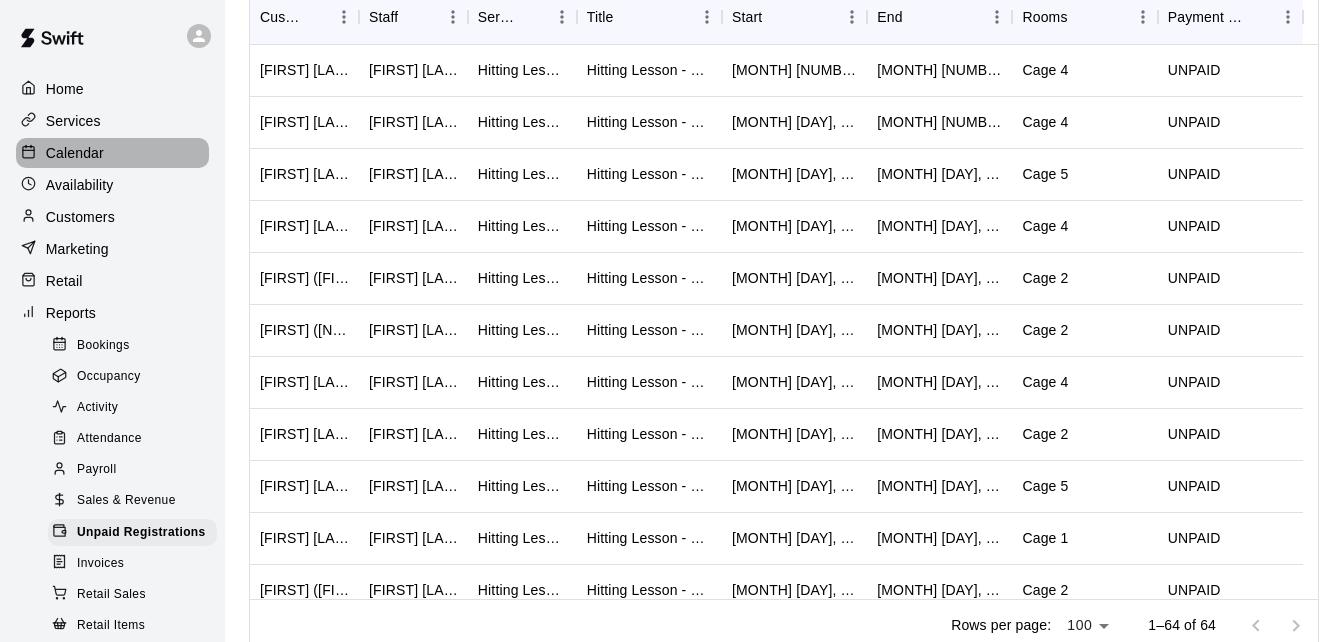 click on "Calendar" at bounding box center (112, 153) 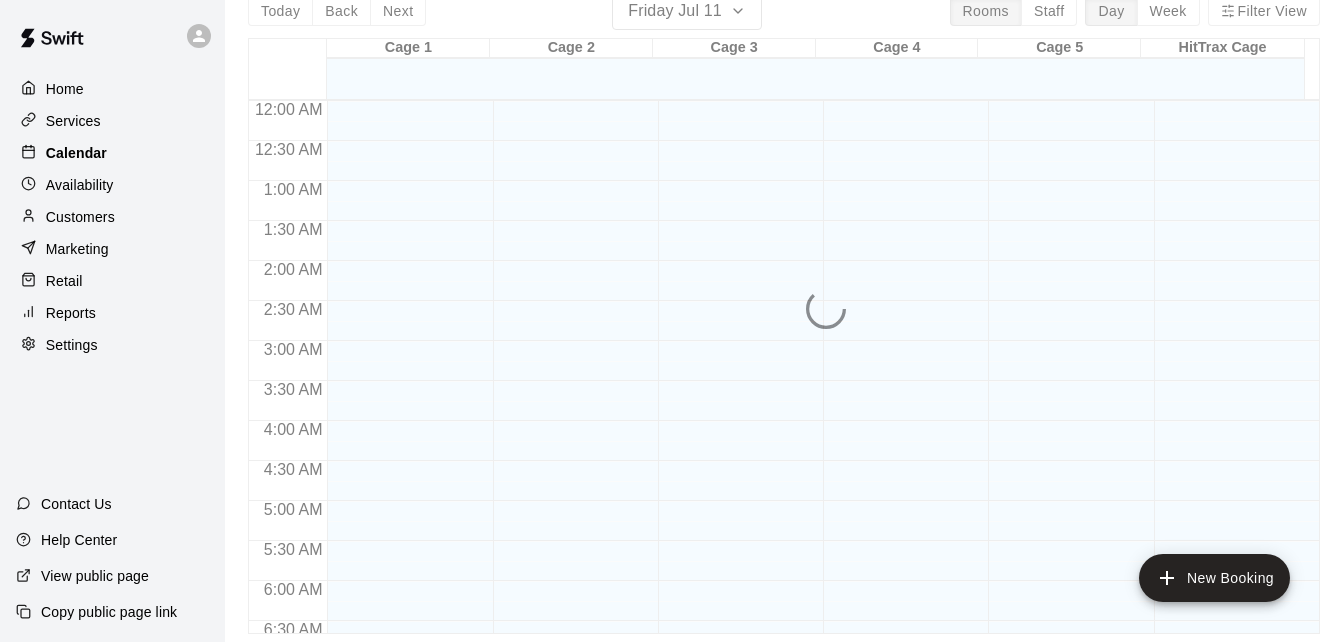 scroll, scrollTop: 0, scrollLeft: 0, axis: both 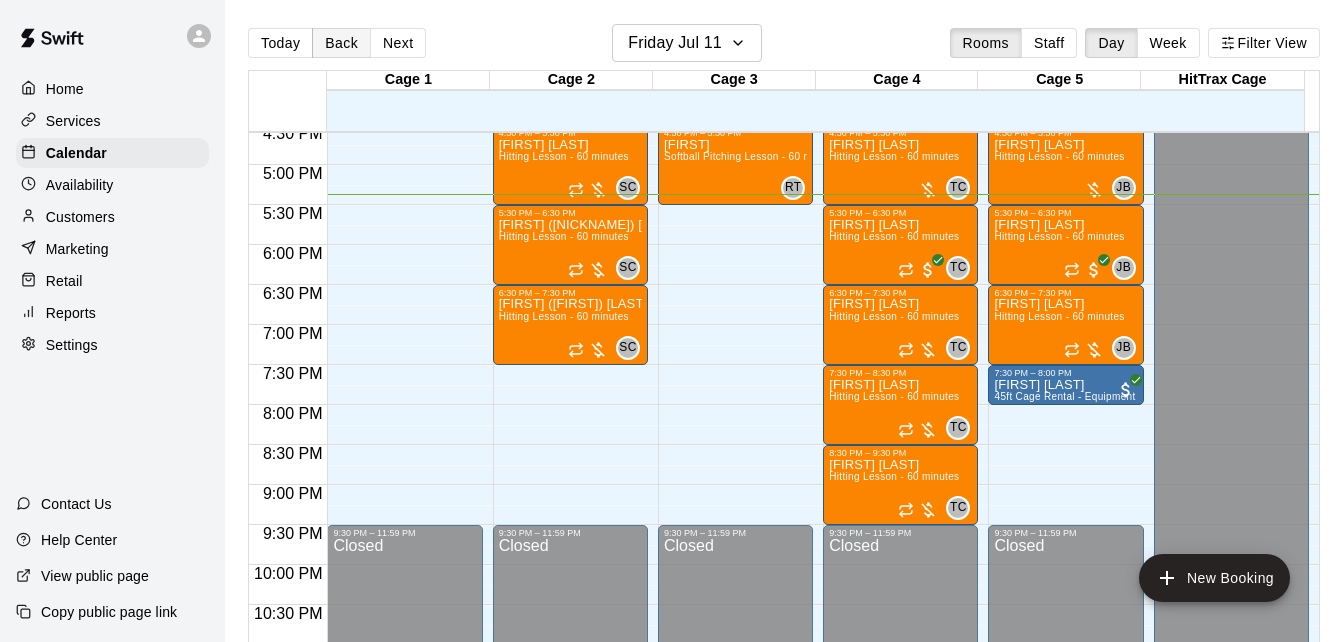 click on "Back" at bounding box center (341, 43) 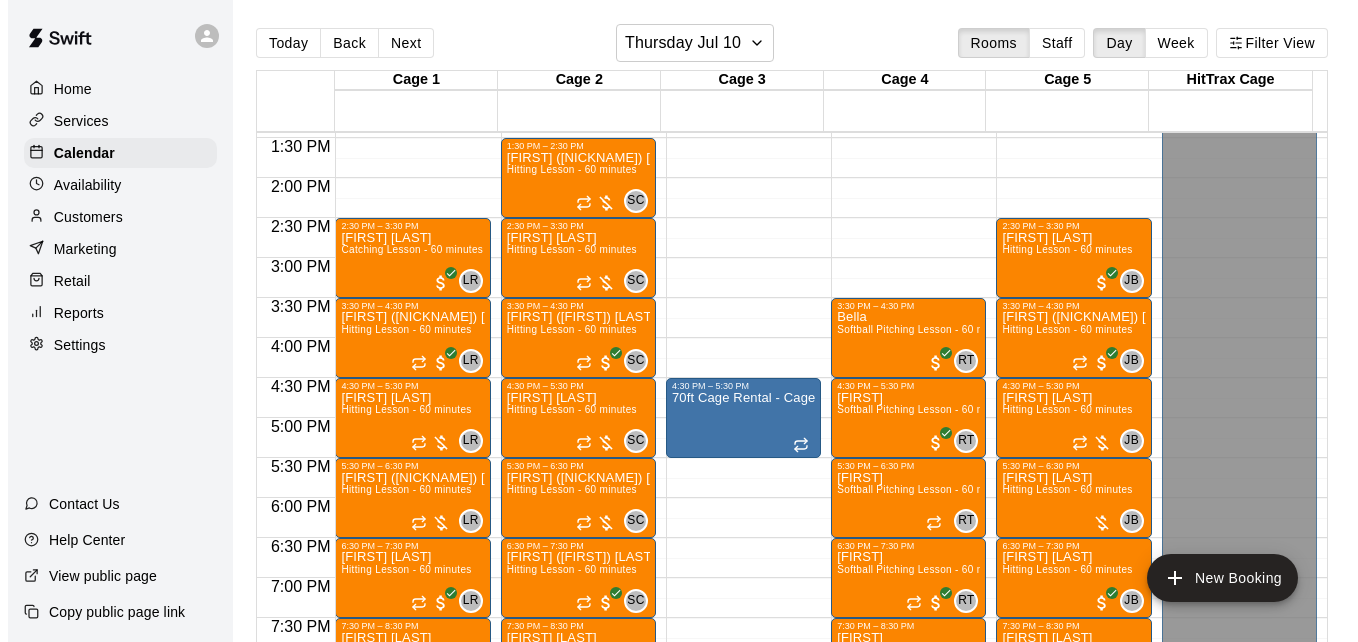 scroll, scrollTop: 1035, scrollLeft: 0, axis: vertical 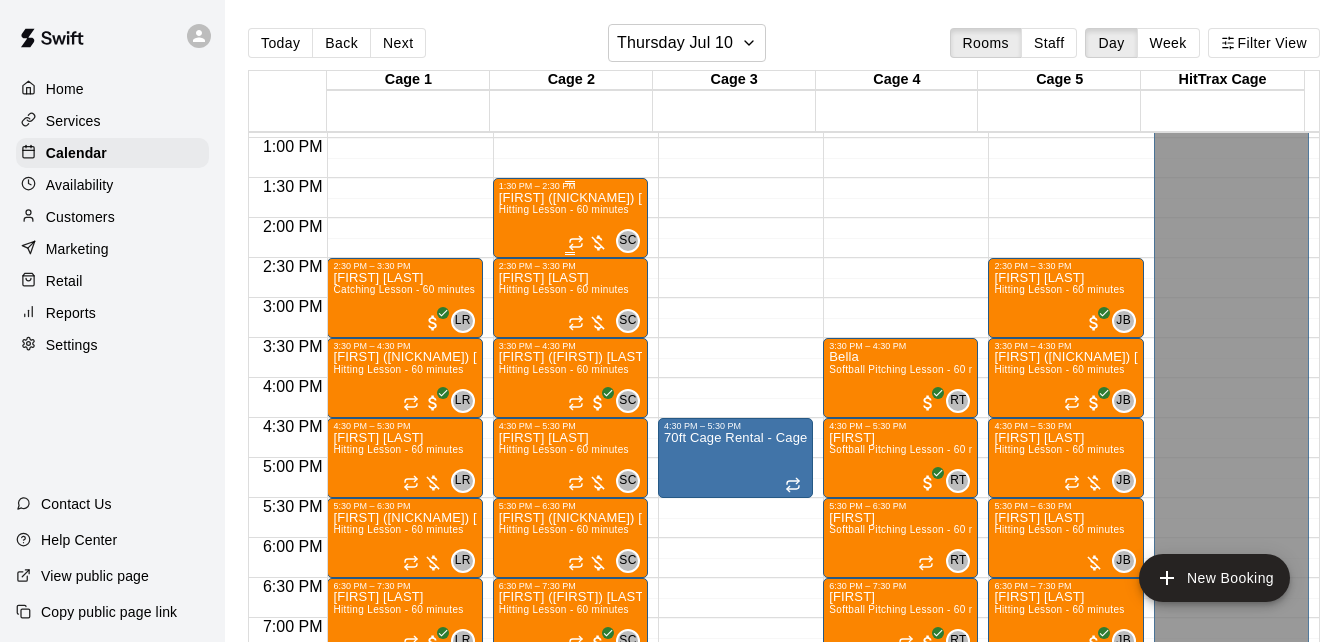 click on "Brandon (Wyatt) Stokes Hitting Lesson - 60 minutes" at bounding box center (570, 512) 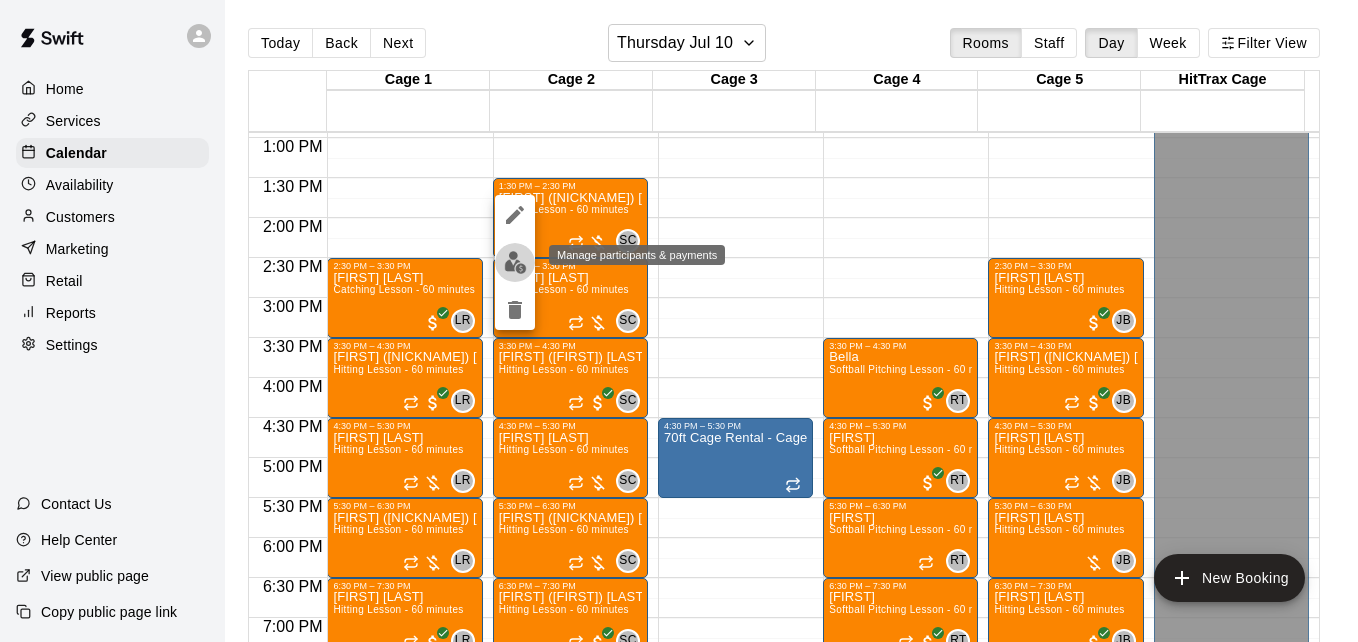 click at bounding box center [515, 262] 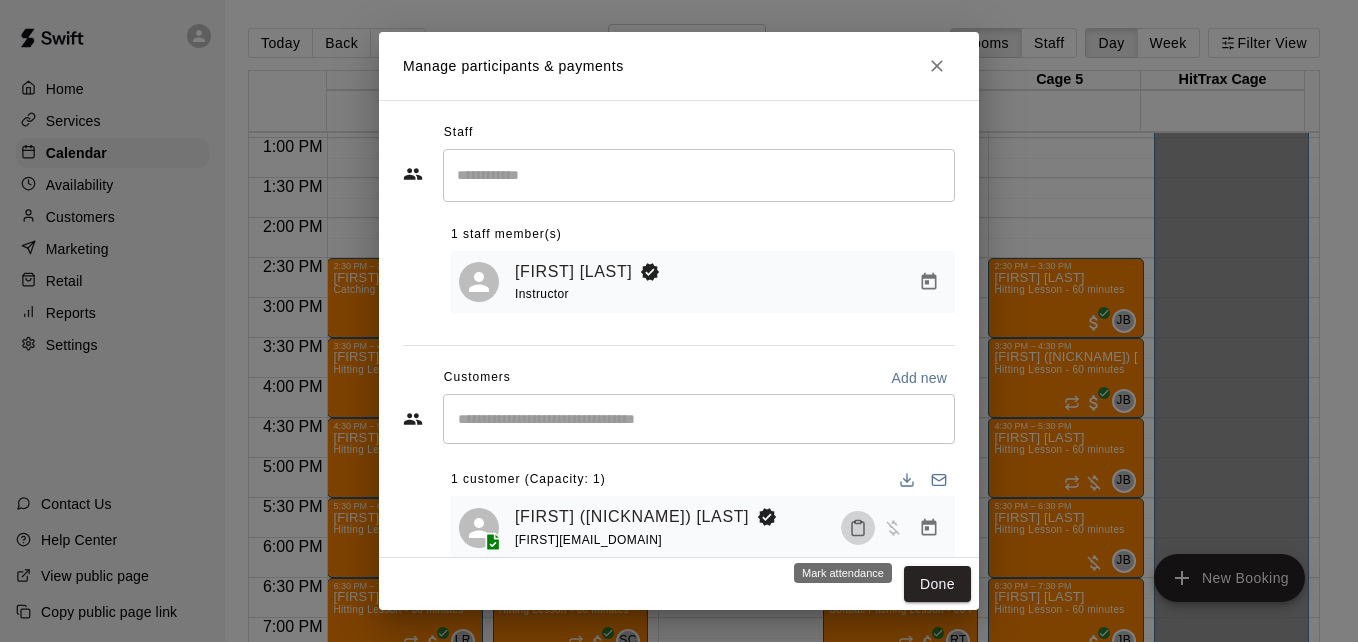 click 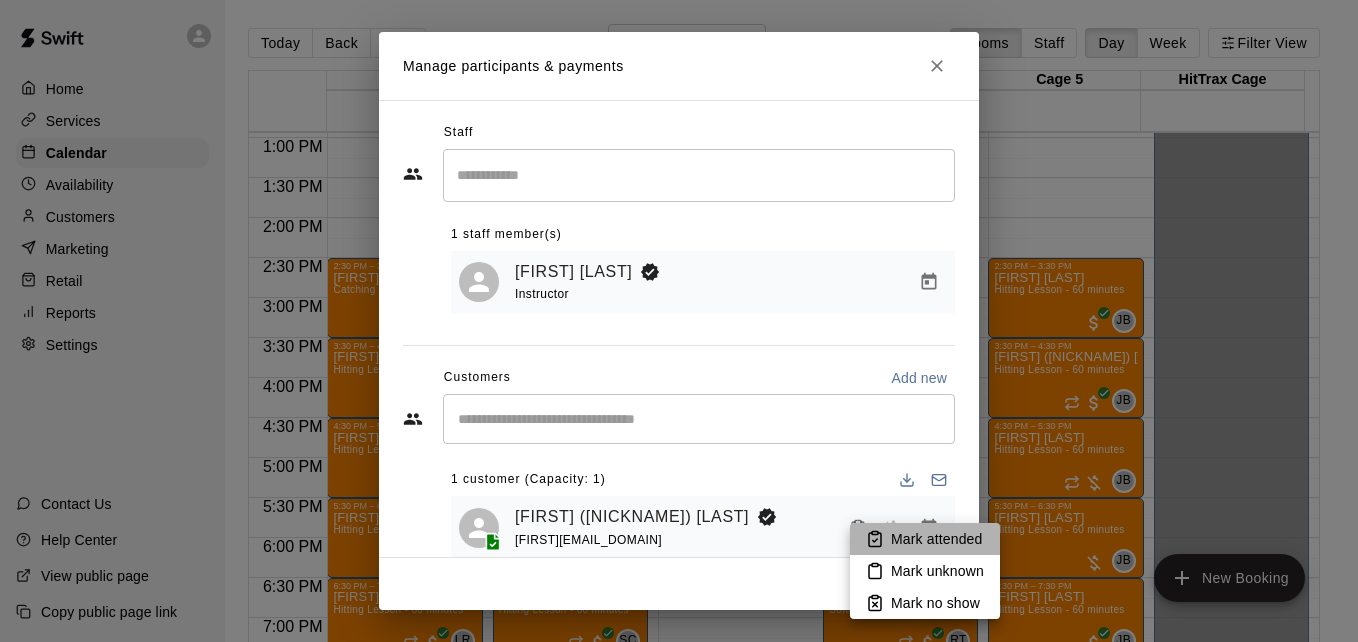 click on "Mark attended" at bounding box center (936, 539) 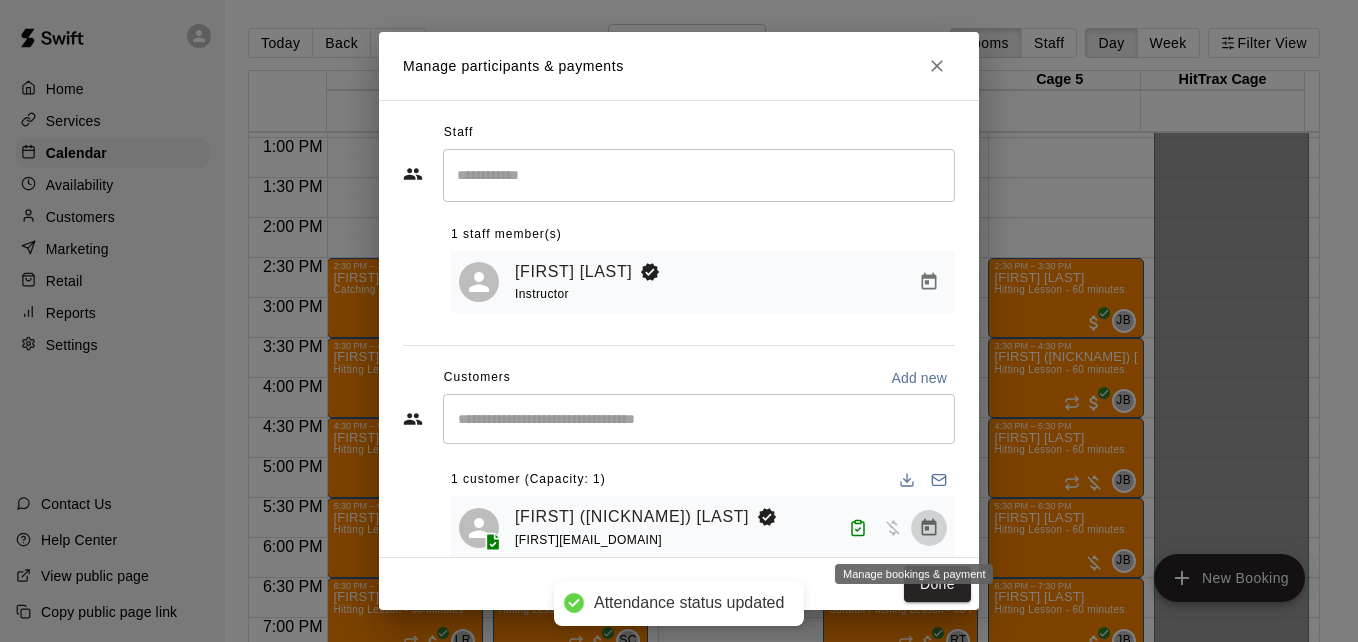 click 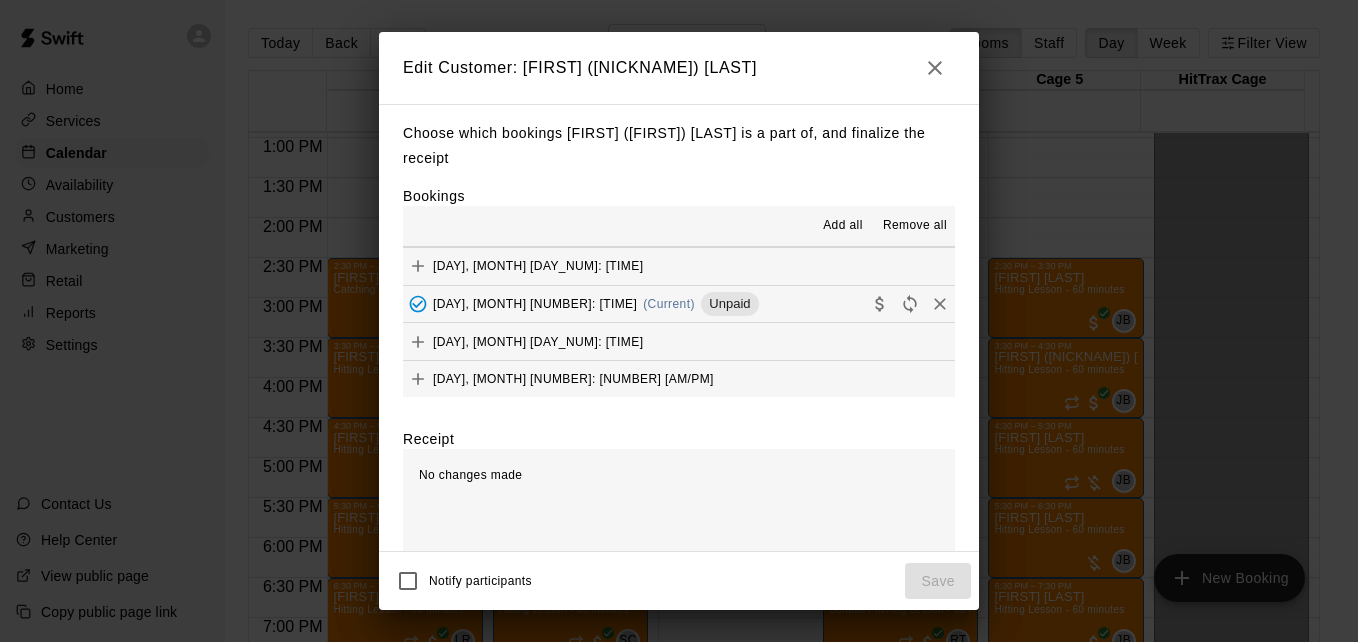 scroll, scrollTop: 120, scrollLeft: 0, axis: vertical 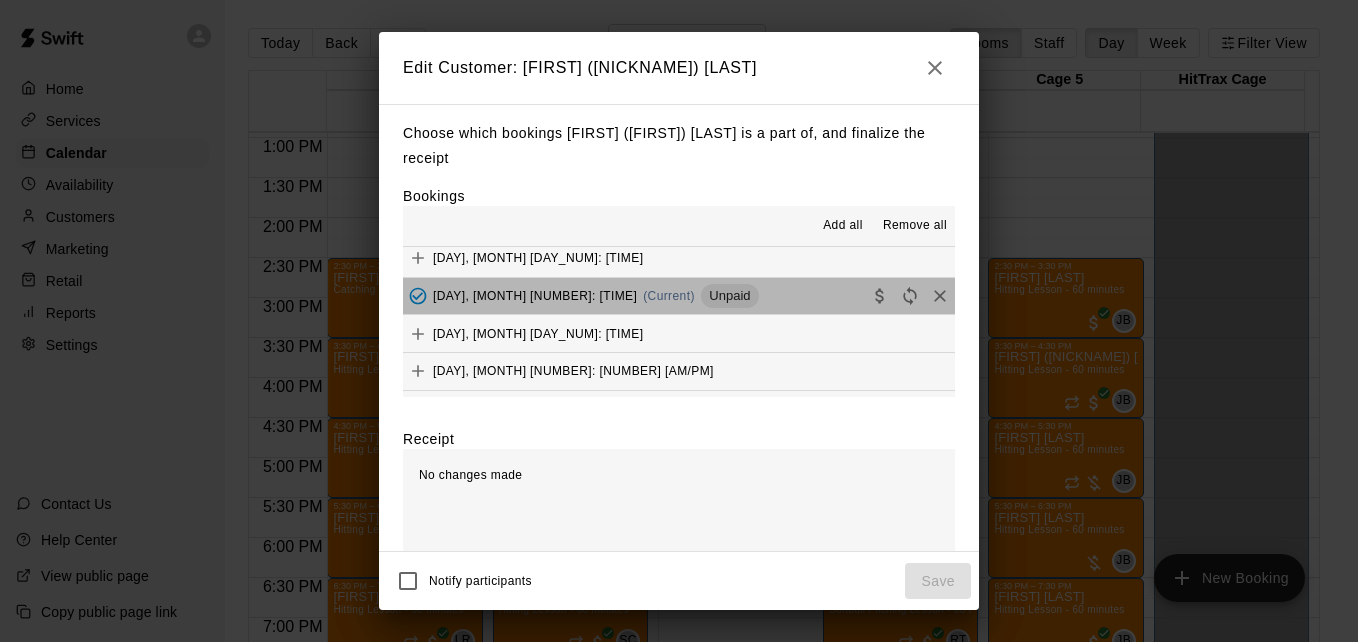 click on "Thursday, July 10: 12:30 PM (Current) Unpaid" at bounding box center [679, 296] 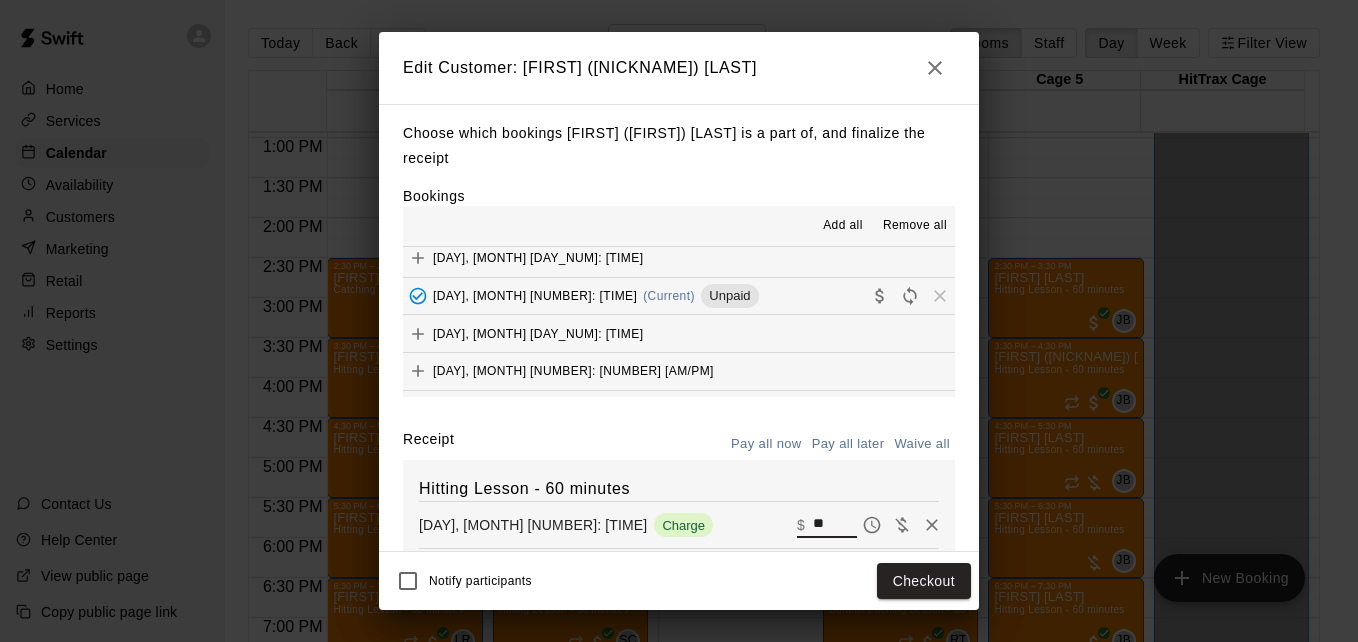 click on "**" at bounding box center (835, 525) 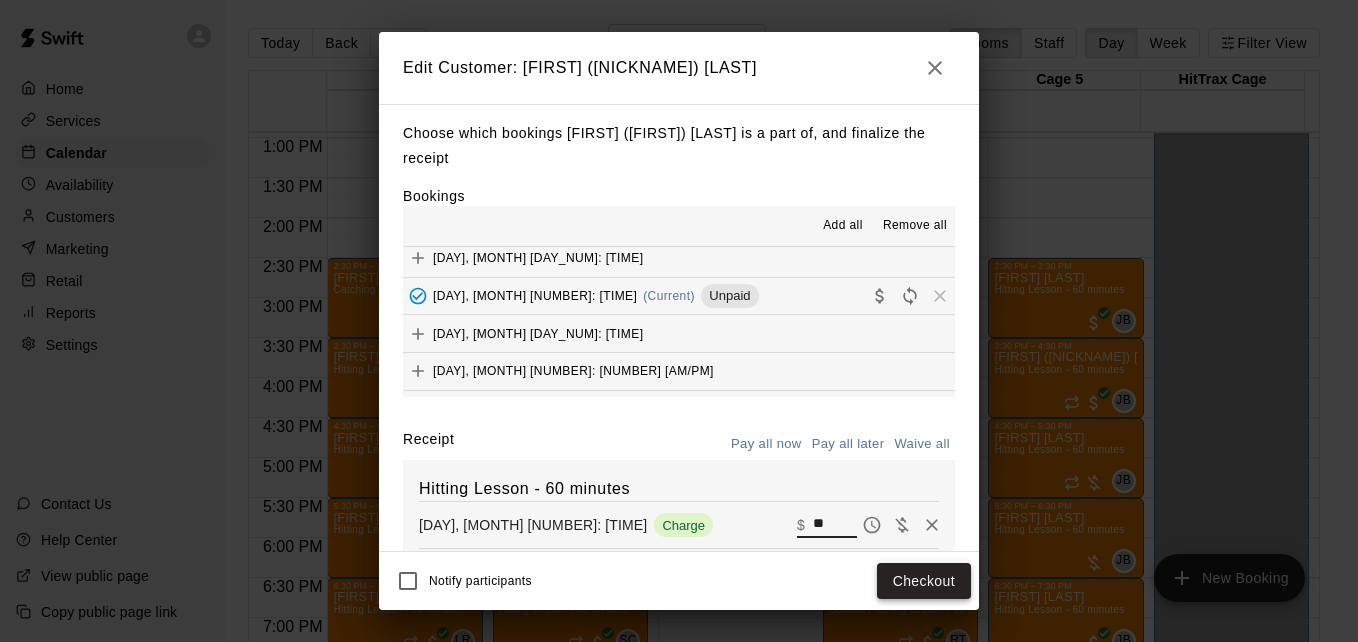 type on "**" 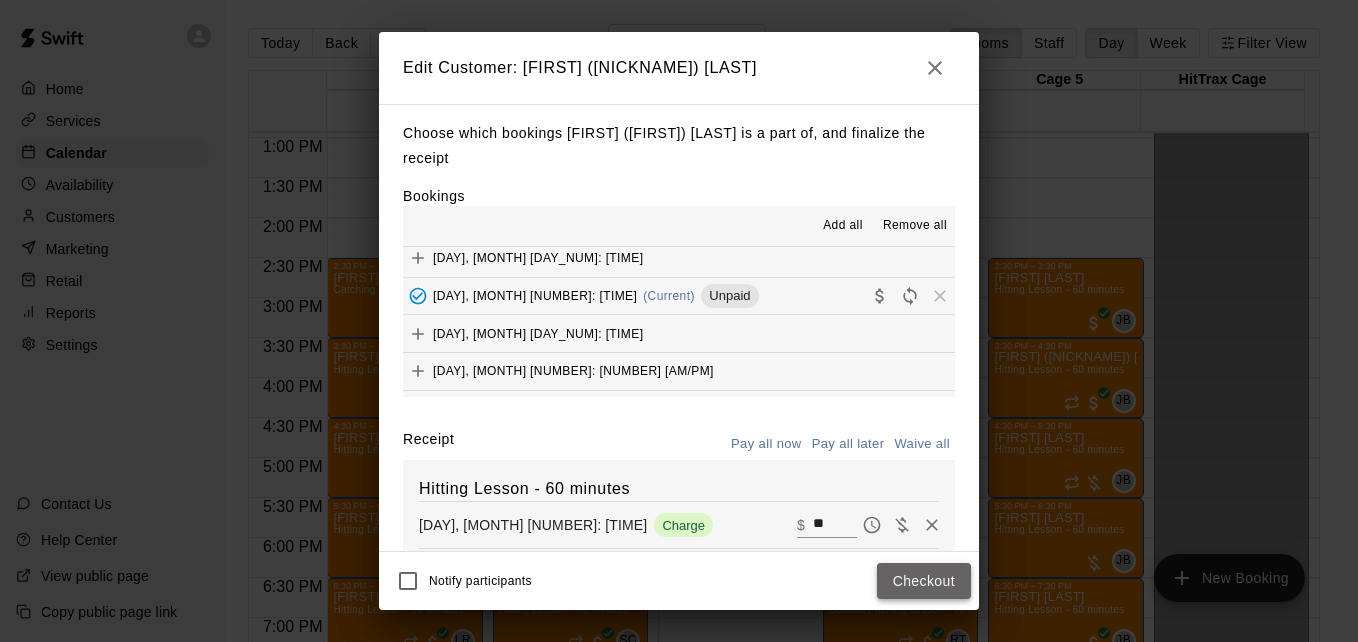 click on "Checkout" at bounding box center [924, 581] 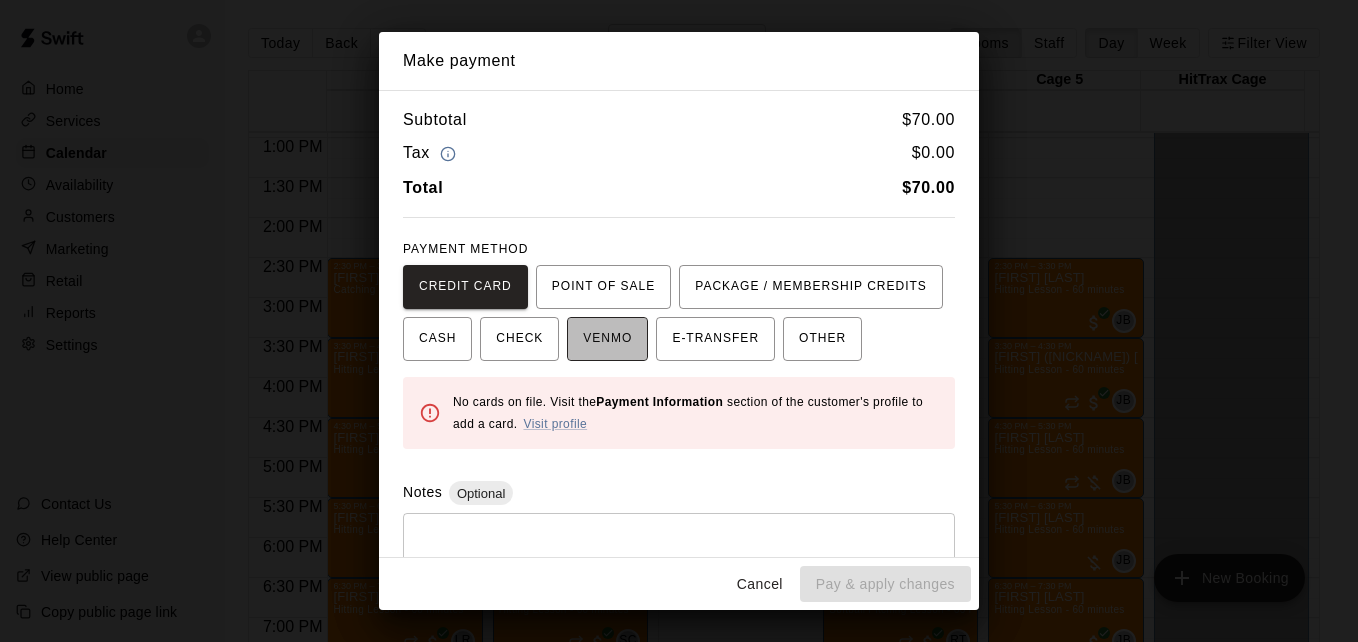click on "VENMO" at bounding box center [607, 339] 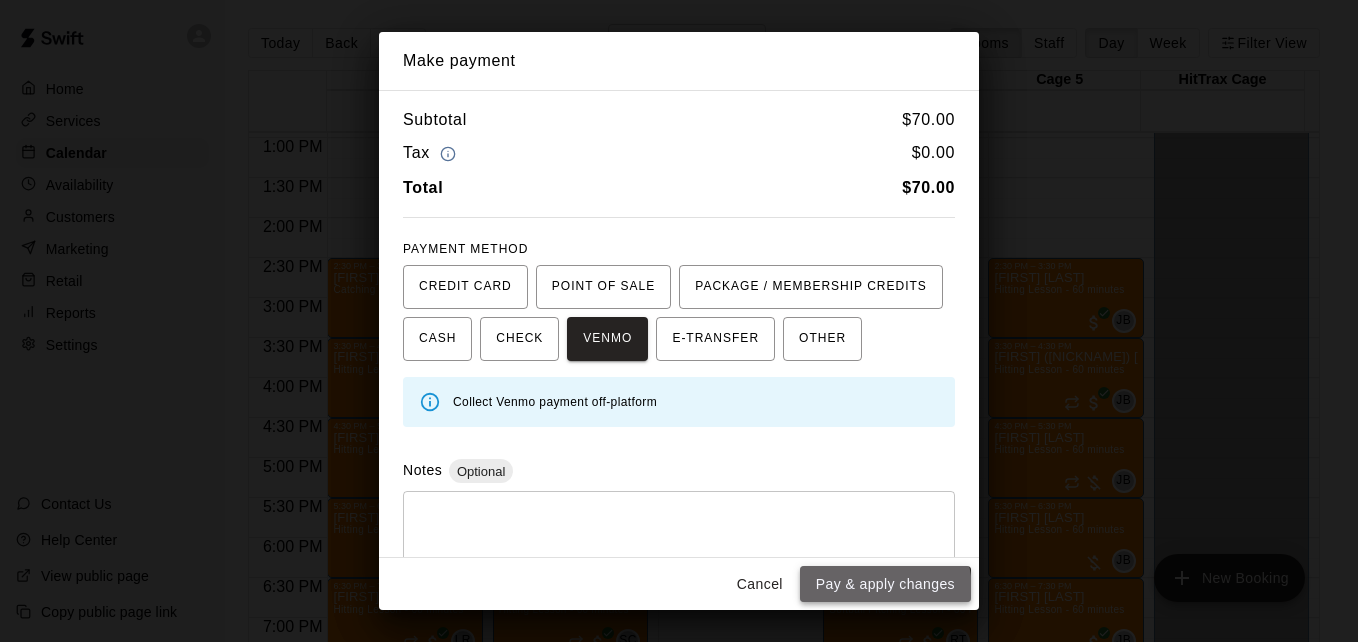 click on "Pay & apply changes" at bounding box center (885, 584) 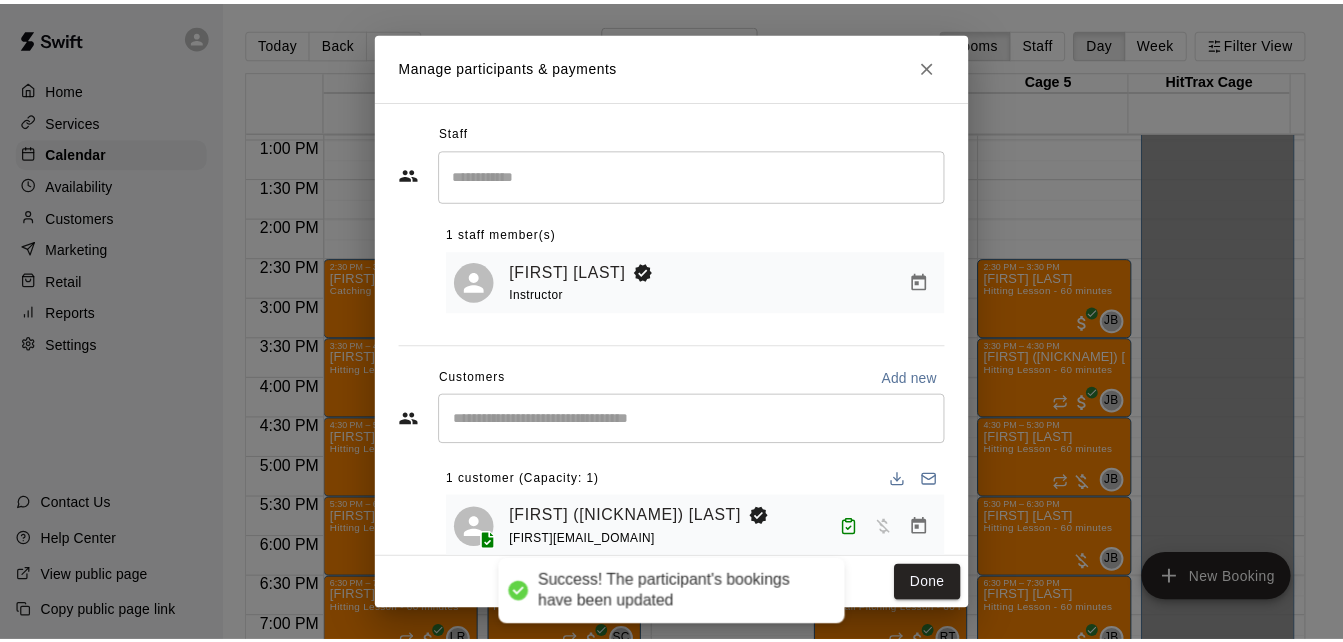 scroll, scrollTop: 0, scrollLeft: 0, axis: both 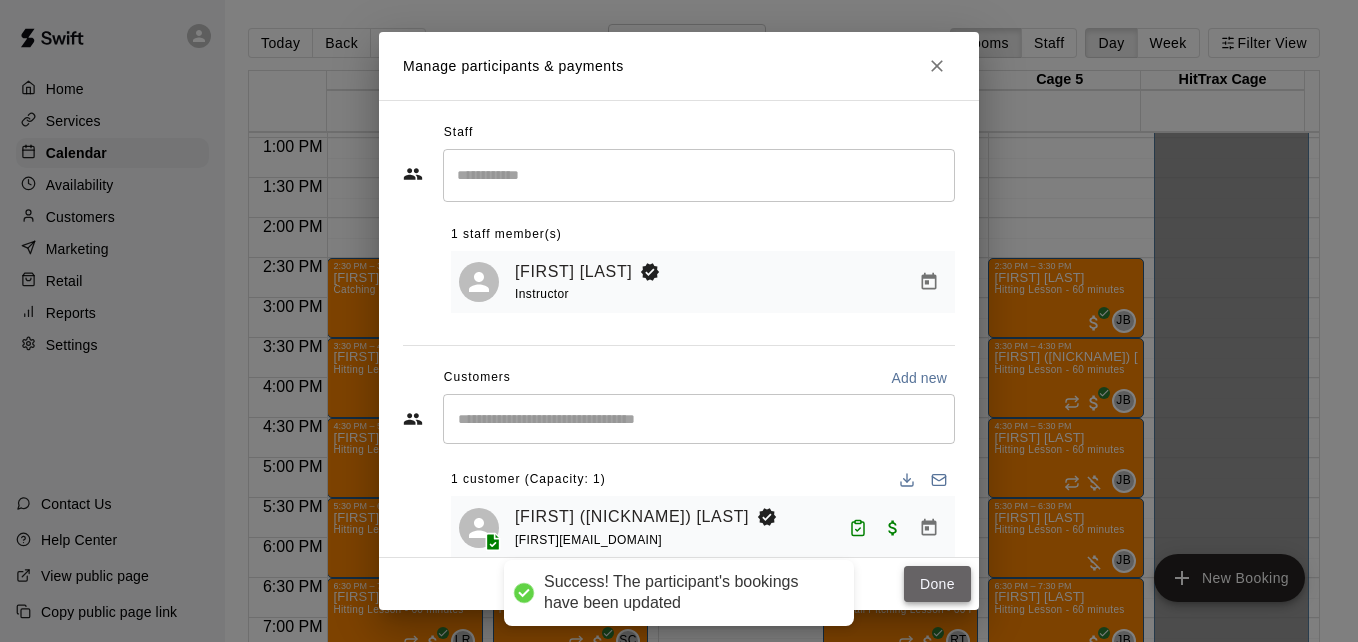 click on "Done" at bounding box center [937, 584] 